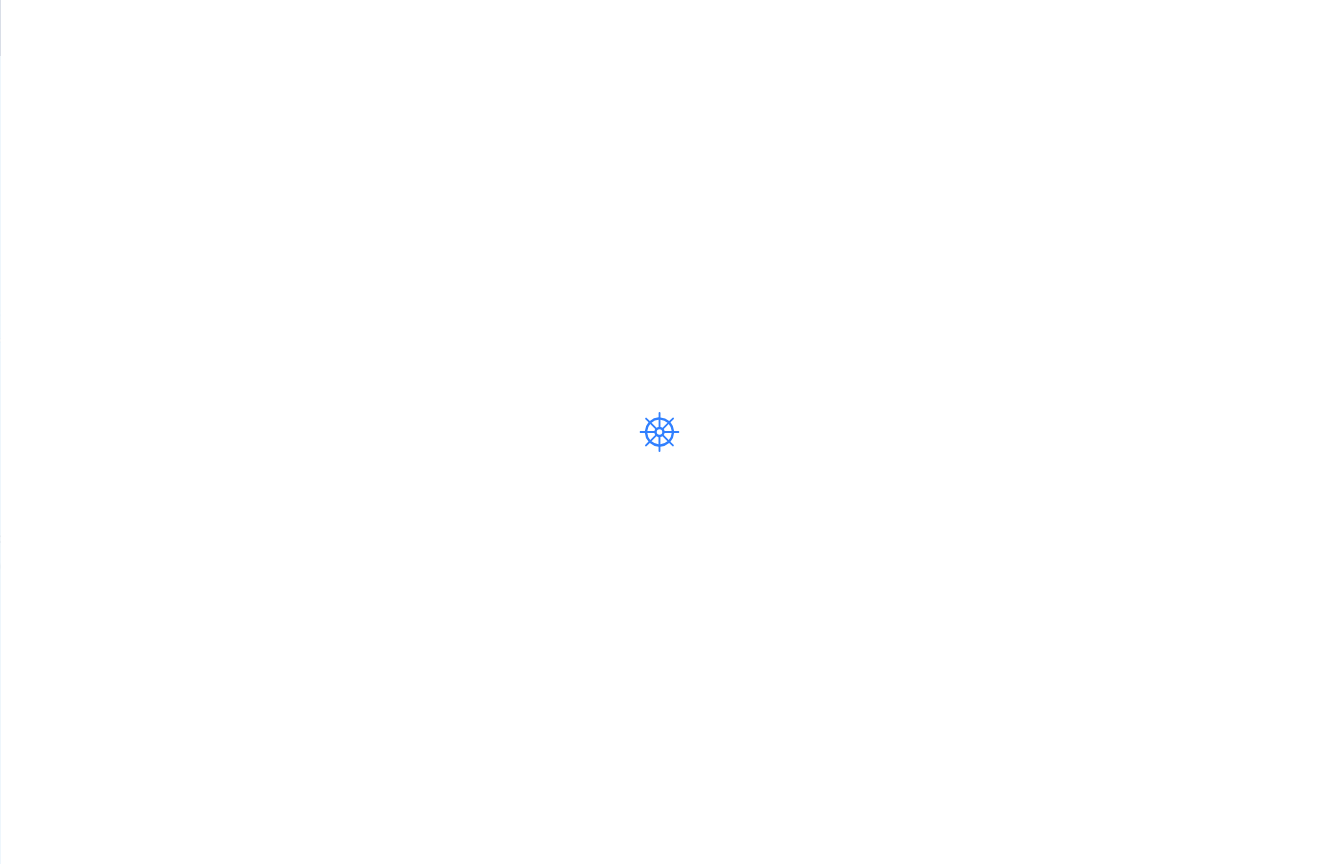 scroll, scrollTop: 0, scrollLeft: 0, axis: both 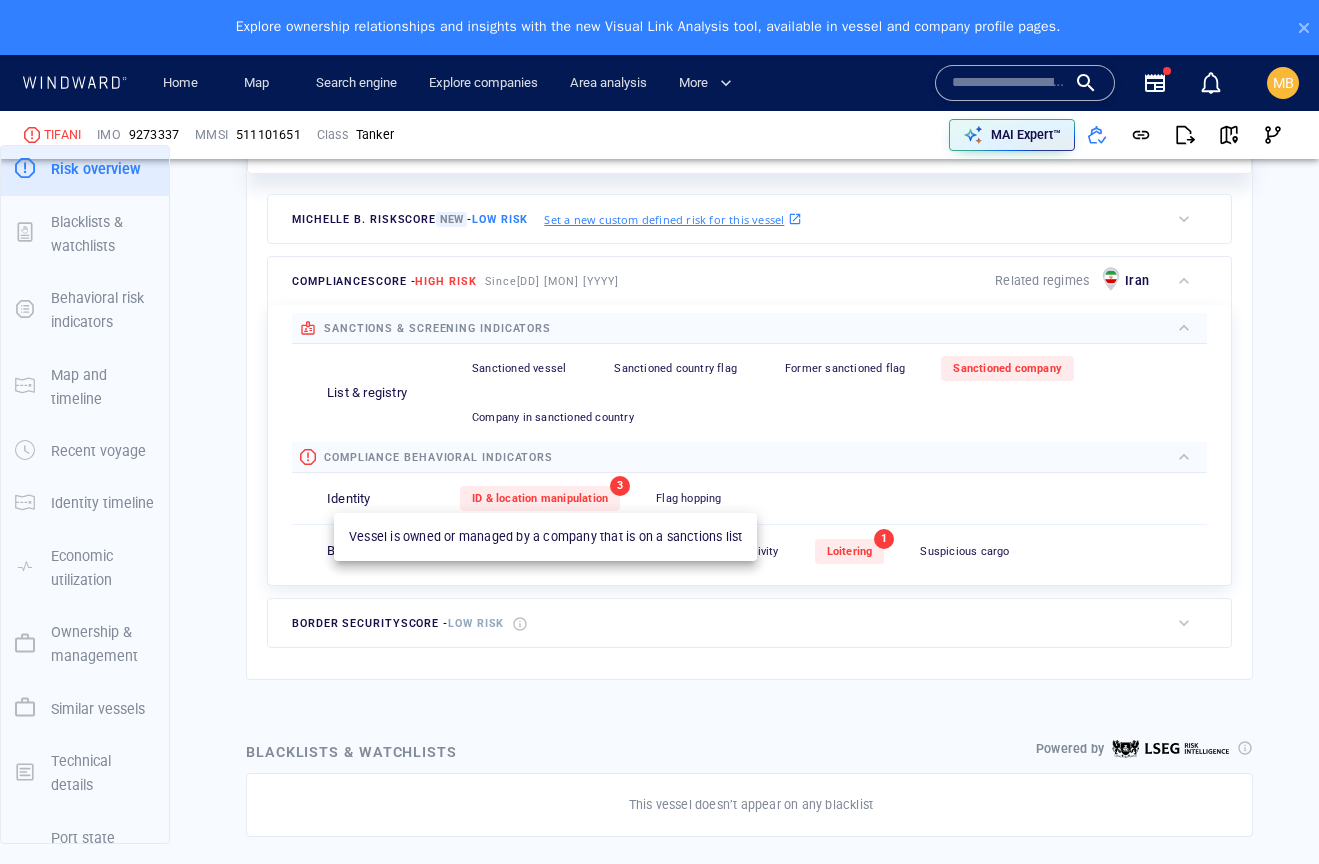 click on "Sanctioned company" at bounding box center (1007, 368) 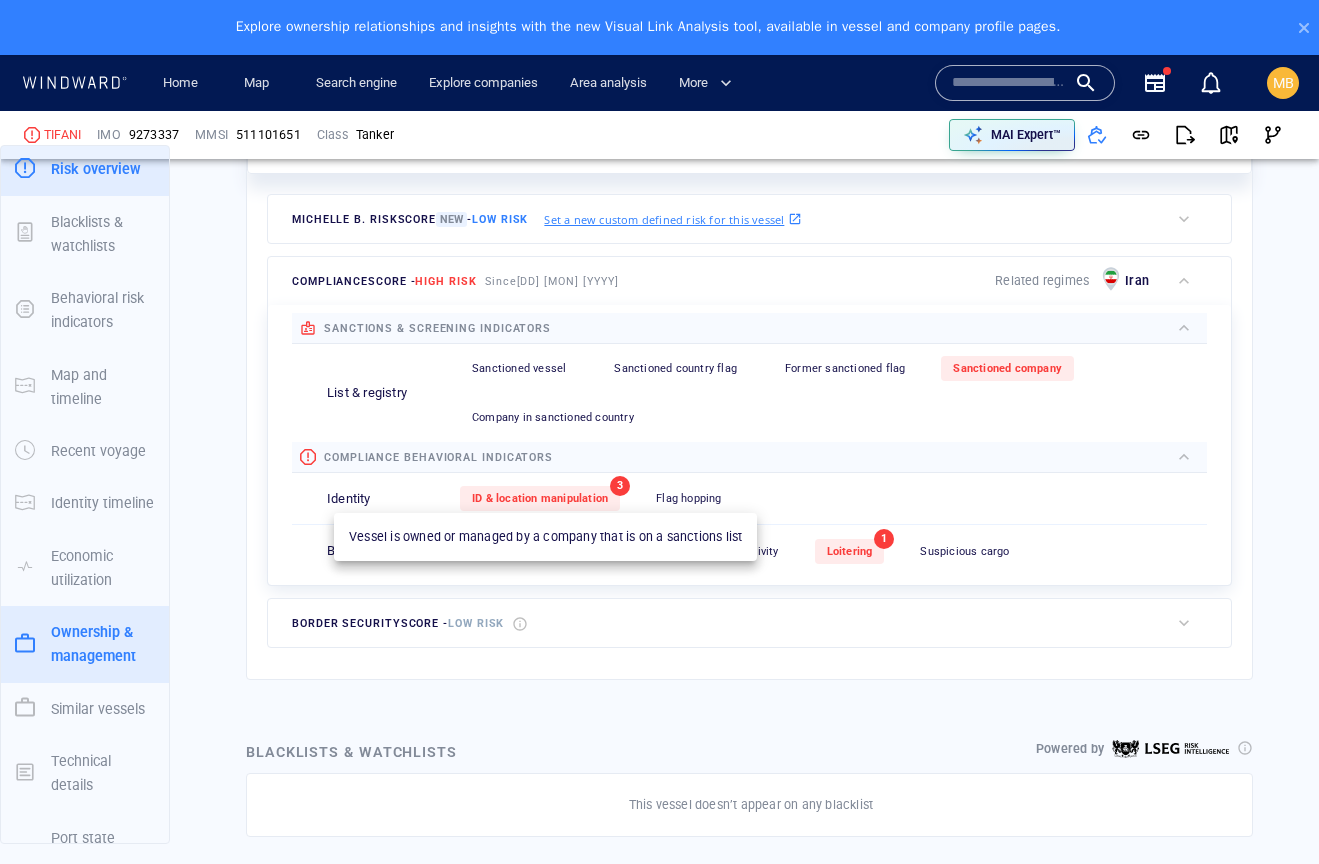 scroll, scrollTop: 1588, scrollLeft: 0, axis: vertical 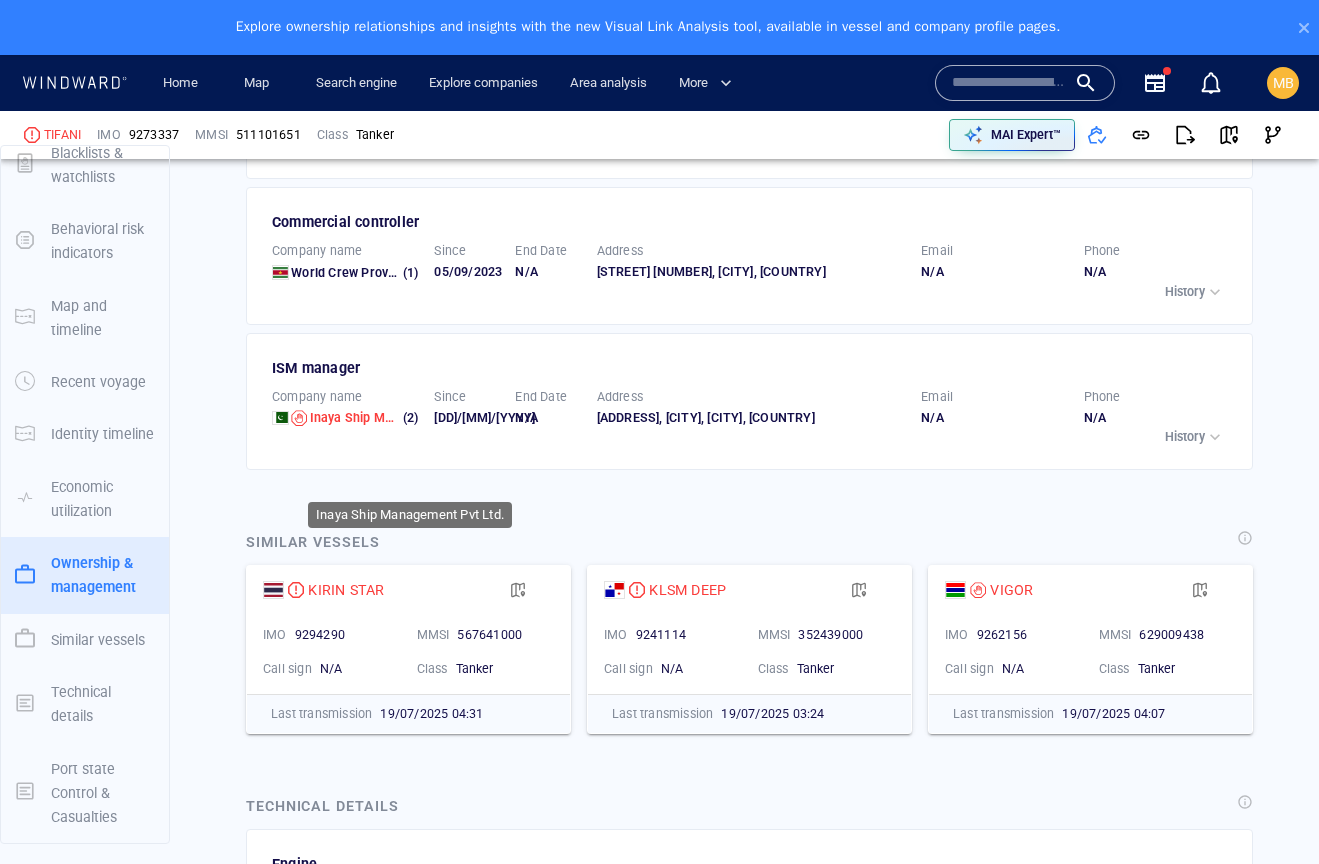 click on "Inaya Ship Management Pvt Ltd." at bounding box center [404, -19] 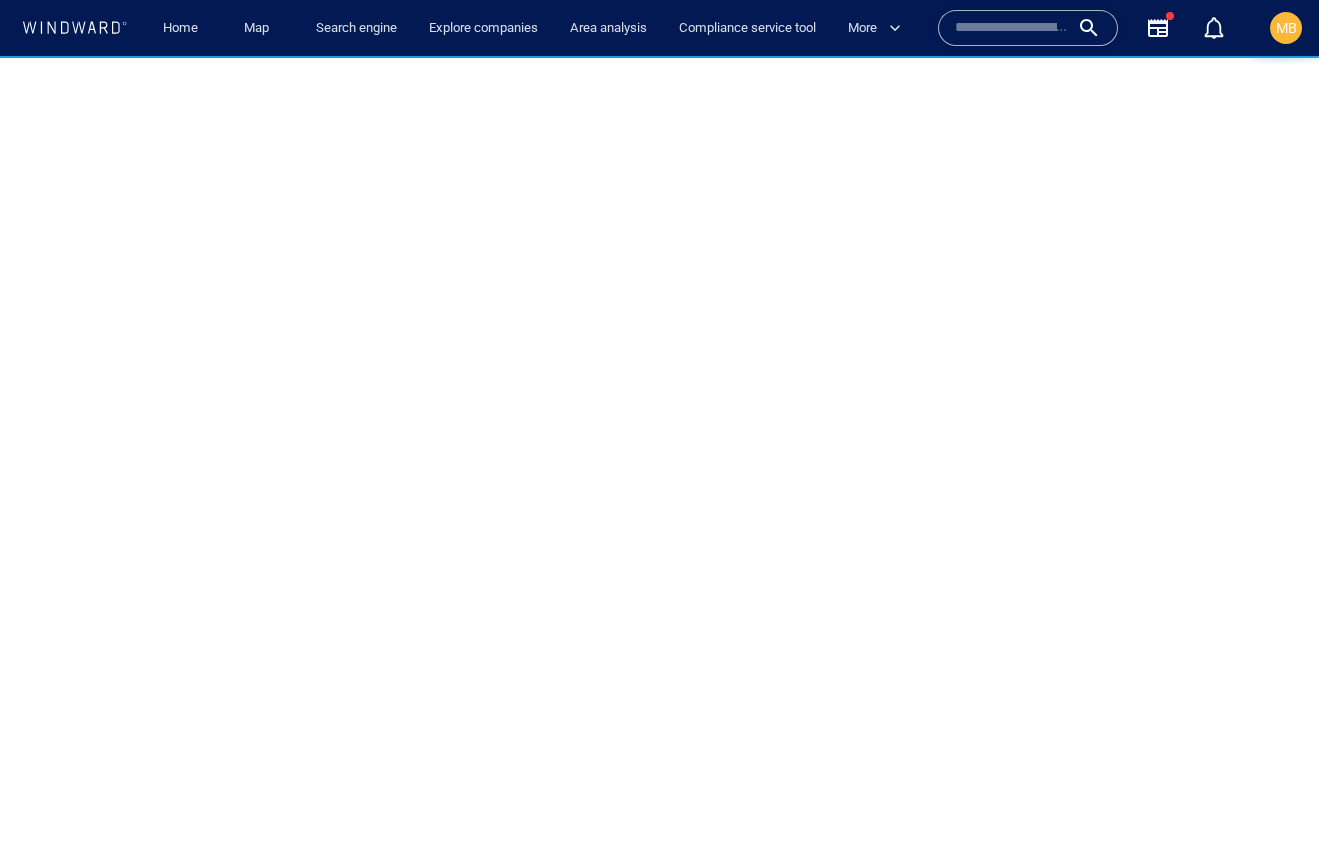 scroll, scrollTop: 0, scrollLeft: 0, axis: both 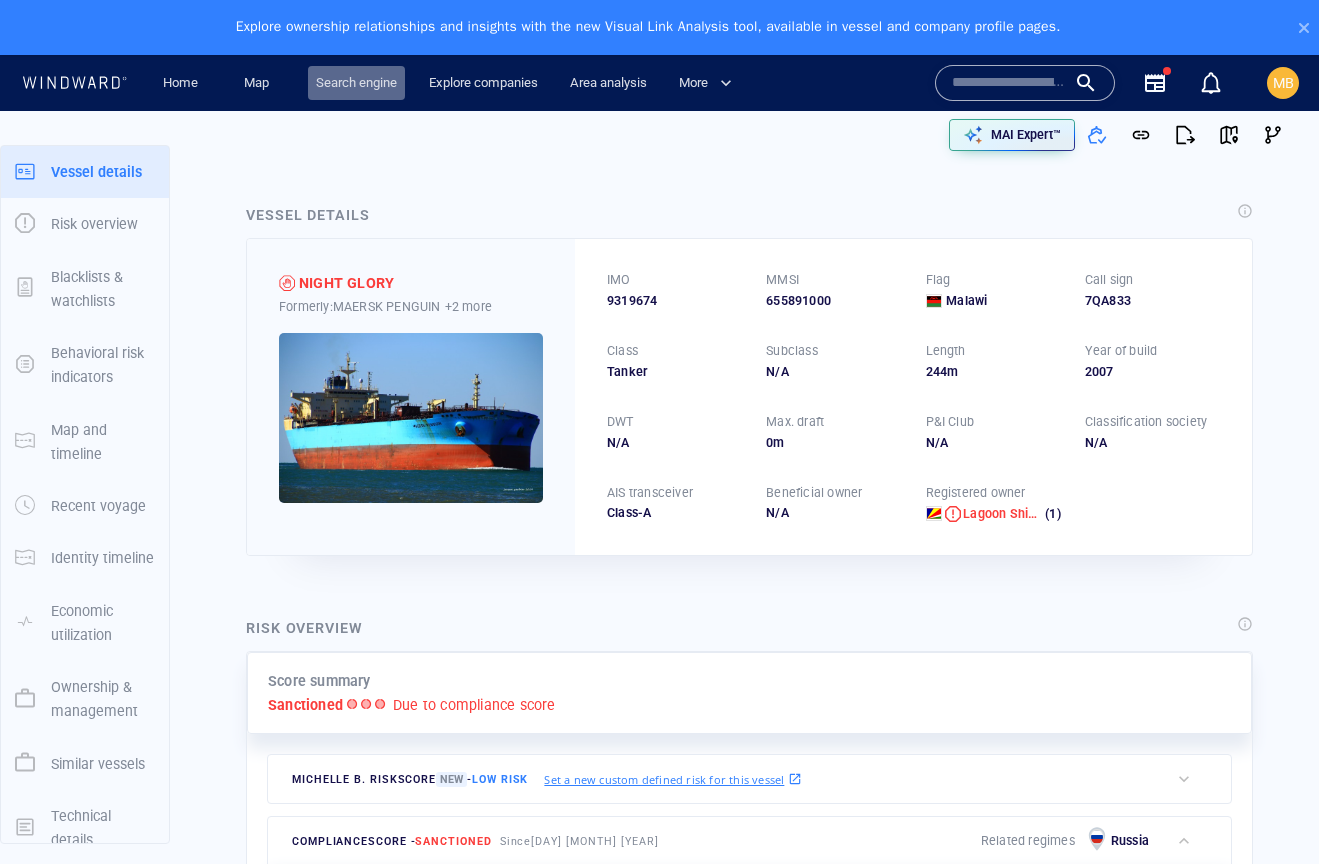 click on "Search engine" at bounding box center [356, 83] 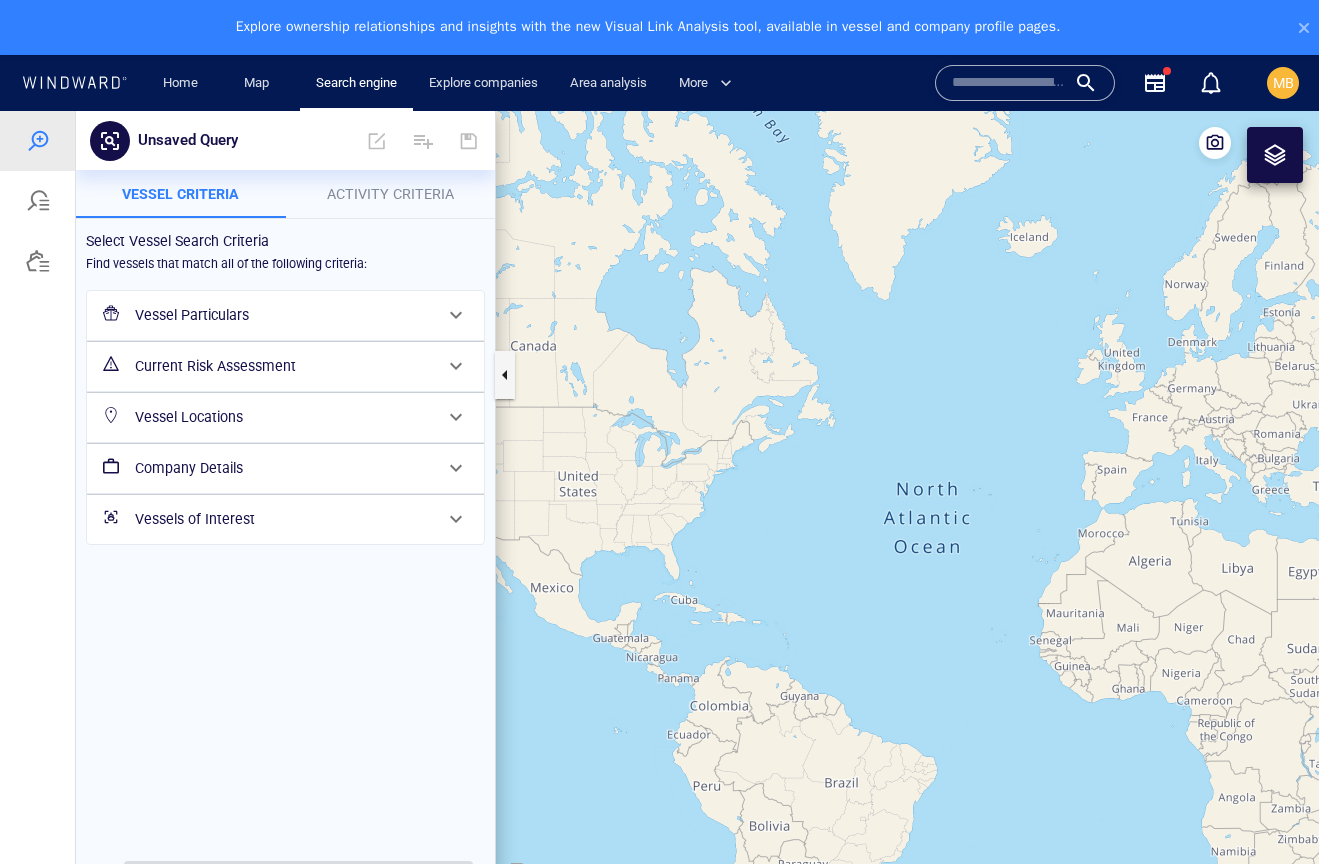click on "Vessel Particulars" at bounding box center (283, 315) 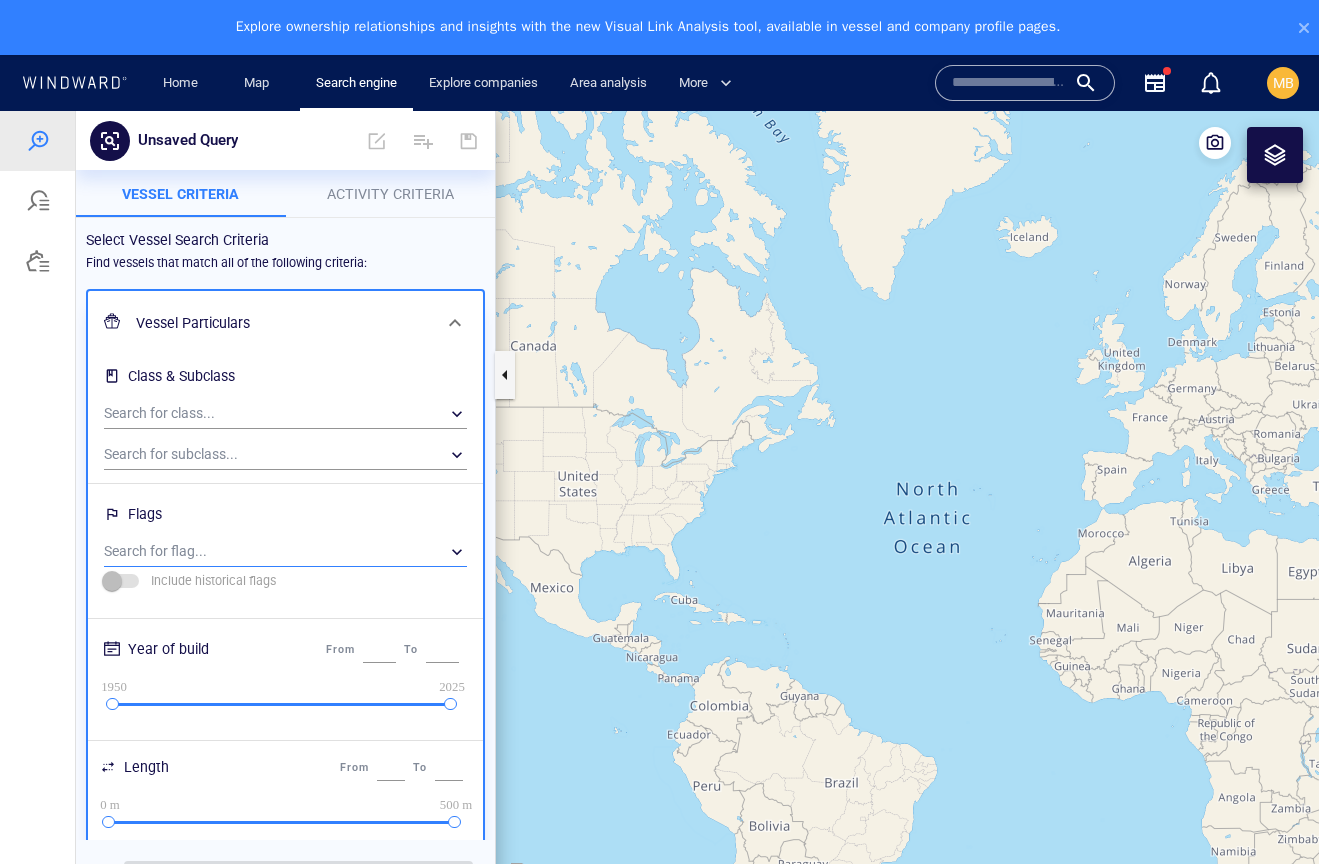 click on "​" at bounding box center [285, 552] 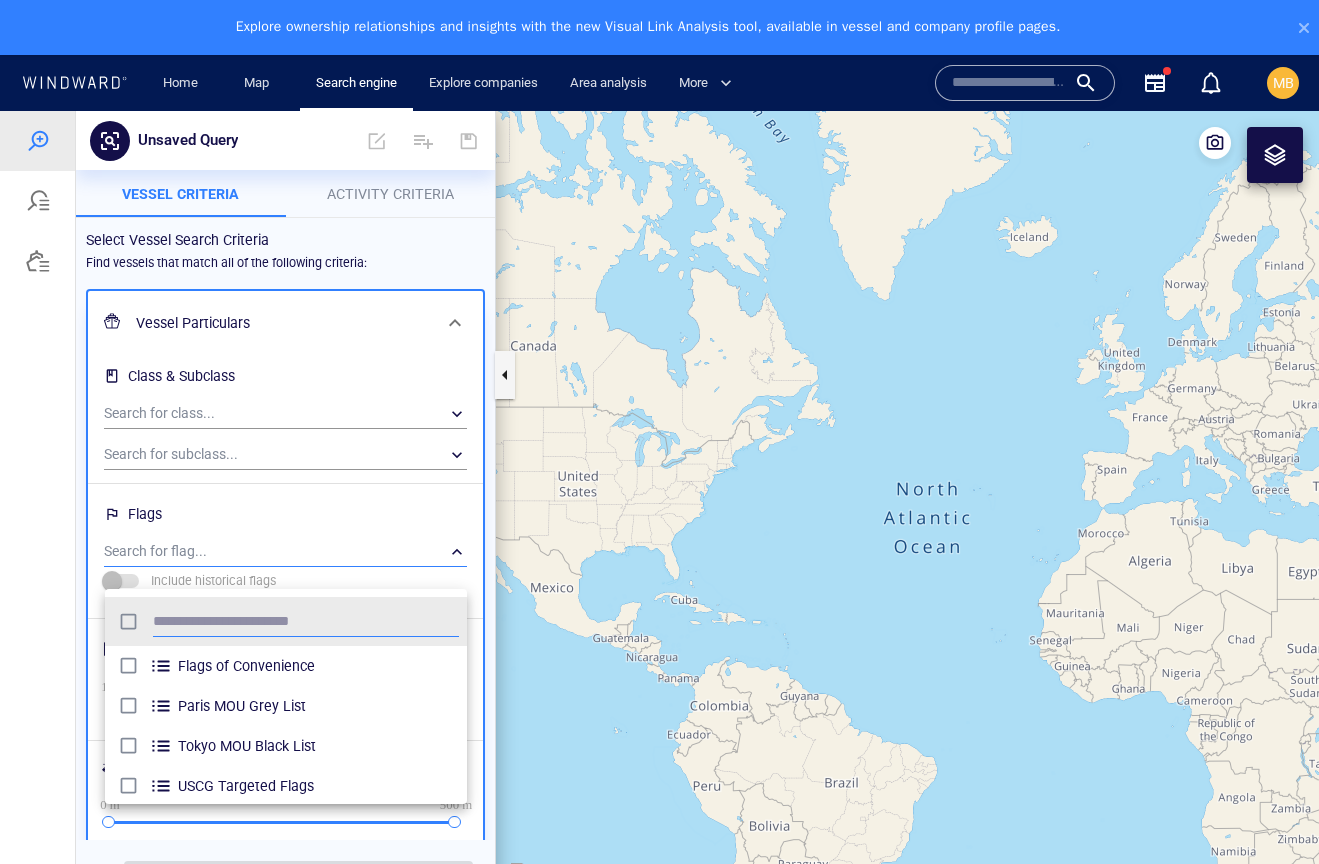 scroll, scrollTop: 1, scrollLeft: 1, axis: both 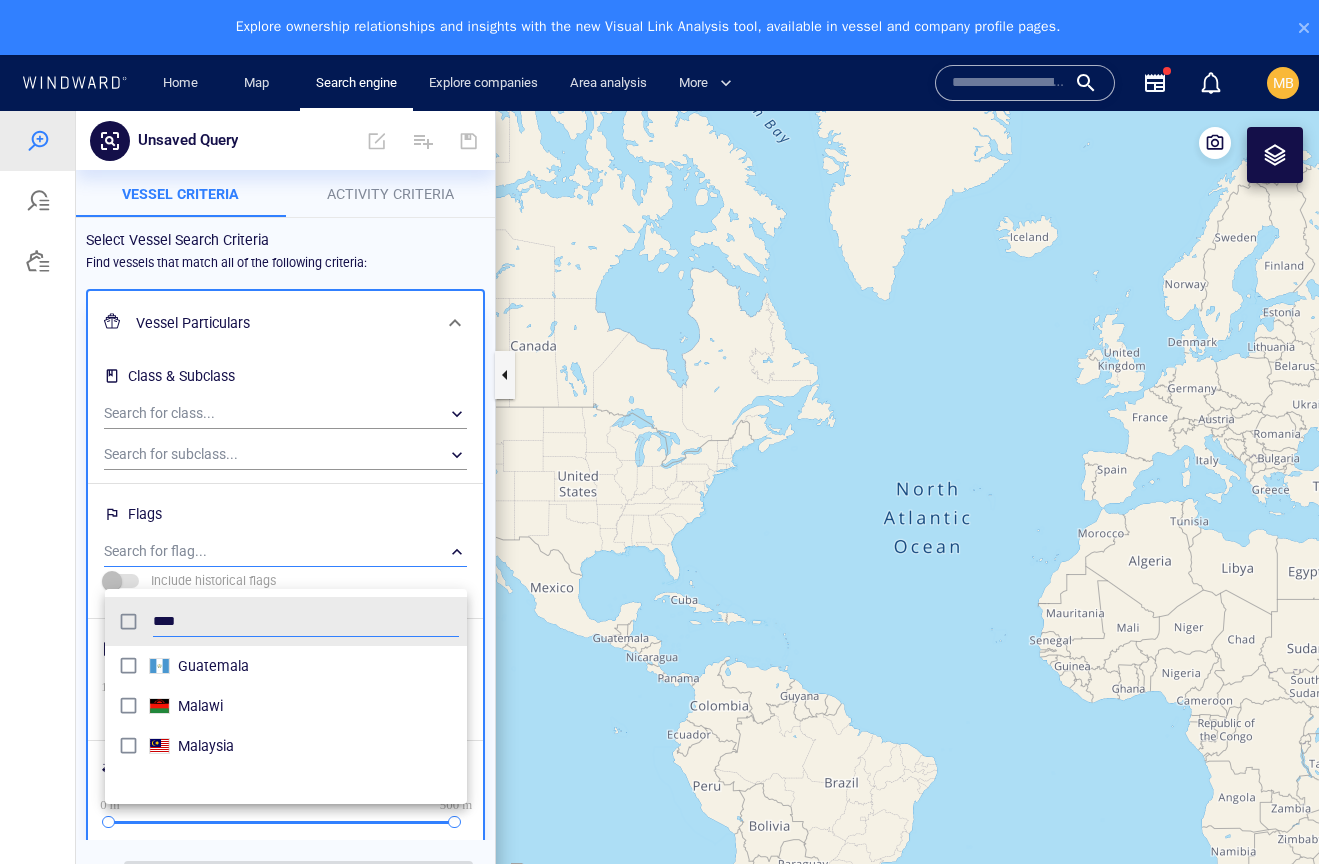 type on "****" 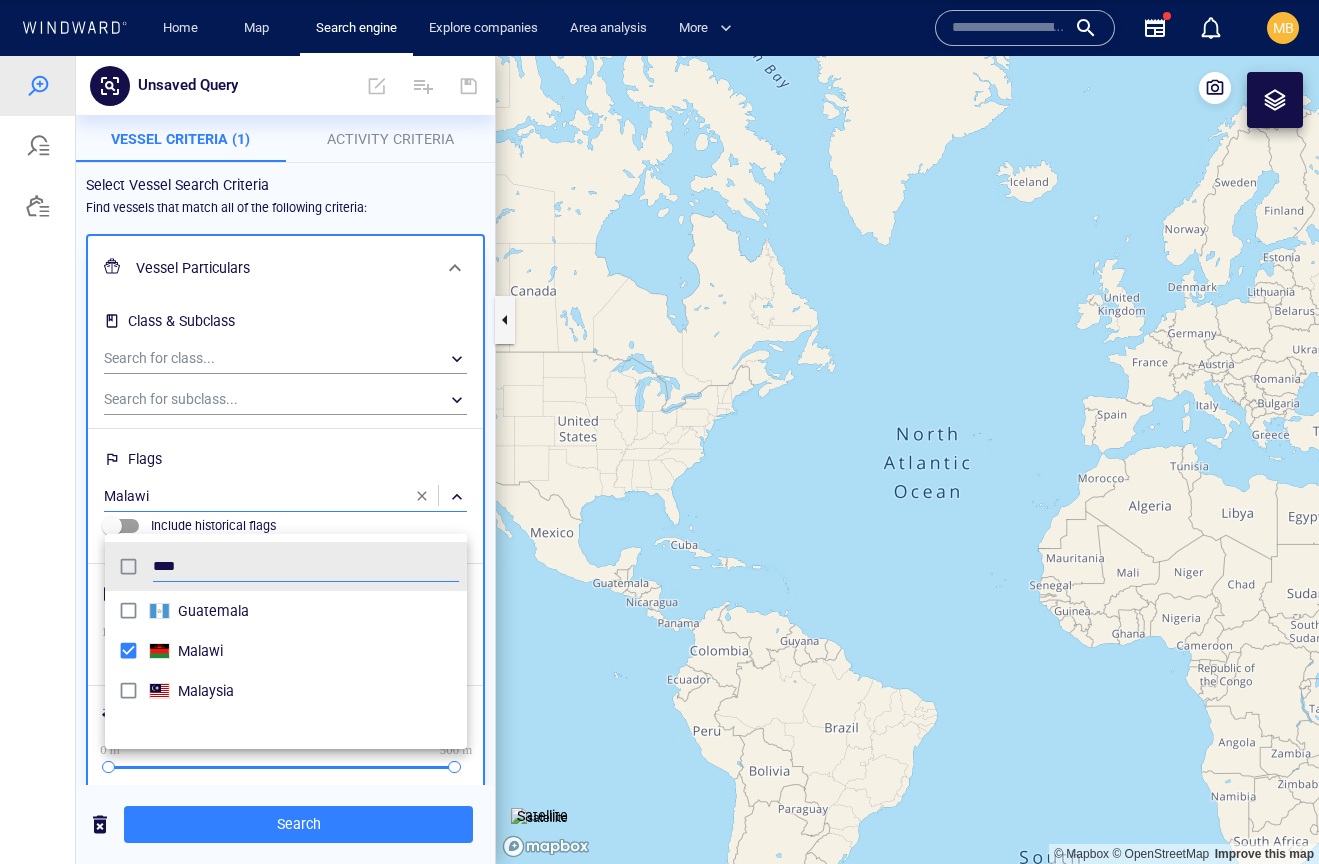 scroll, scrollTop: 55, scrollLeft: 0, axis: vertical 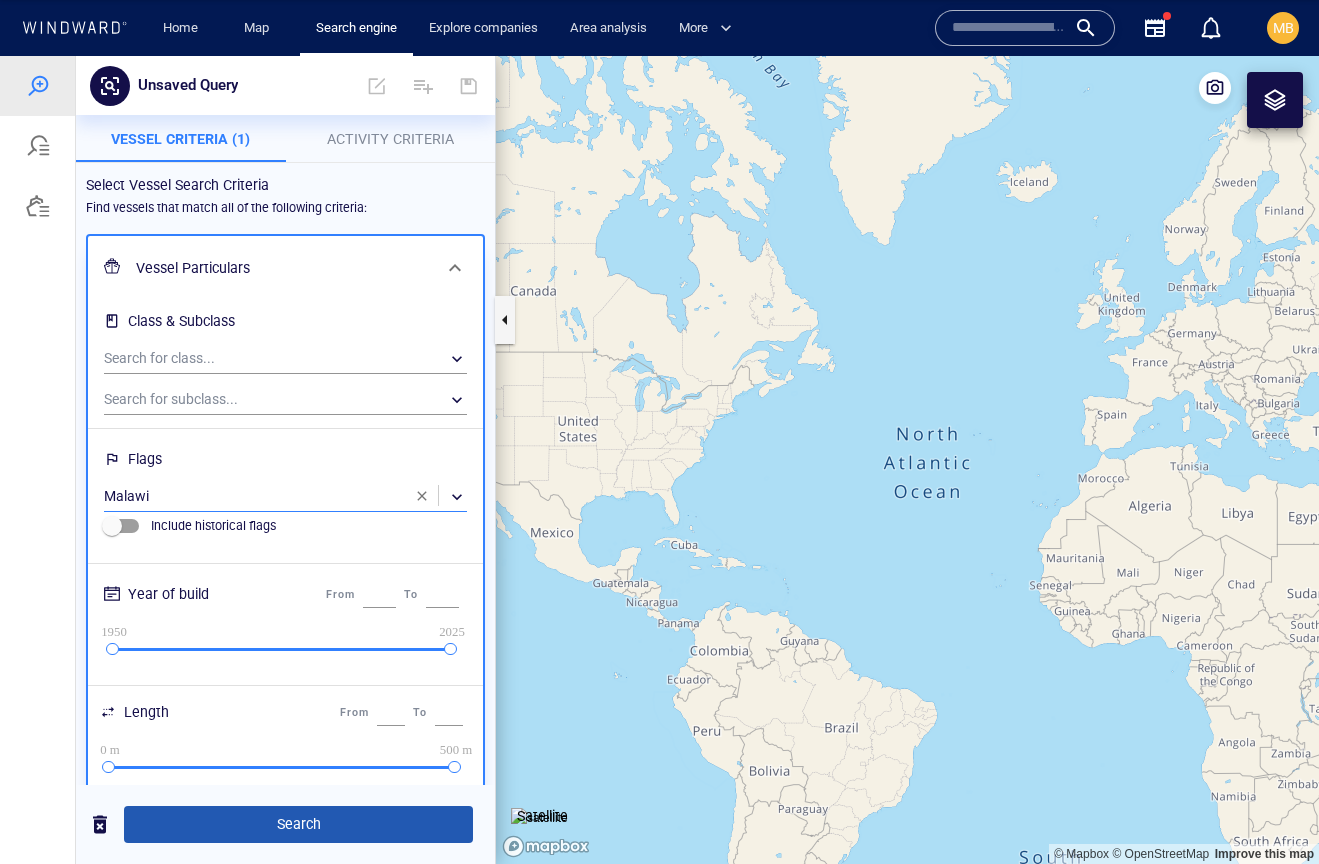 click on "Search" at bounding box center [298, 824] 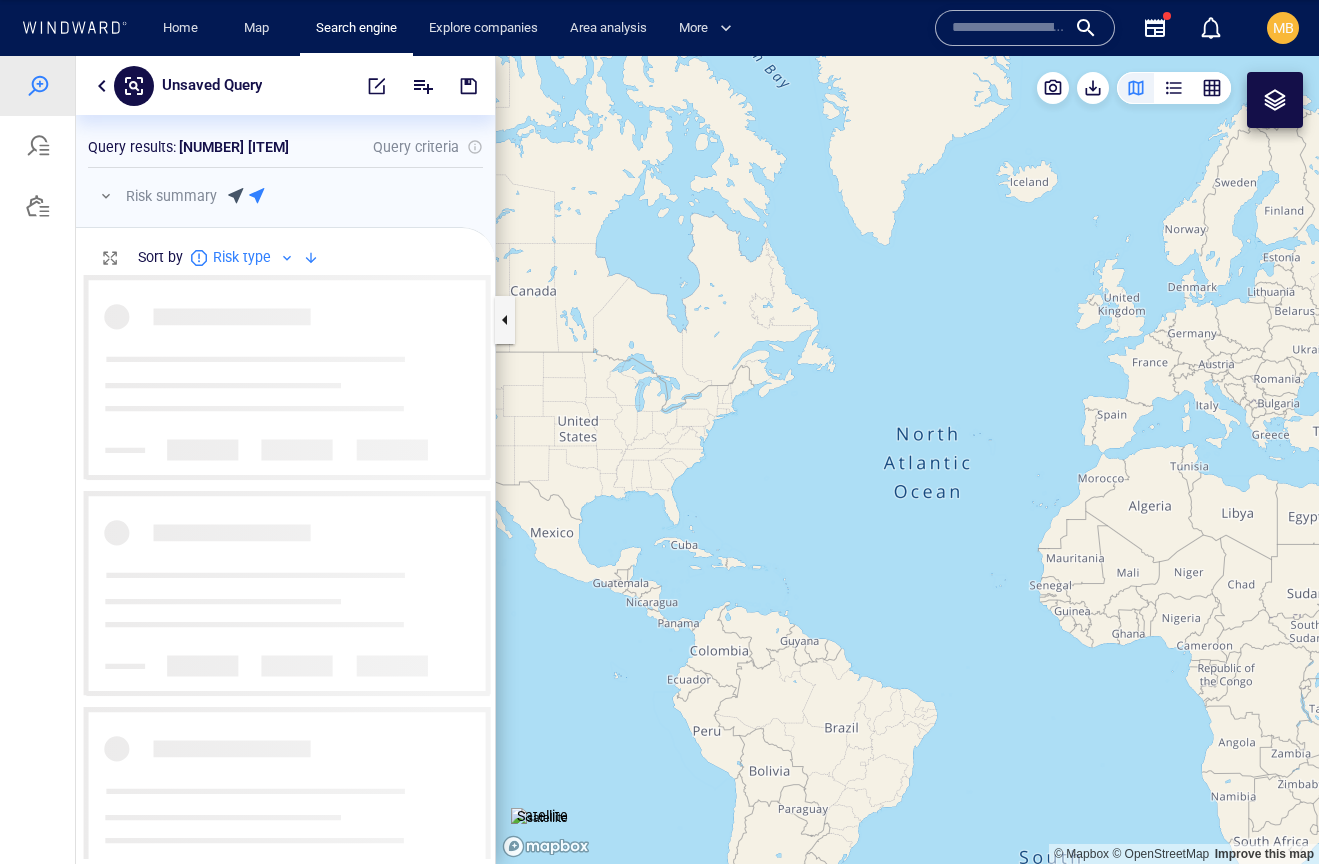 scroll, scrollTop: 1, scrollLeft: 1, axis: both 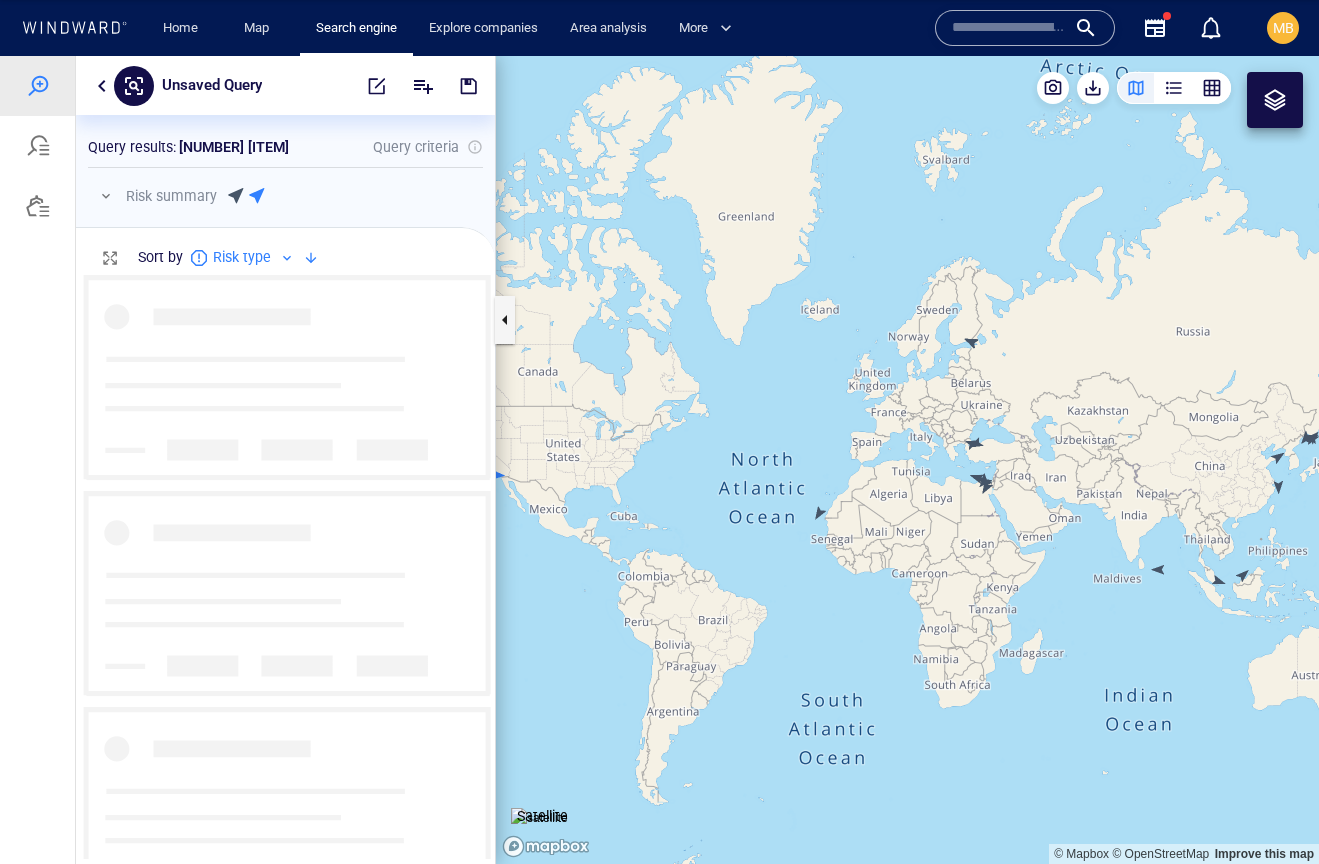 drag, startPoint x: 1006, startPoint y: 445, endPoint x: 839, endPoint y: 455, distance: 167.29913 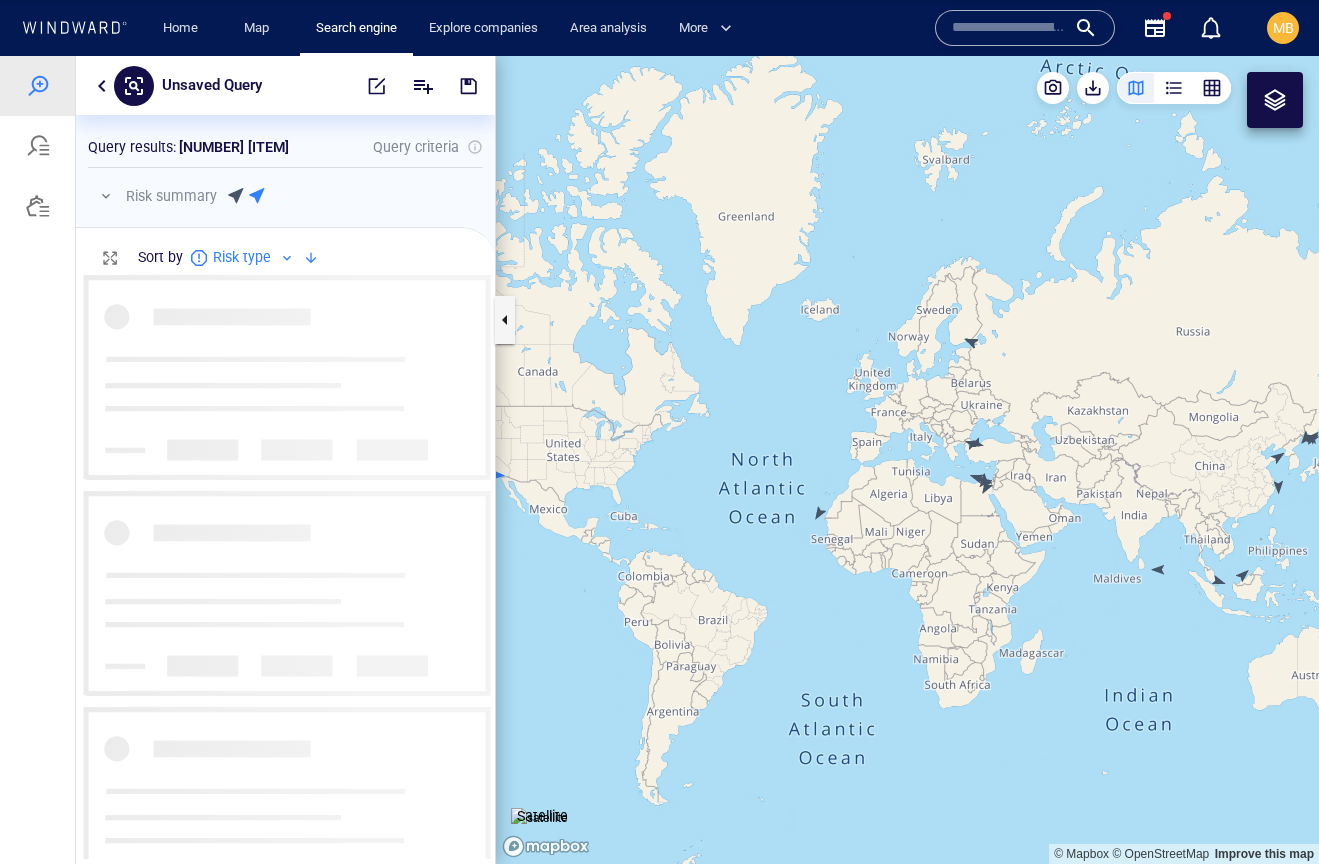 click at bounding box center [907, 460] 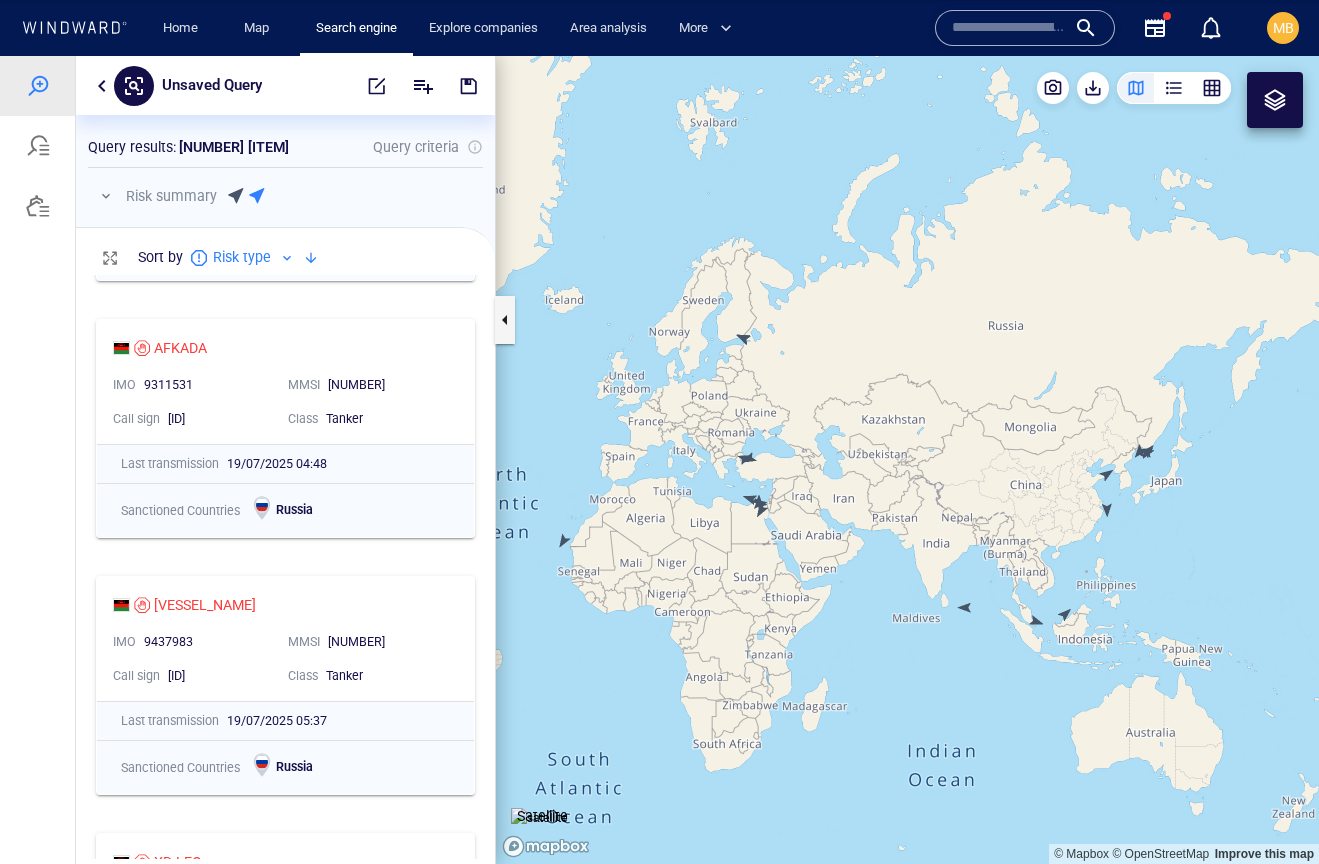 scroll, scrollTop: 1520, scrollLeft: 0, axis: vertical 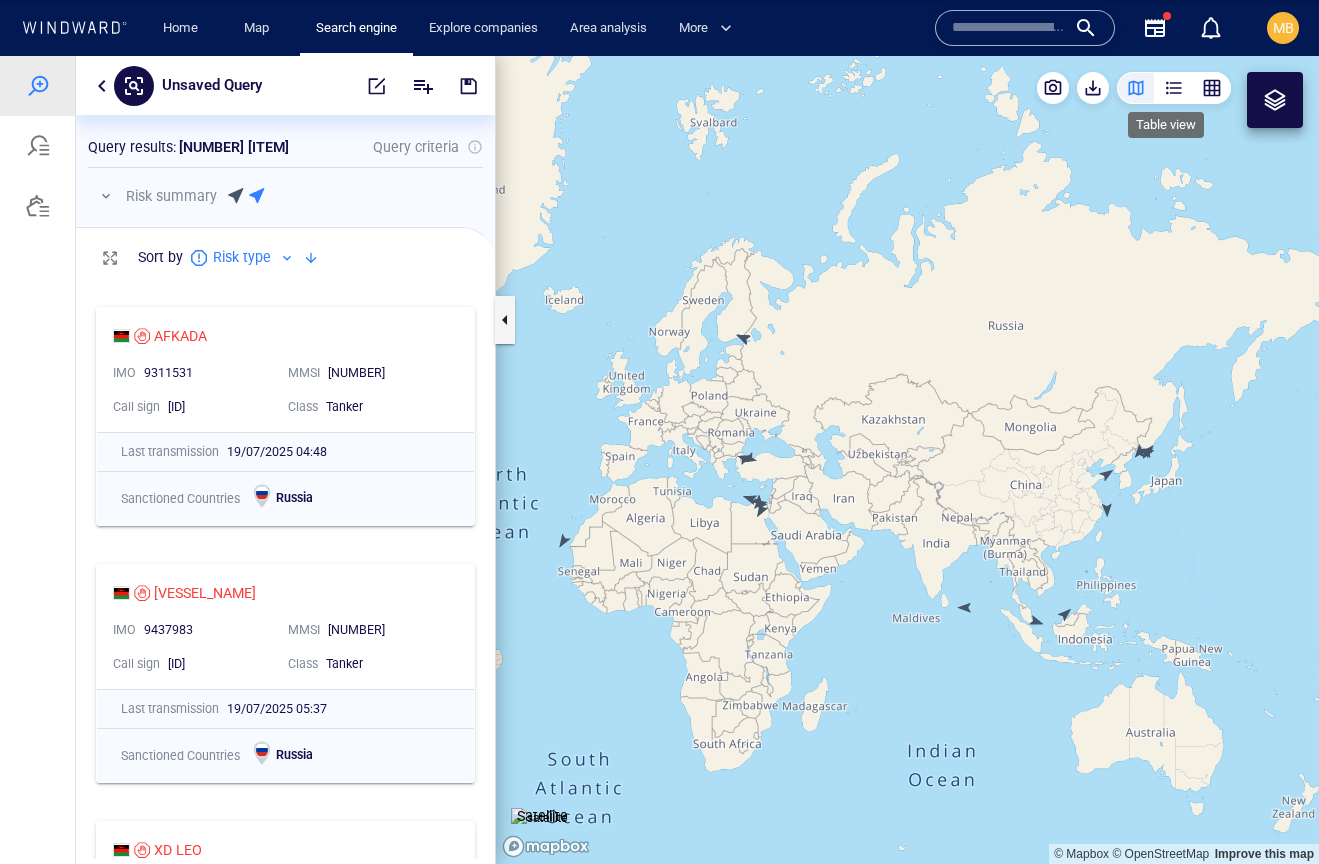 click at bounding box center (1174, 88) 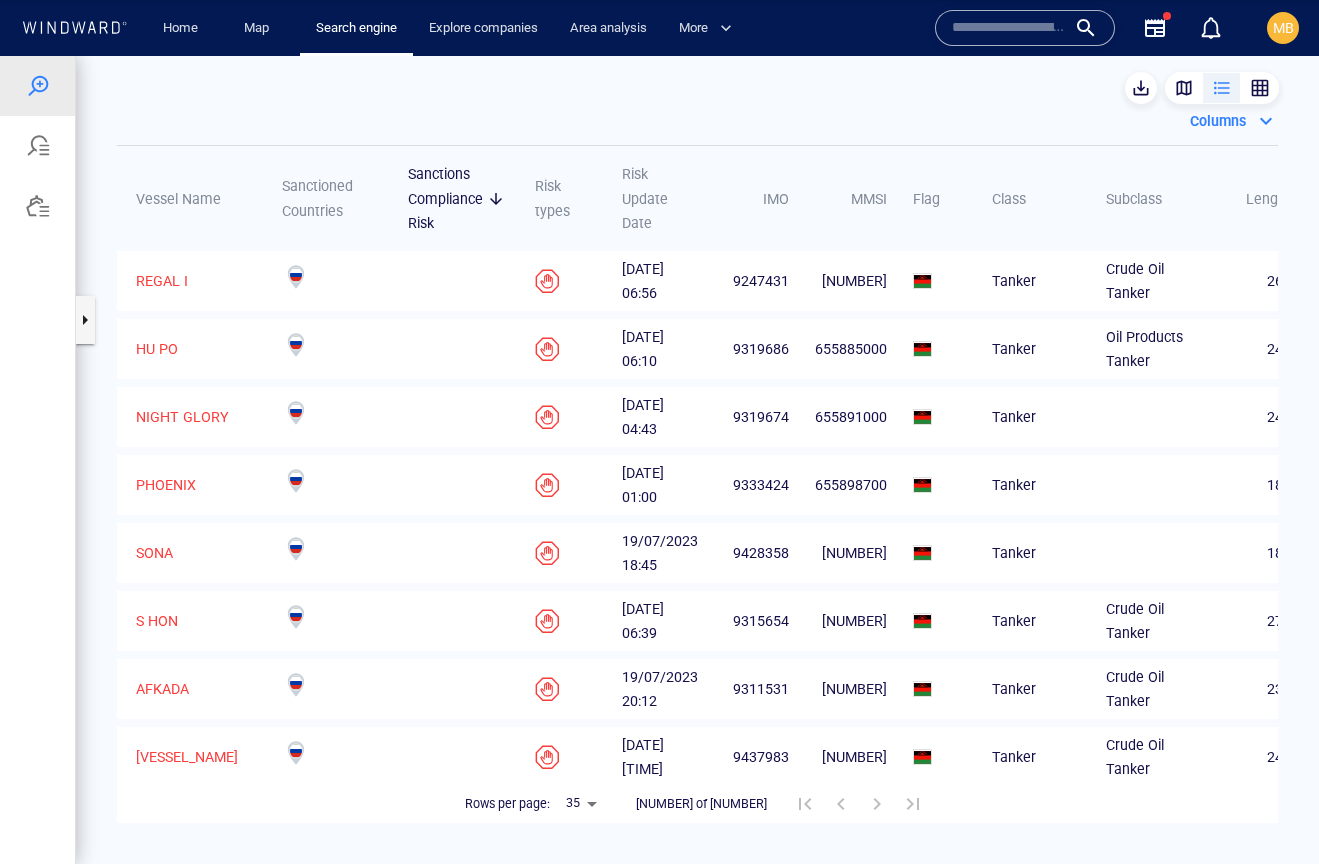 scroll, scrollTop: -1, scrollLeft: 2, axis: both 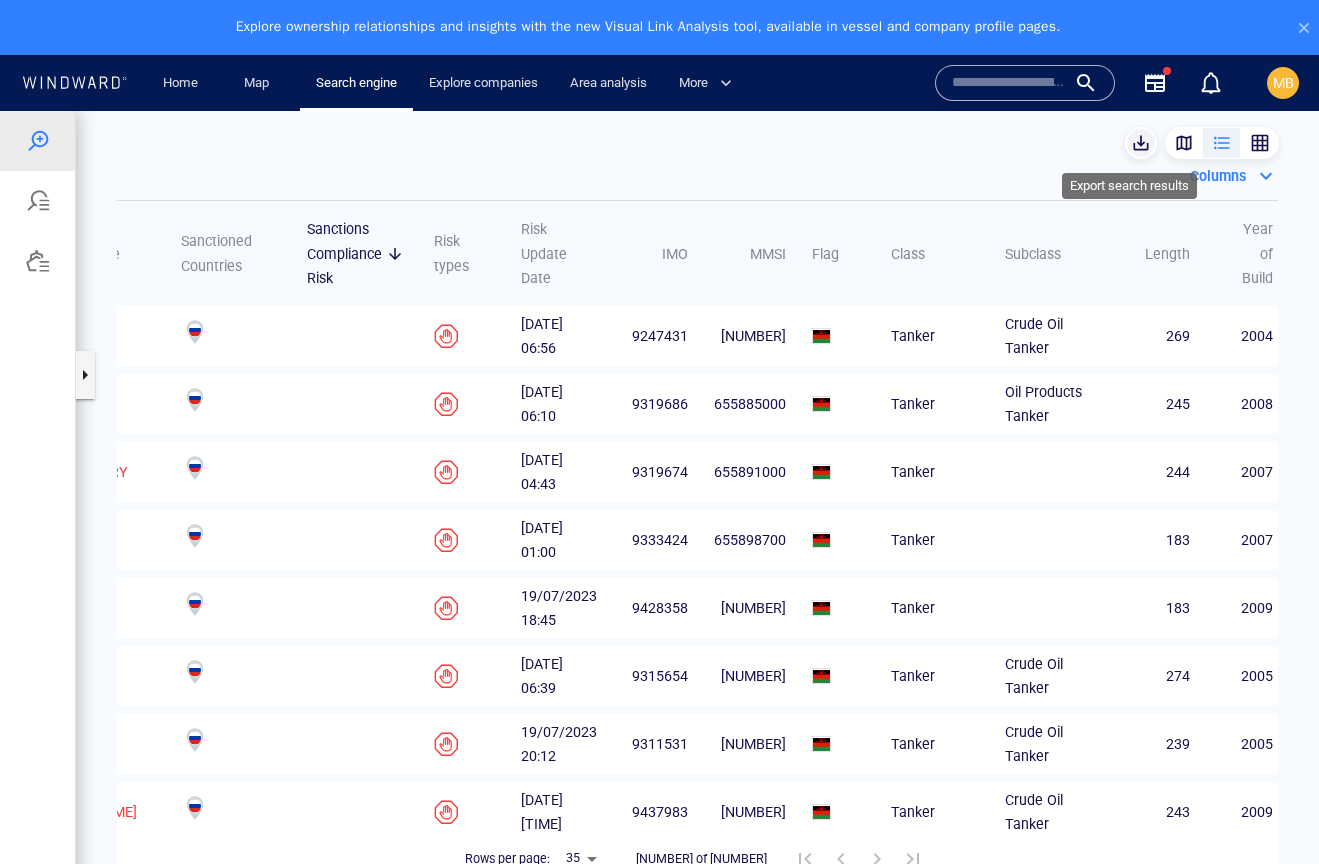 click at bounding box center (1141, 143) 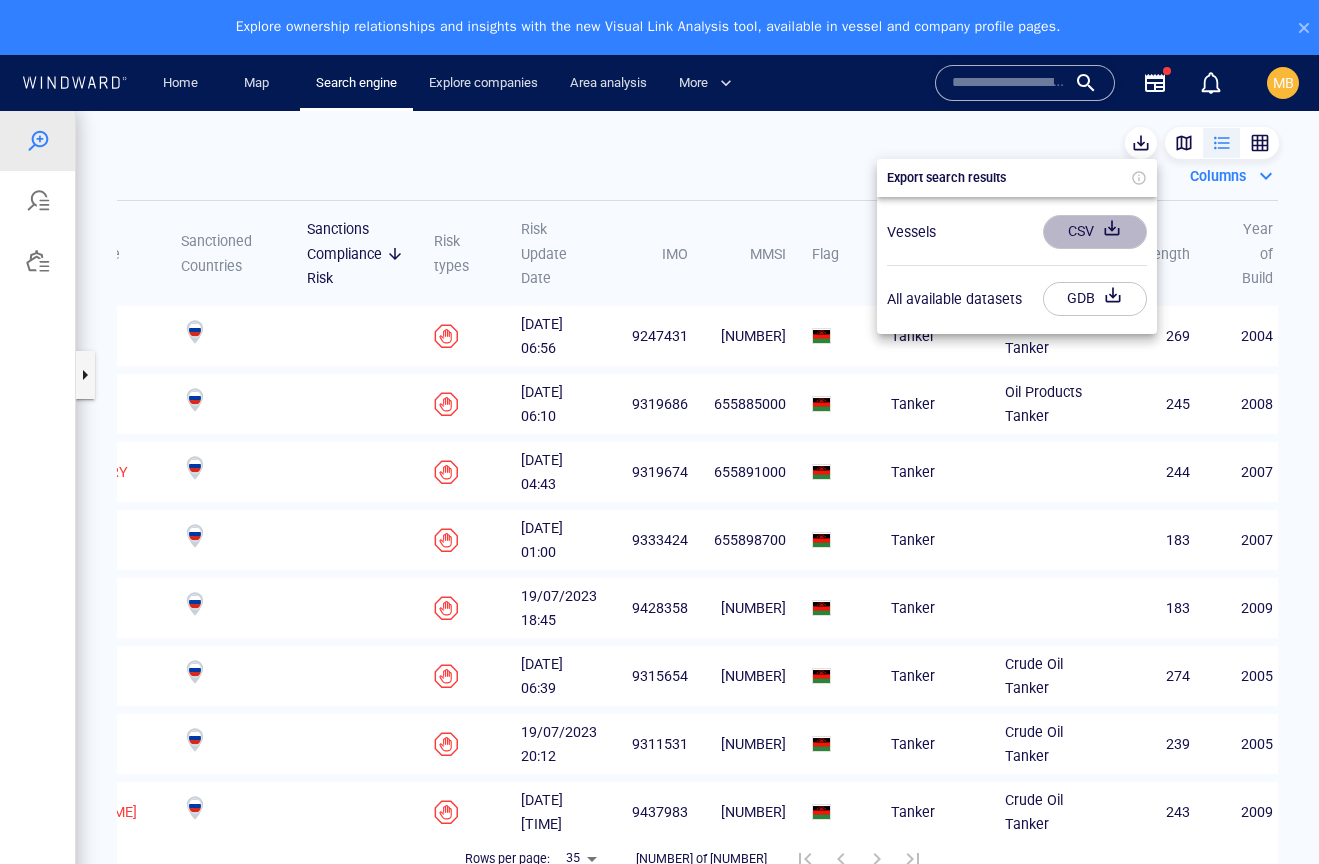 click on "CSV" at bounding box center [1081, 231] 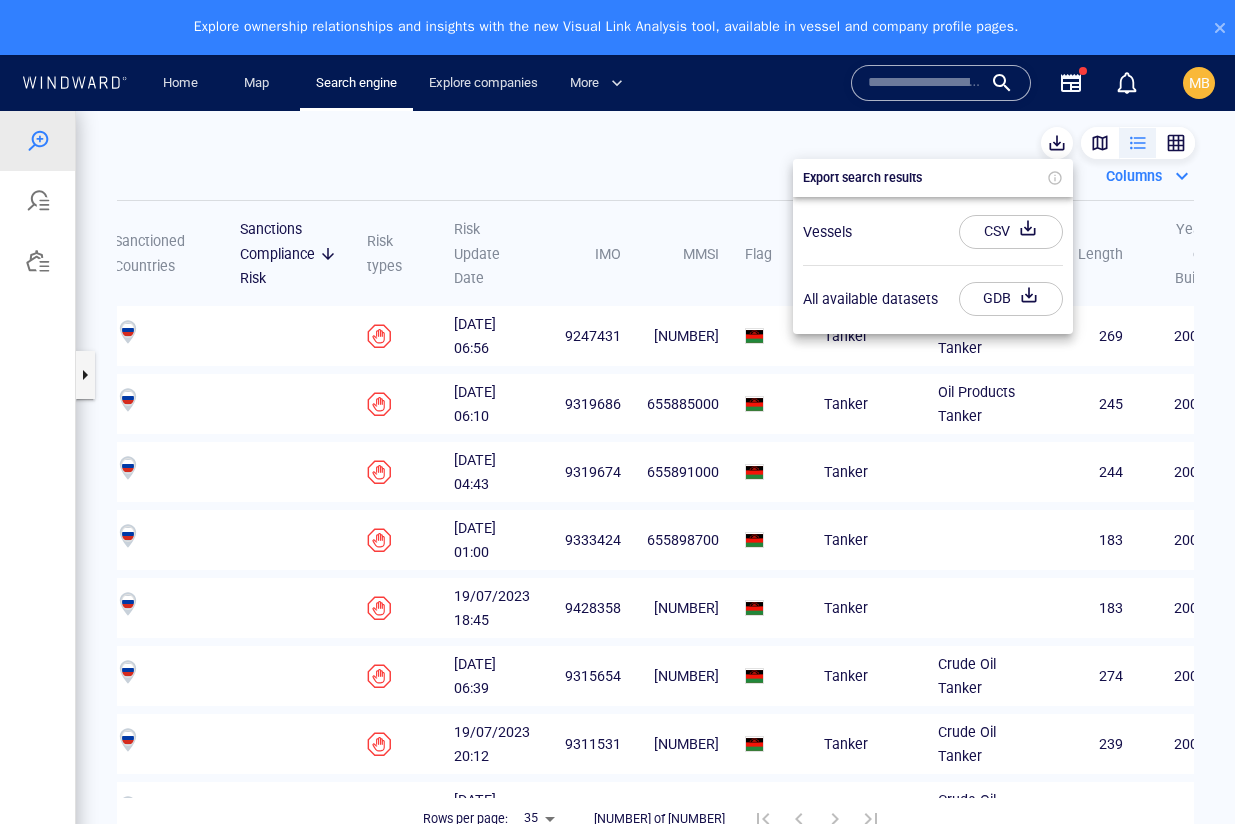 click at bounding box center (617, 495) 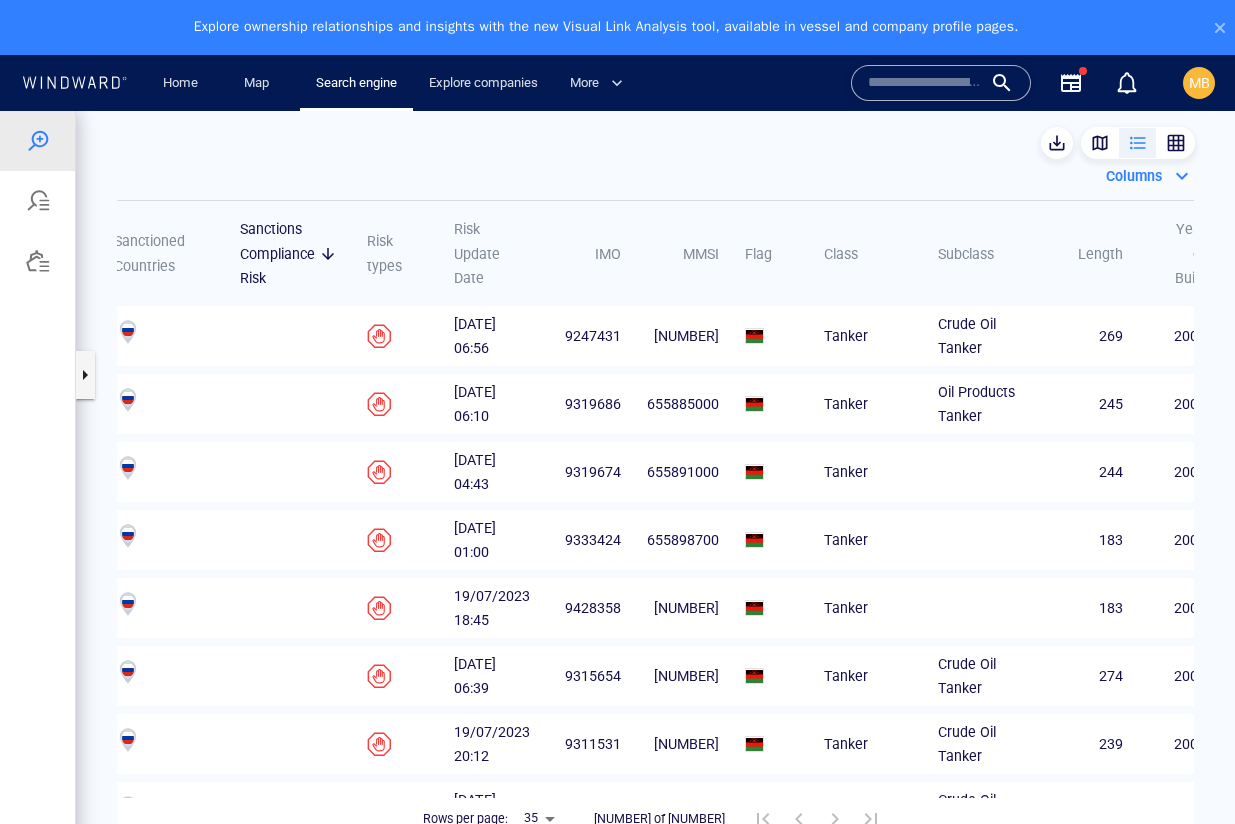 click on "Columns Vessel Name Sanctioned Countries Sanctions Compliance Risk Risk types Risk Update Date IMO MMSI Flag Class Subclass Length Year of Build REGAL I 15/08/2023   06:56 9247431 655919000 Tanker Crude Oil Tanker 269 2004 HU PO 01/08/2023   06:10 9319686 655885000 Tanker Oil Products Tanker 245 2008 NIGHT GLORY 20/07/2023   04:43 9319674 655891000 Tanker 244 2007 PHOENIX 18/07/2023   01:00 9333424 655898700 Tanker 183 2007 SONA 19/07/2023   18:45 9428358 655939200 Tanker 183 2009 S HON 06/10/2023   06:39 9315654 655144181 Tanker Crude Oil Tanker 274 2005 AFKADA 19/07/2023   20:12 9311531 655898900 Tanker Crude Oil Tanker 239 2005 CAI YUN 19/07/2024   16:22 9437983 655895000 Tanker Crude Oil Tanker 243 2009 XD LEO 12/09/2023   11:36 9312872 655081771 Tanker 244 2007 LOTUS 09/09/2023   22:36 9392822 655150427 Tanker Crude Oil Tanker 244 2008 SEA JEWEL 25/07/2023   17:36 9402732 655884000 Tanker 333 2008 HANSON 12/09/2023   10:12 9237412 655092331 Tanker 243 2004 MAINI 02/09/2023   22:53 9319870 655882000 249" at bounding box center [655, 495] 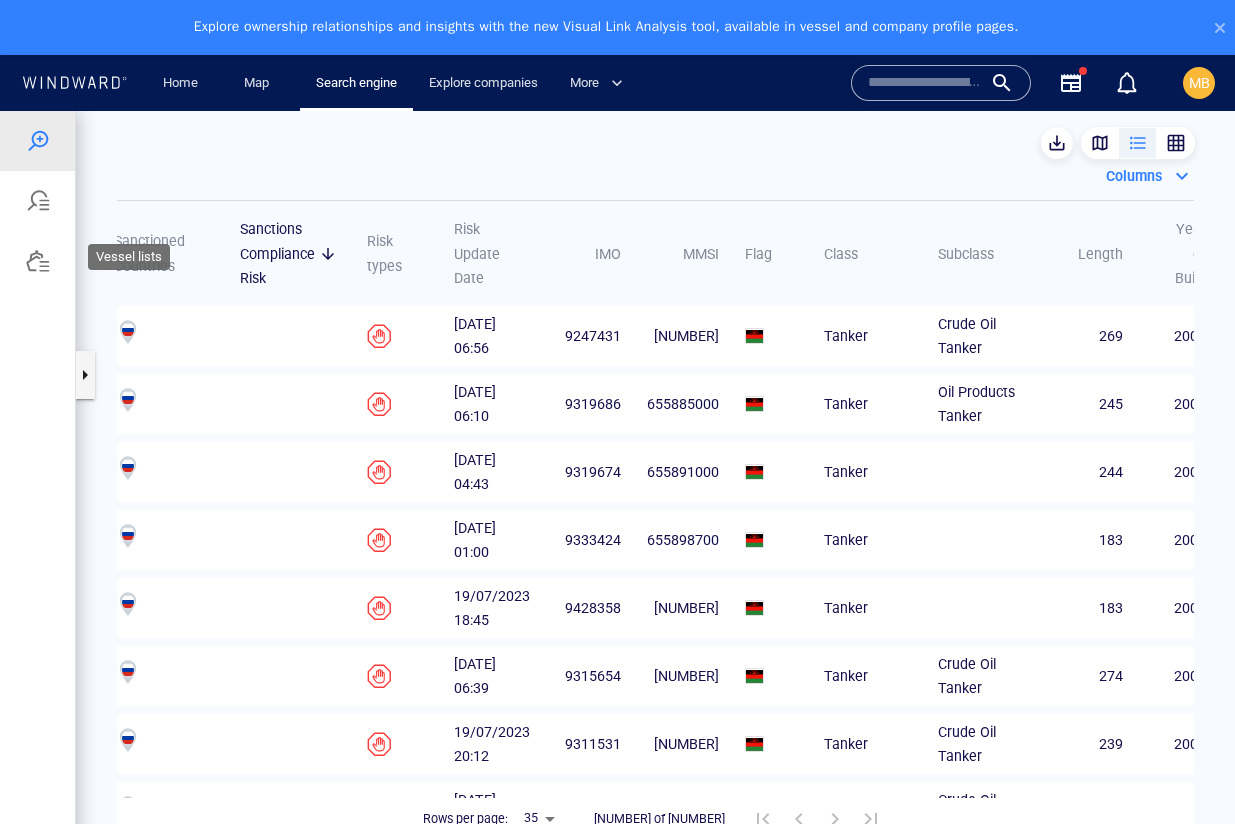 click at bounding box center [38, 261] 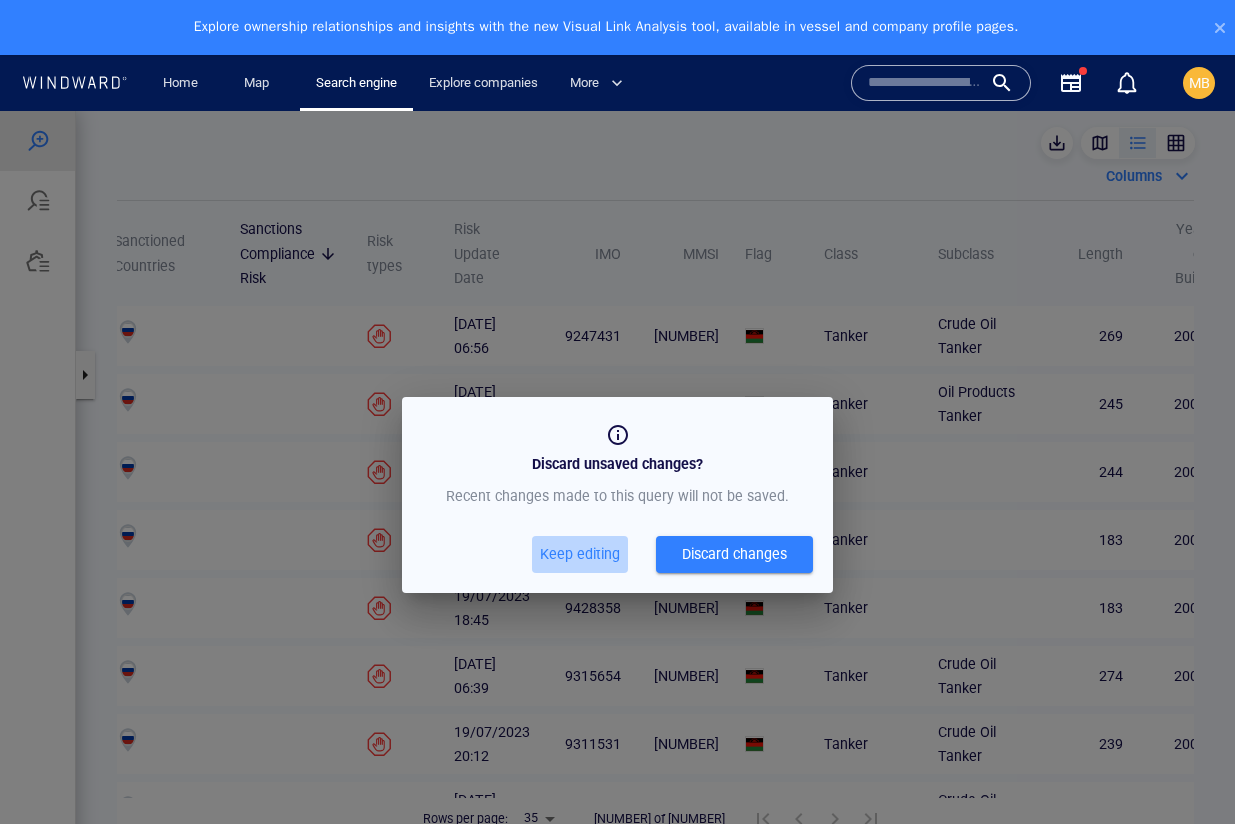 click on "Keep editing" at bounding box center (580, 554) 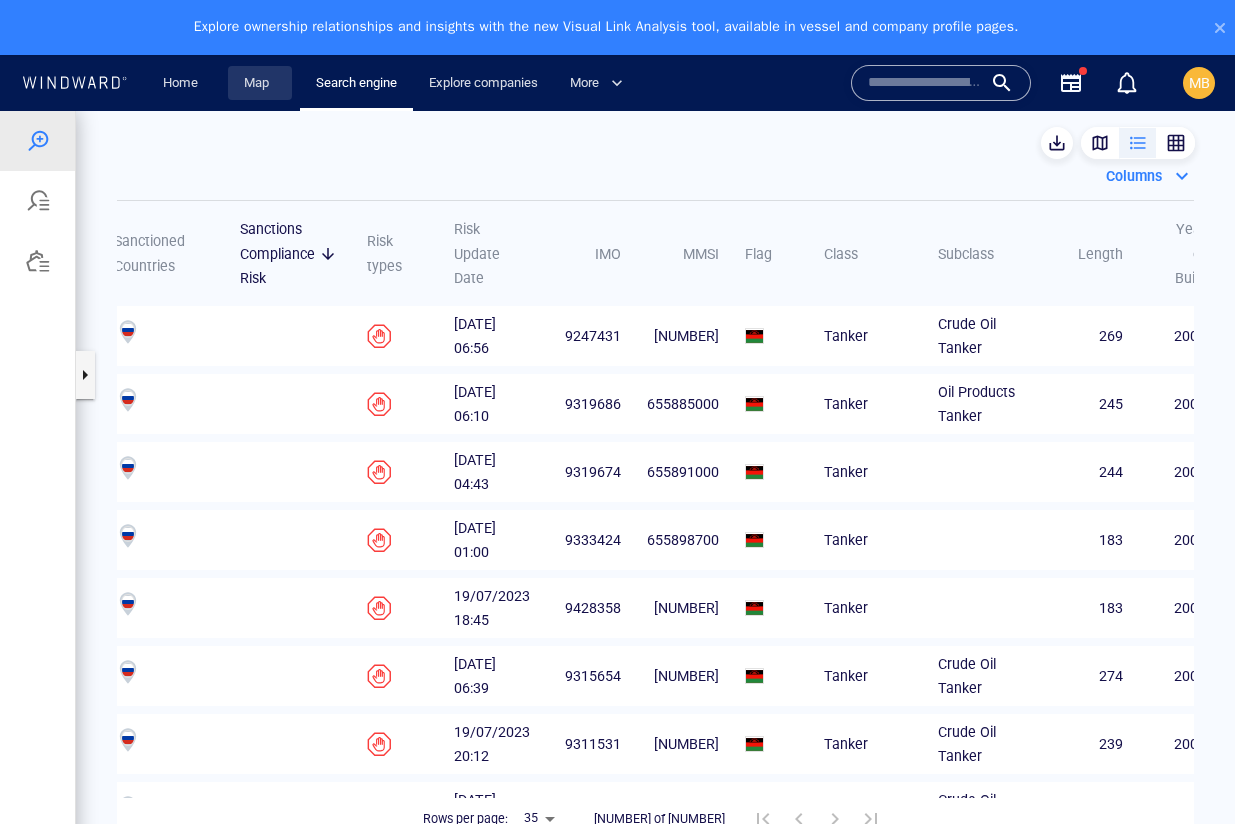 click on "Map" at bounding box center (260, 83) 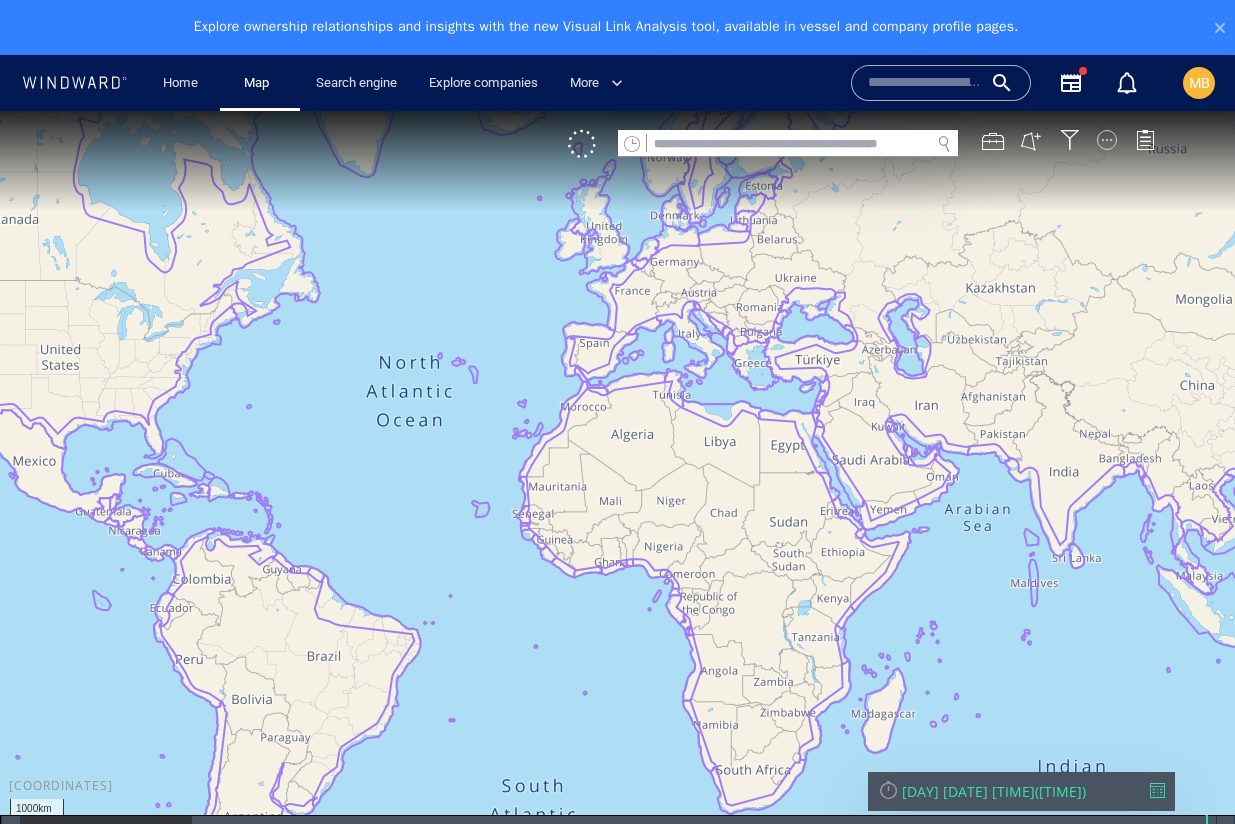 click at bounding box center (1107, 140) 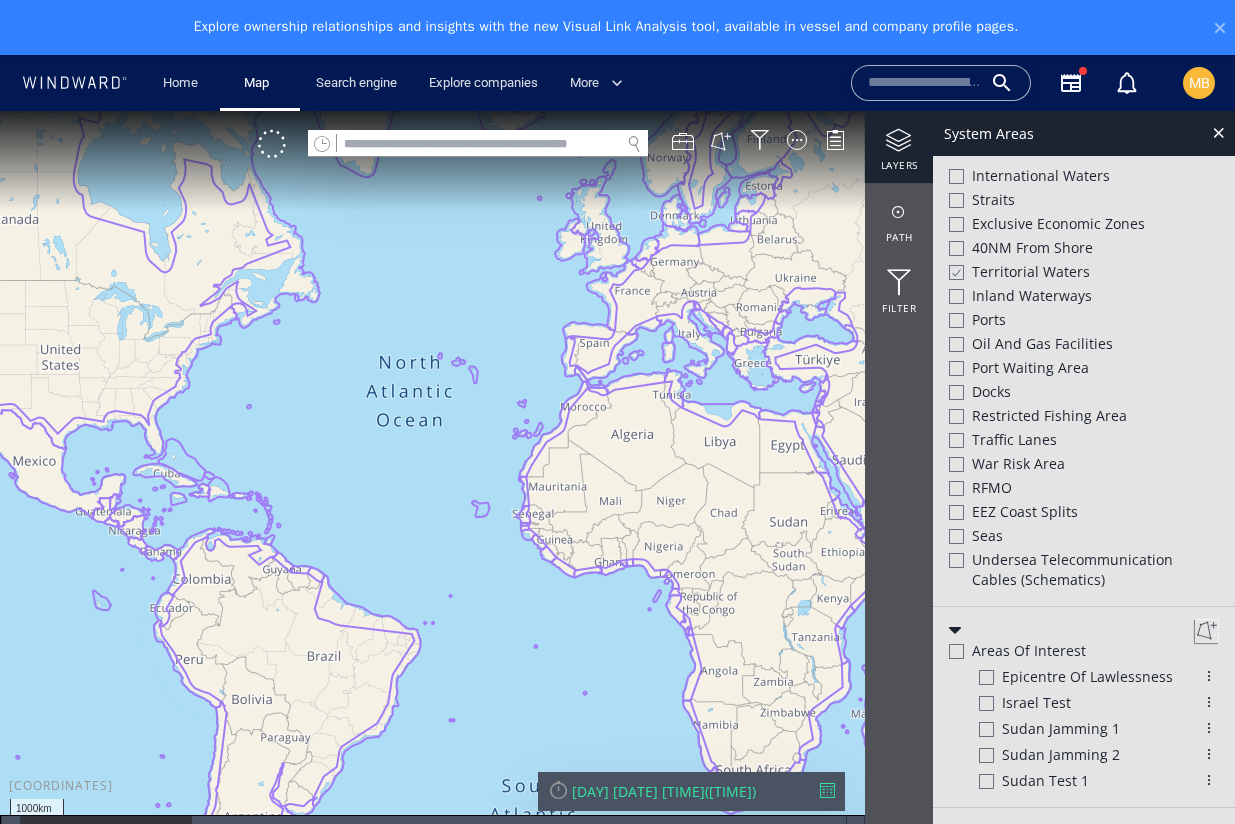 scroll, scrollTop: 544, scrollLeft: 0, axis: vertical 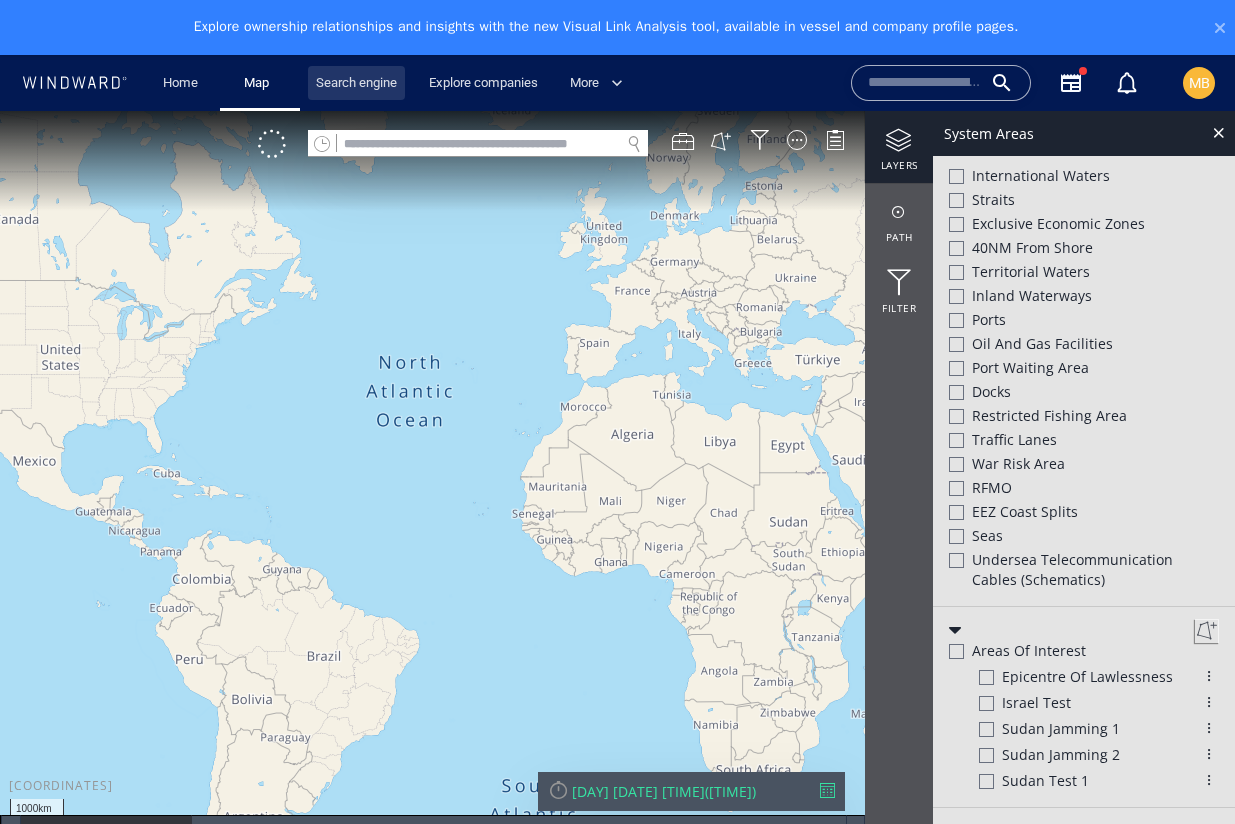 click on "Search engine" at bounding box center (356, 83) 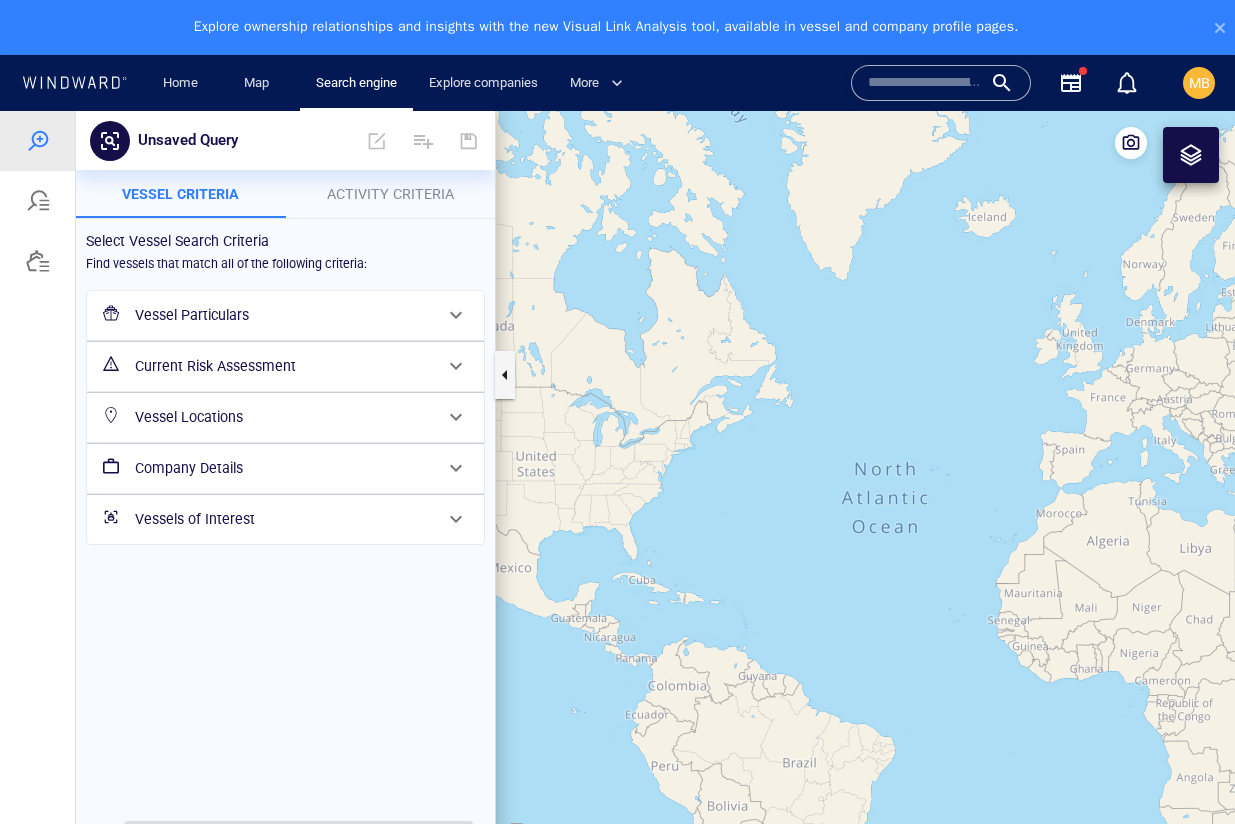 click on "Vessel Particulars" at bounding box center [283, 315] 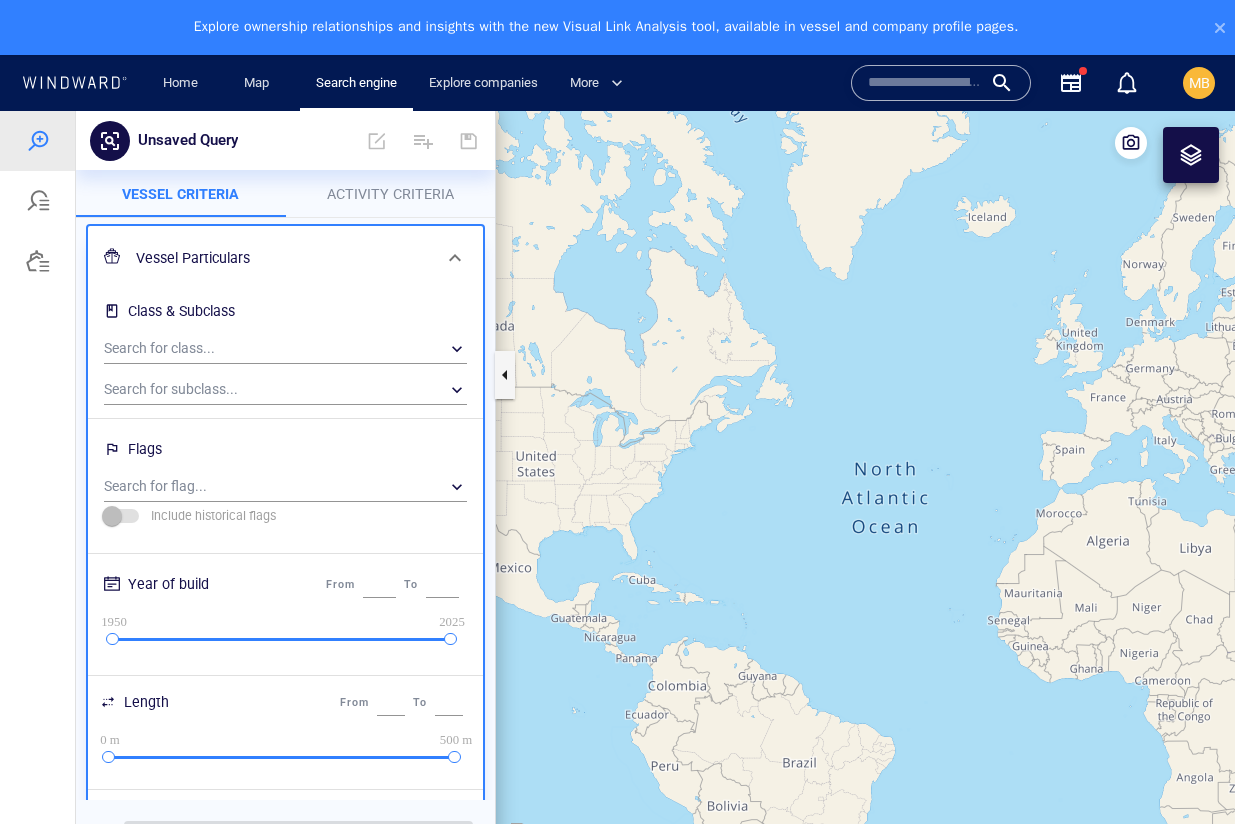 scroll, scrollTop: 103, scrollLeft: 0, axis: vertical 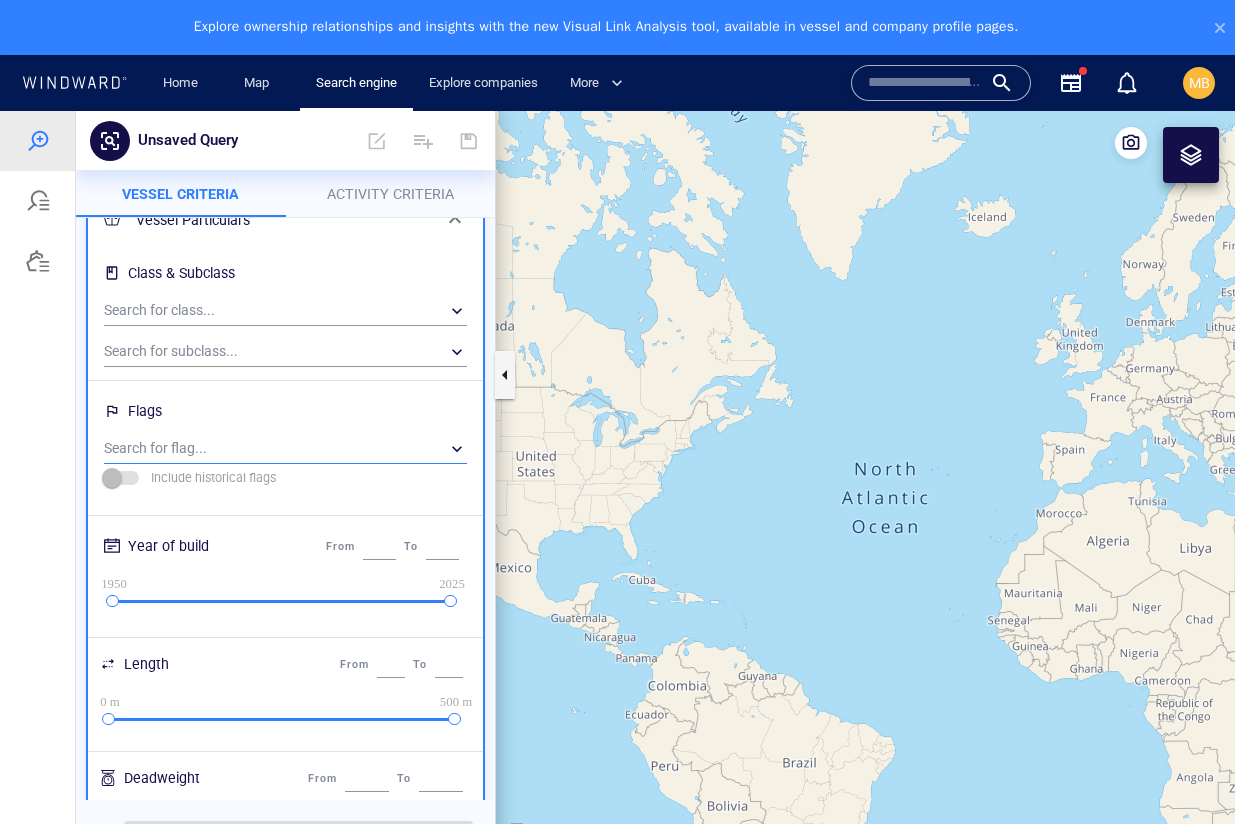 click on "​" at bounding box center [285, 449] 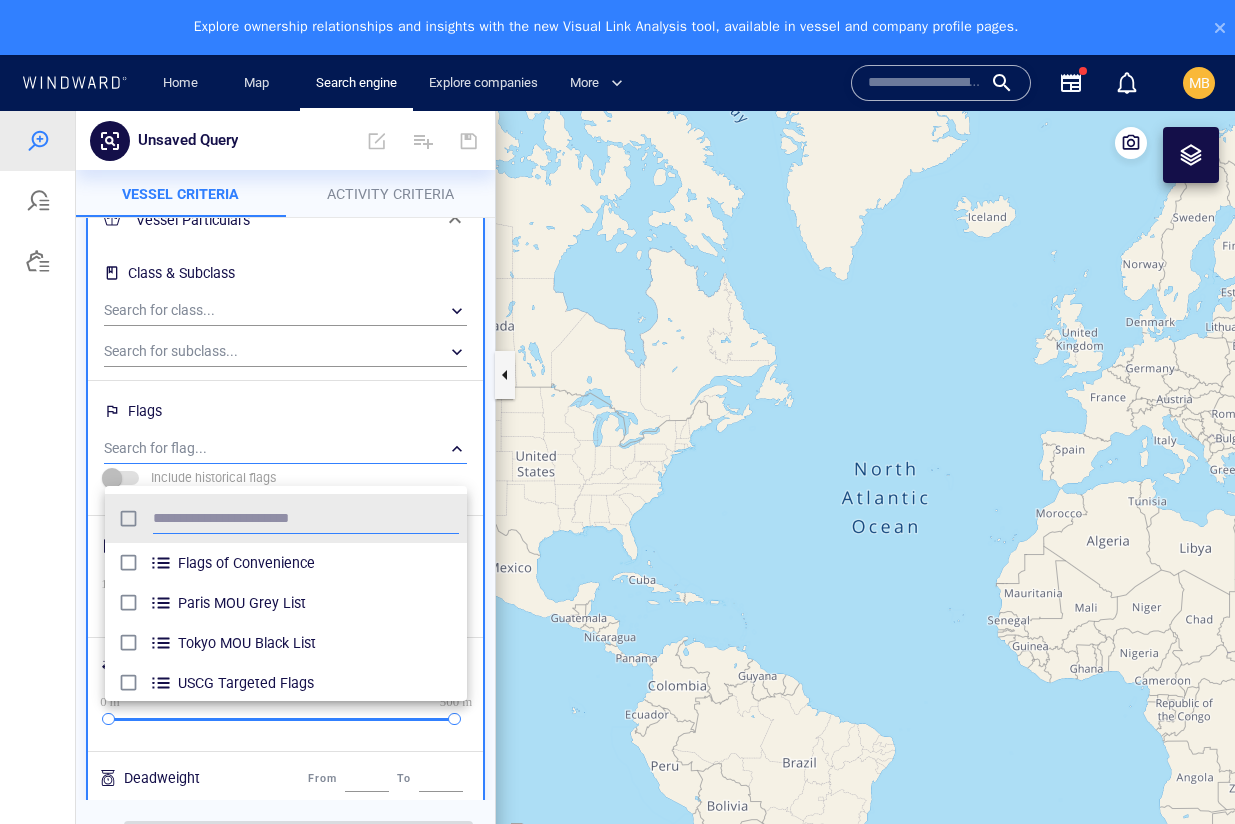 scroll, scrollTop: 1, scrollLeft: 1, axis: both 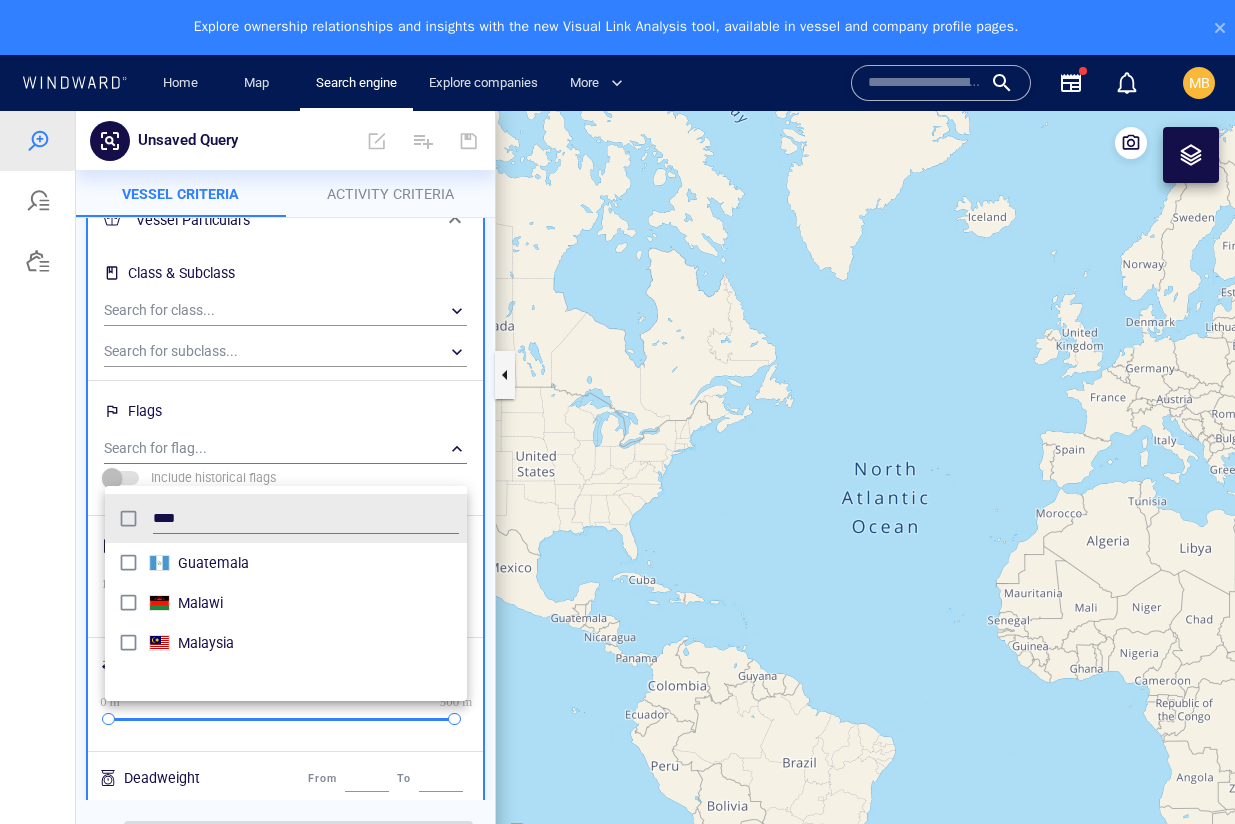 type on "****" 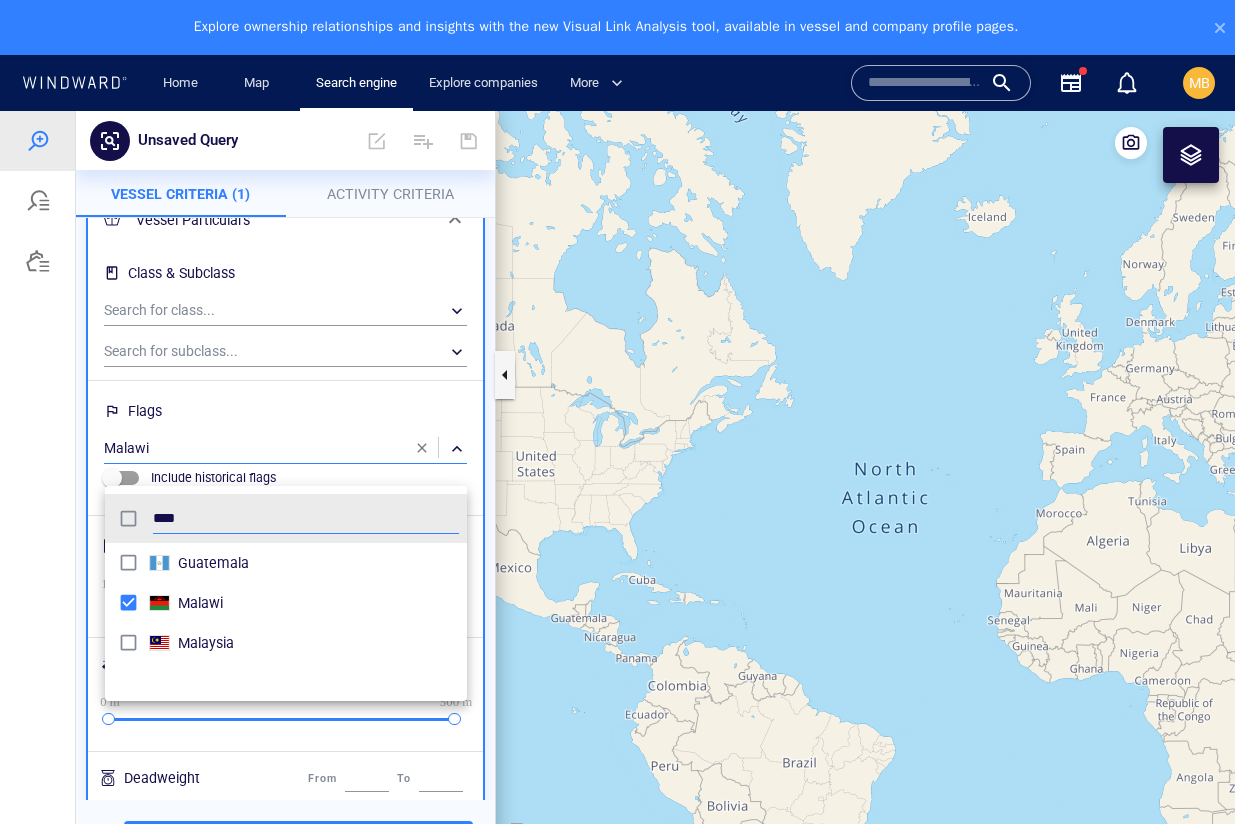 click at bounding box center [617, 495] 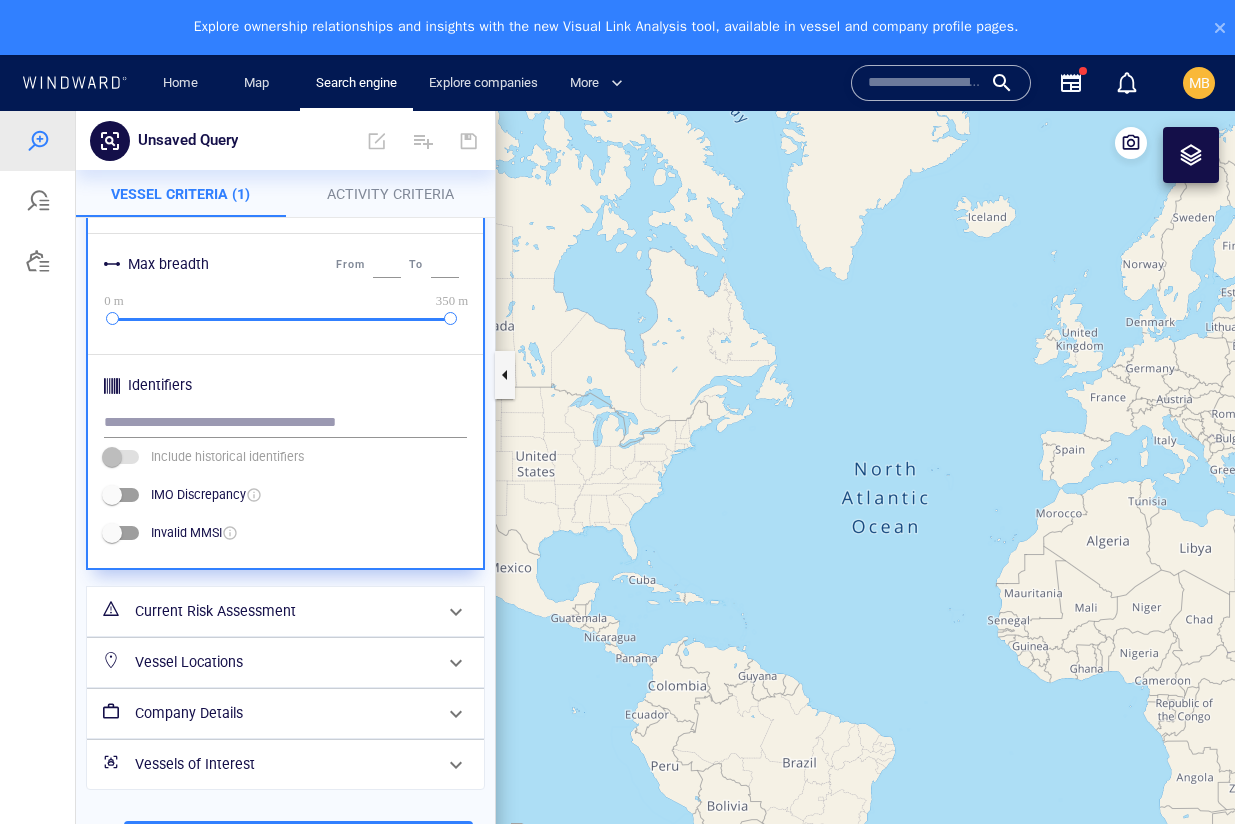 scroll, scrollTop: 925, scrollLeft: 0, axis: vertical 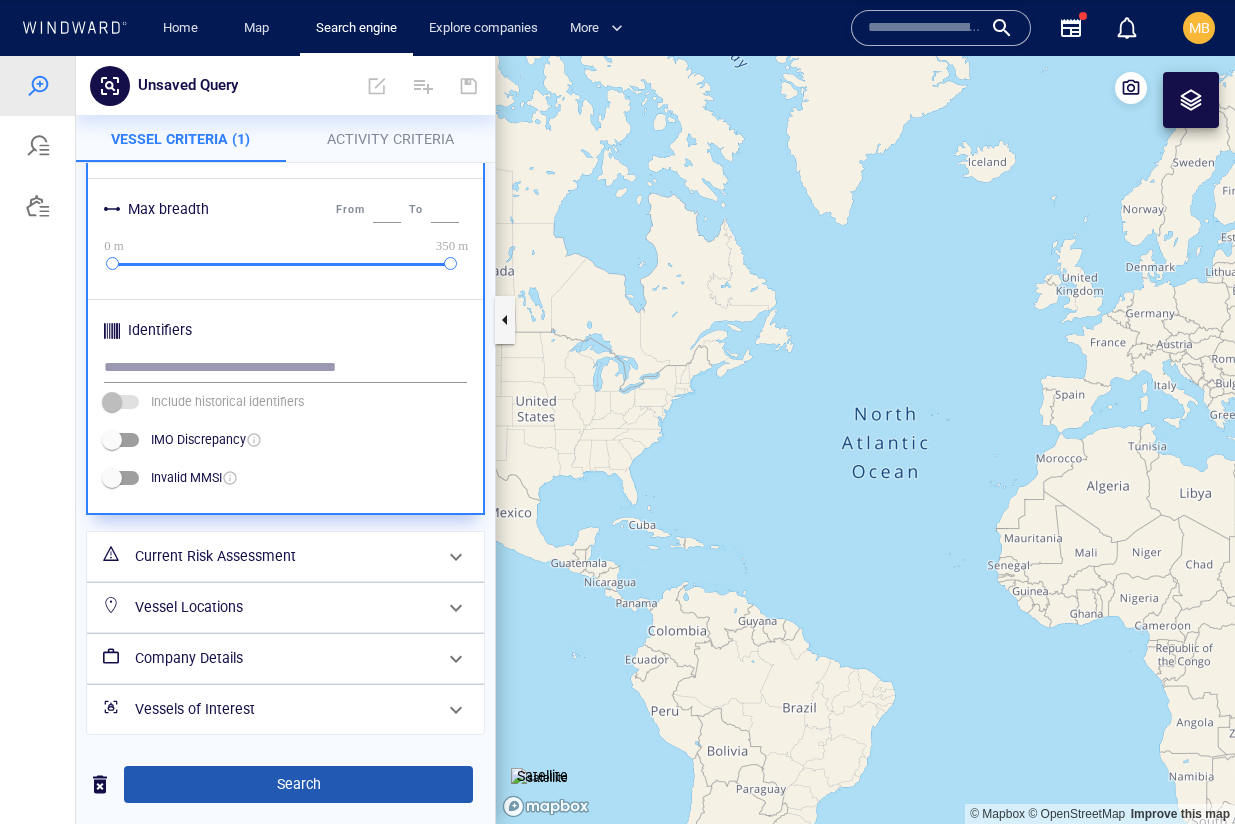 click on "Search" at bounding box center (298, 784) 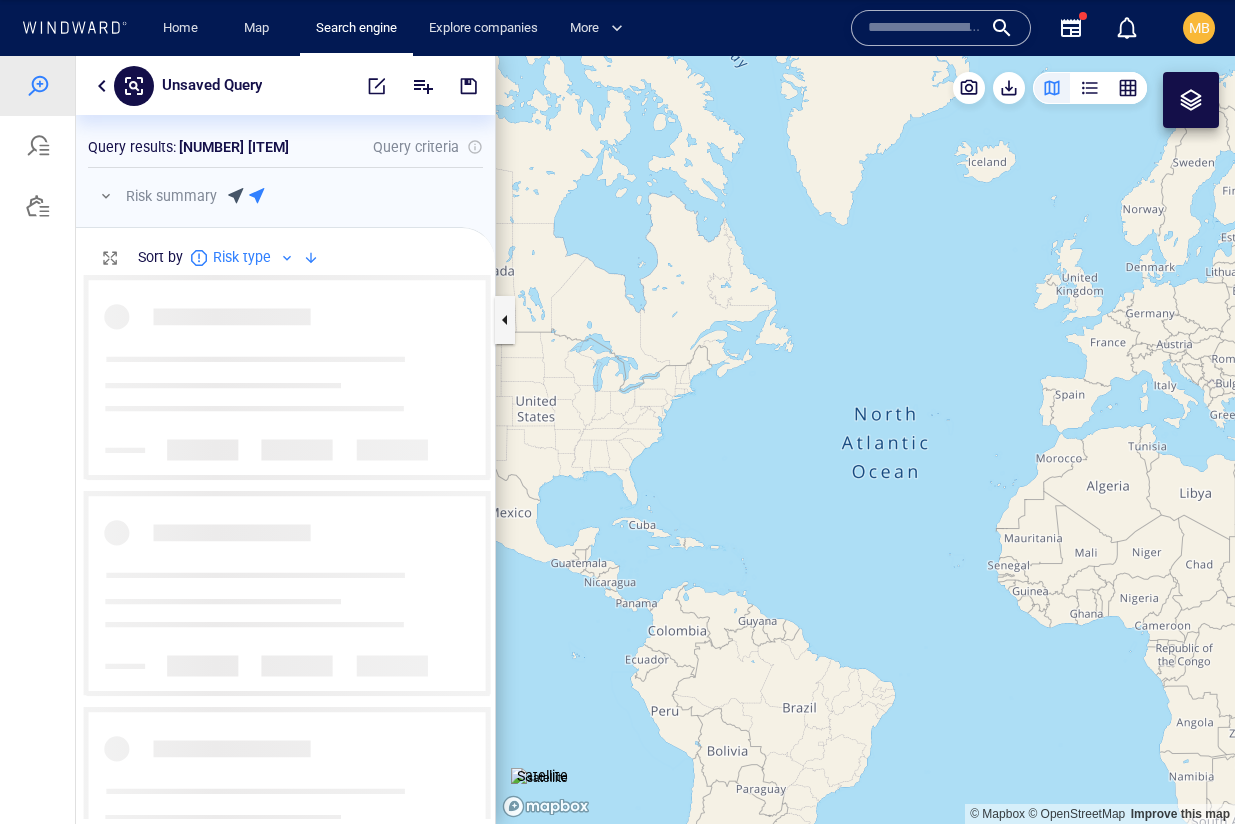 scroll, scrollTop: 544, scrollLeft: 419, axis: both 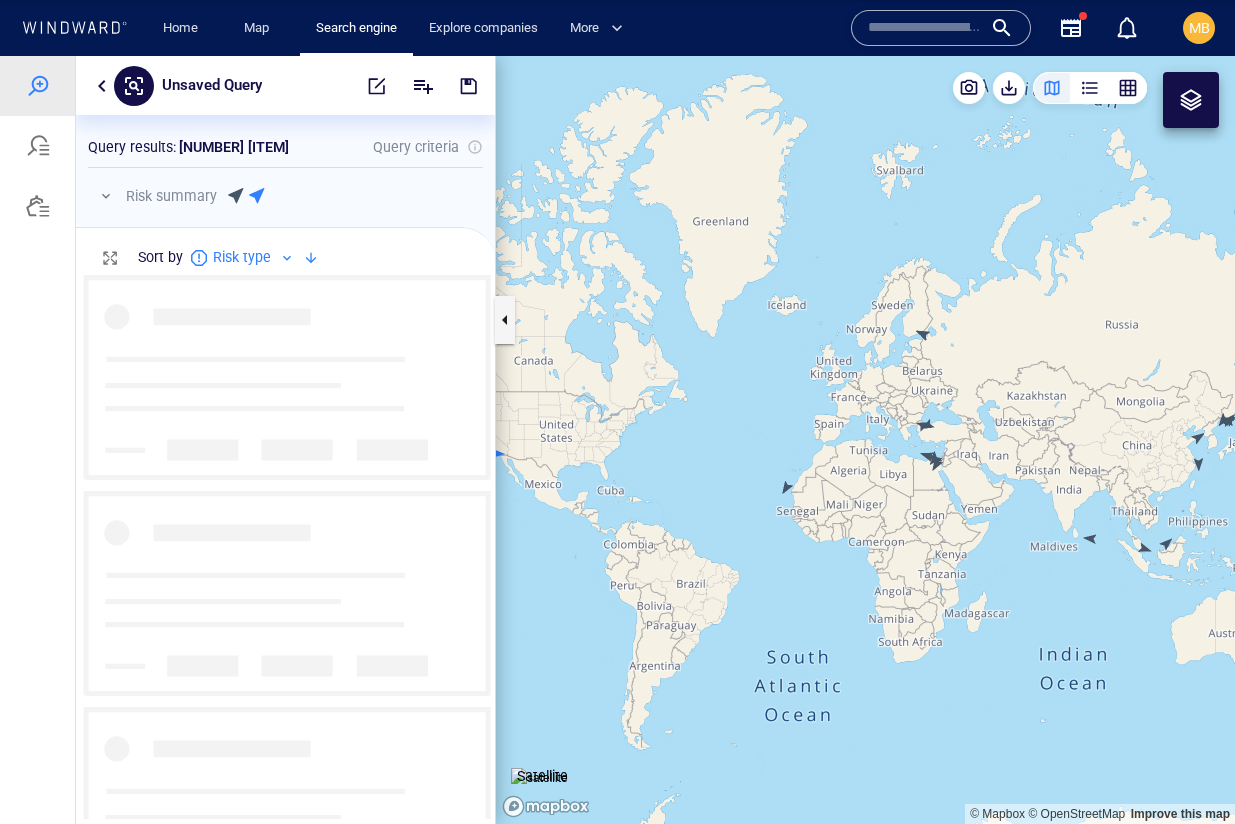 drag, startPoint x: 734, startPoint y: 377, endPoint x: 513, endPoint y: 376, distance: 221.00226 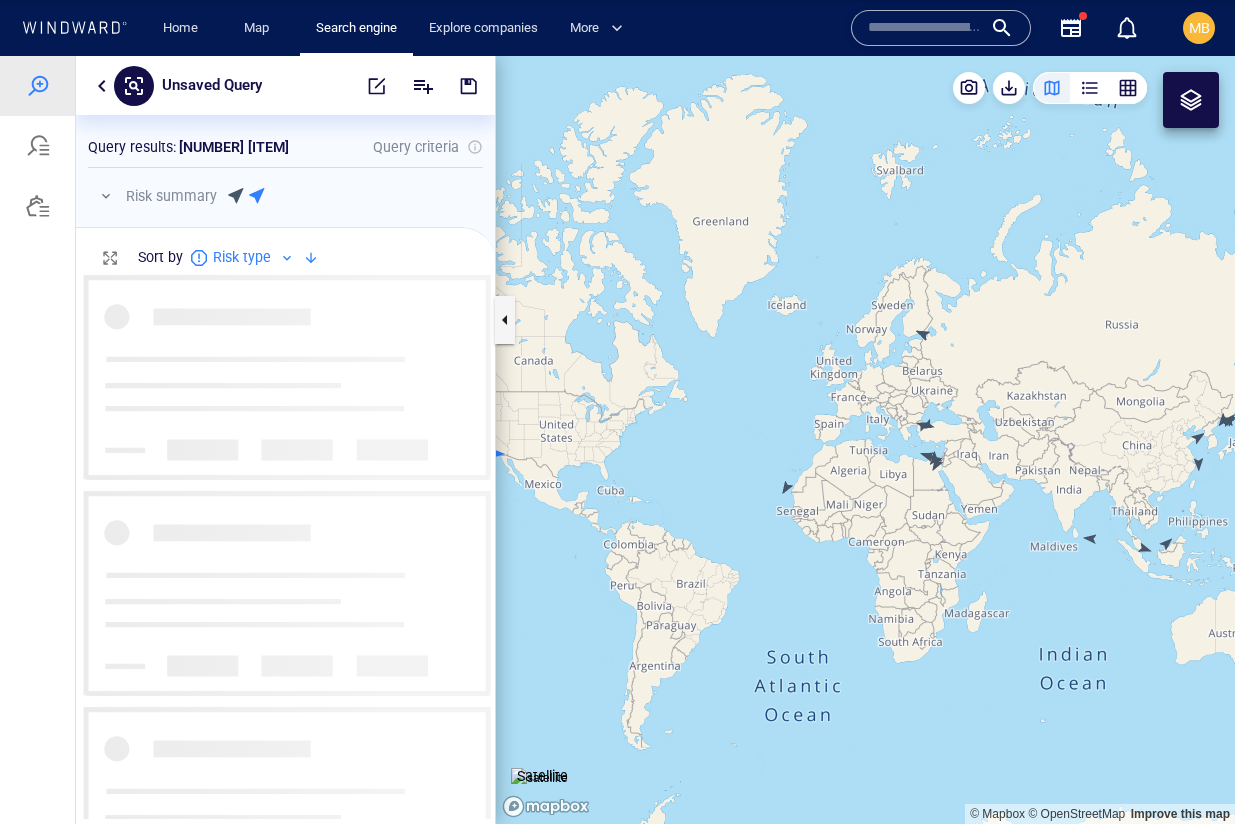 click at bounding box center [865, 440] 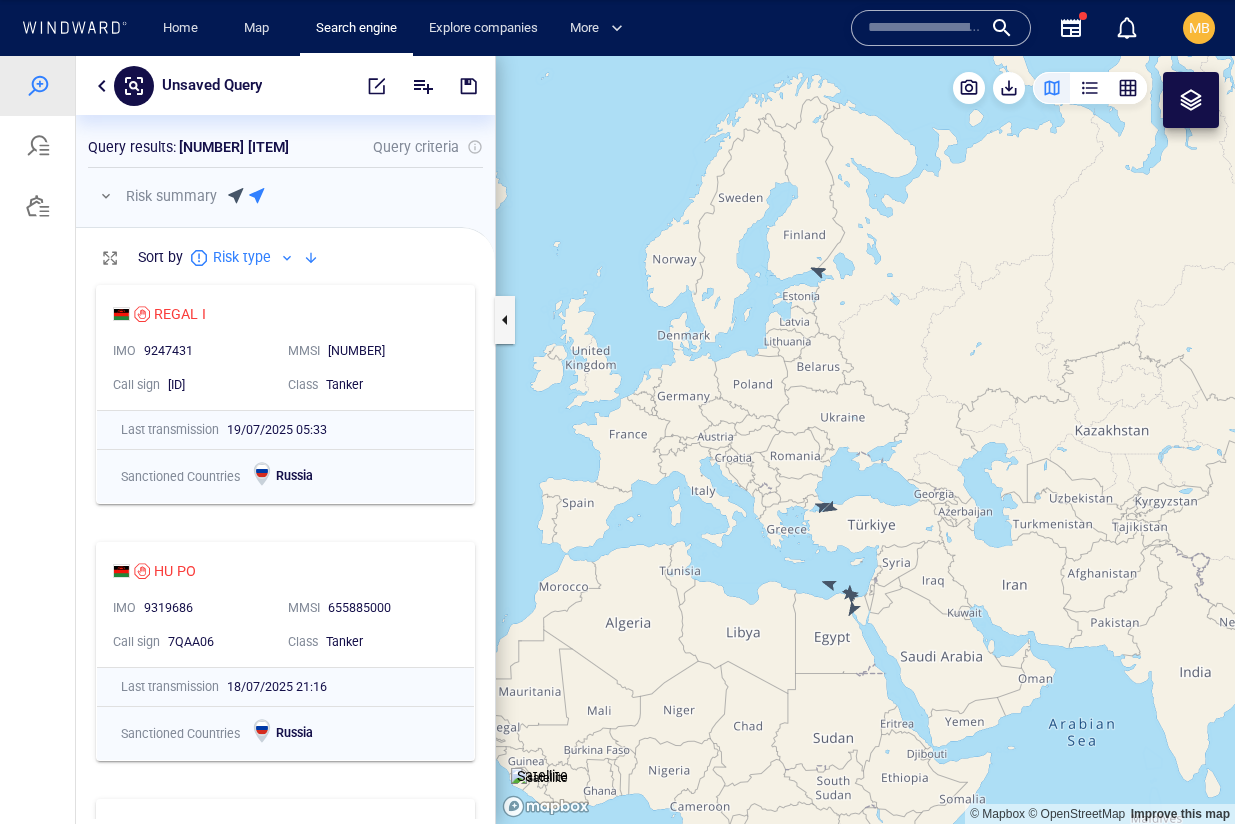 drag, startPoint x: 644, startPoint y: 438, endPoint x: 654, endPoint y: 474, distance: 37.363083 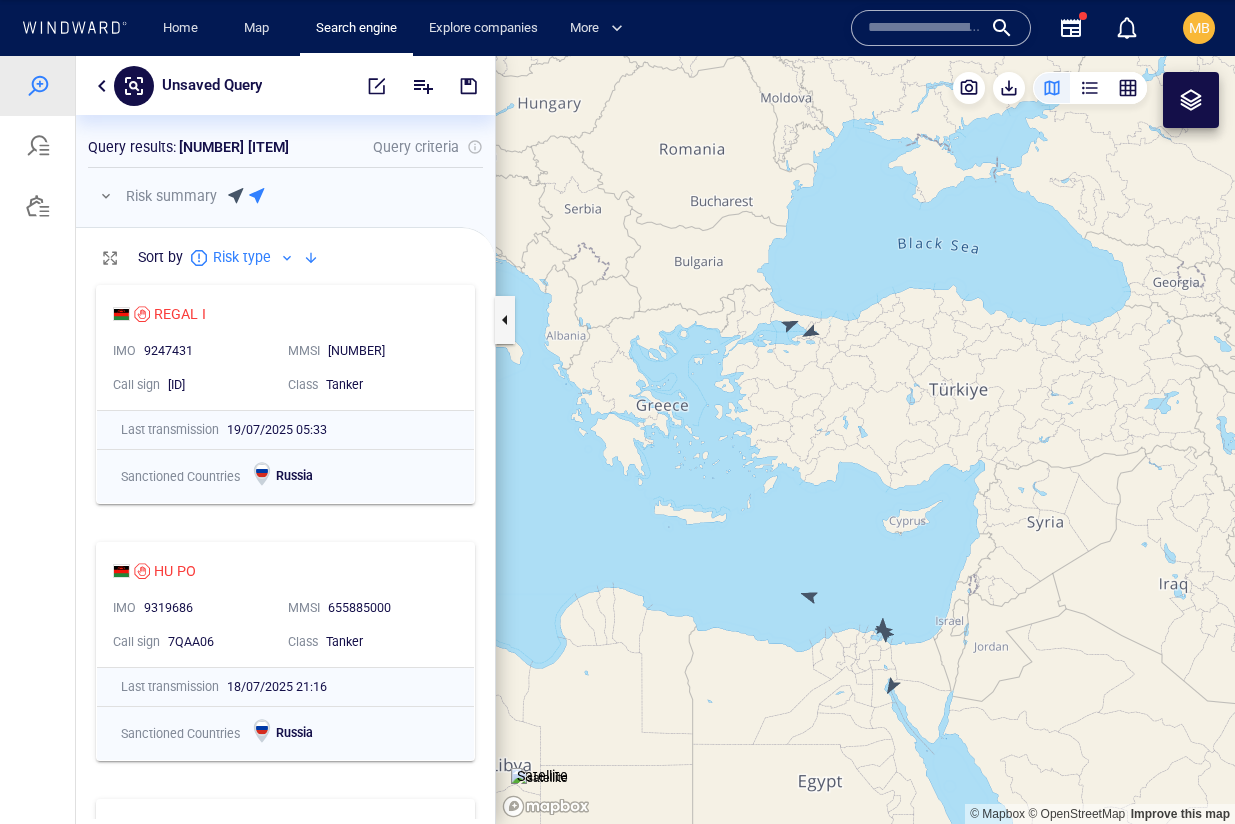 drag, startPoint x: 843, startPoint y: 515, endPoint x: 833, endPoint y: 421, distance: 94.53042 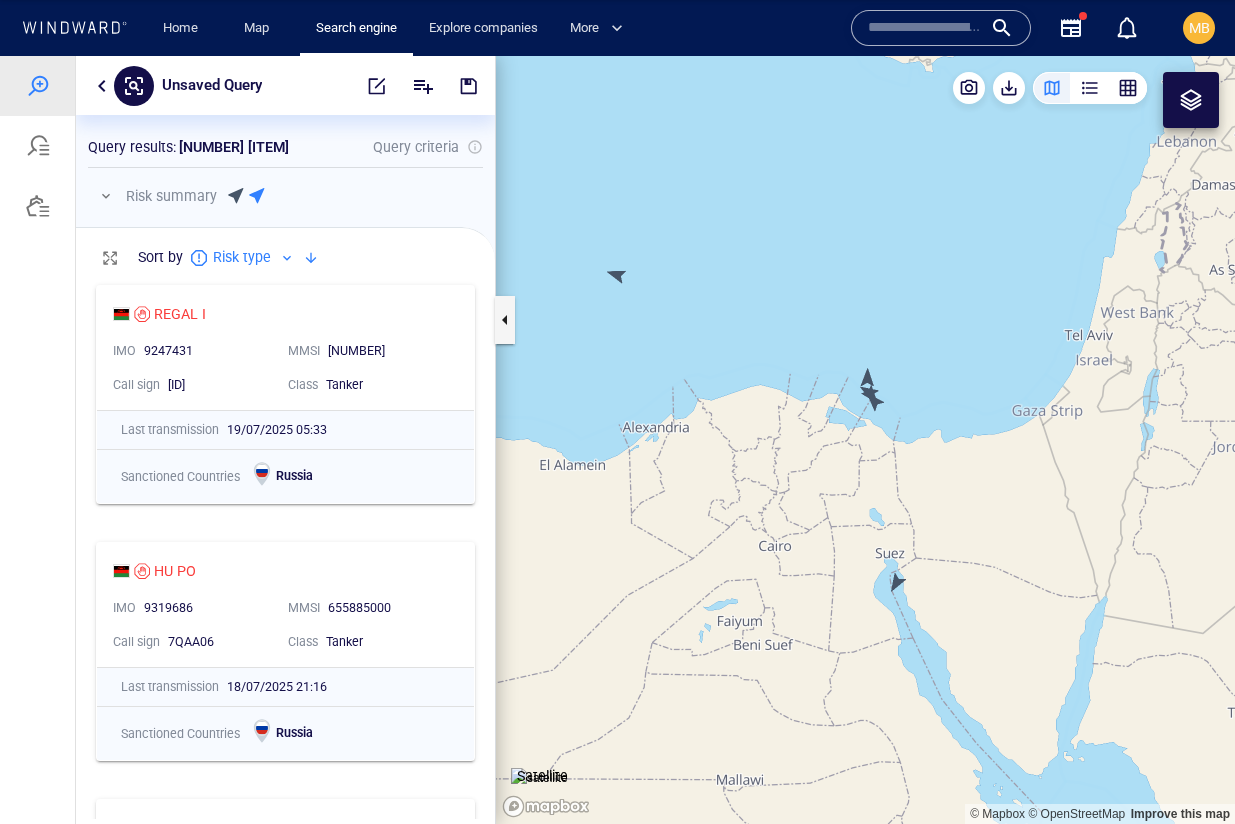 click at bounding box center (865, 440) 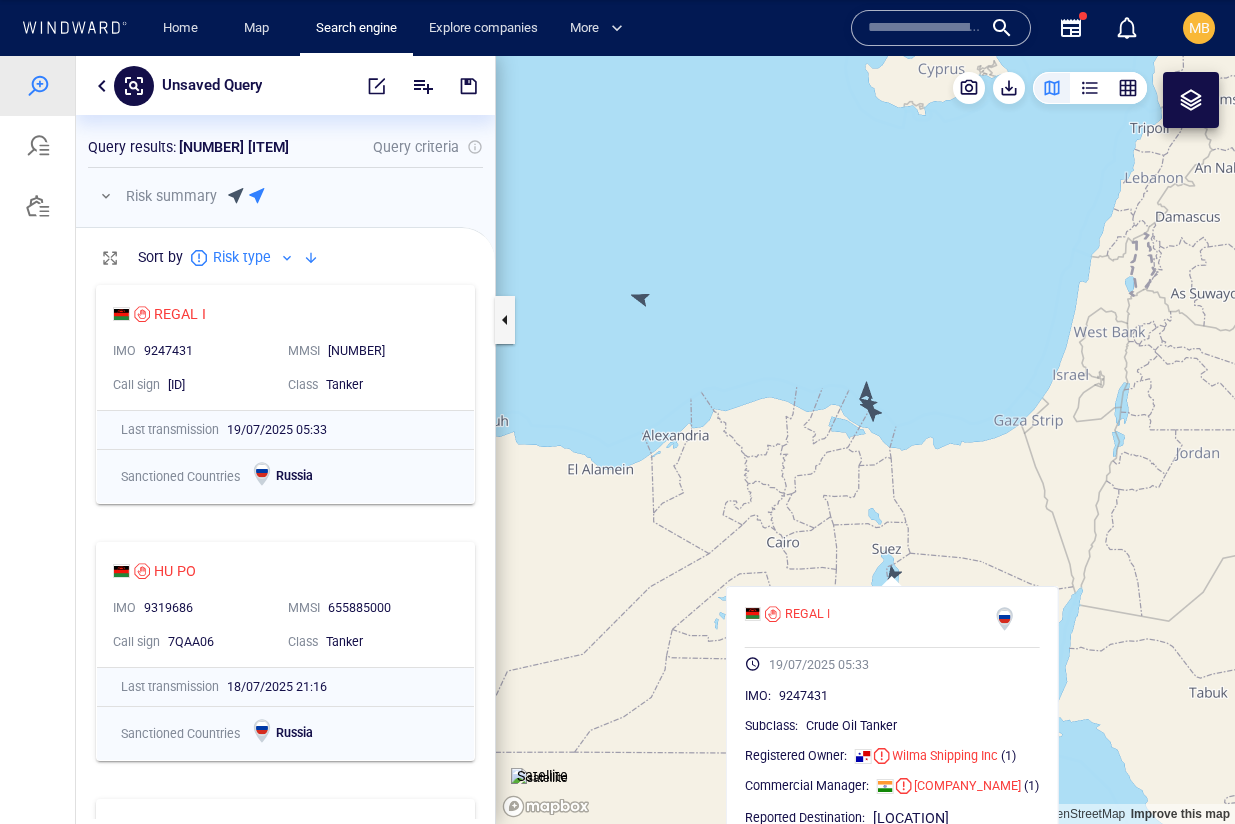 click at bounding box center [865, 440] 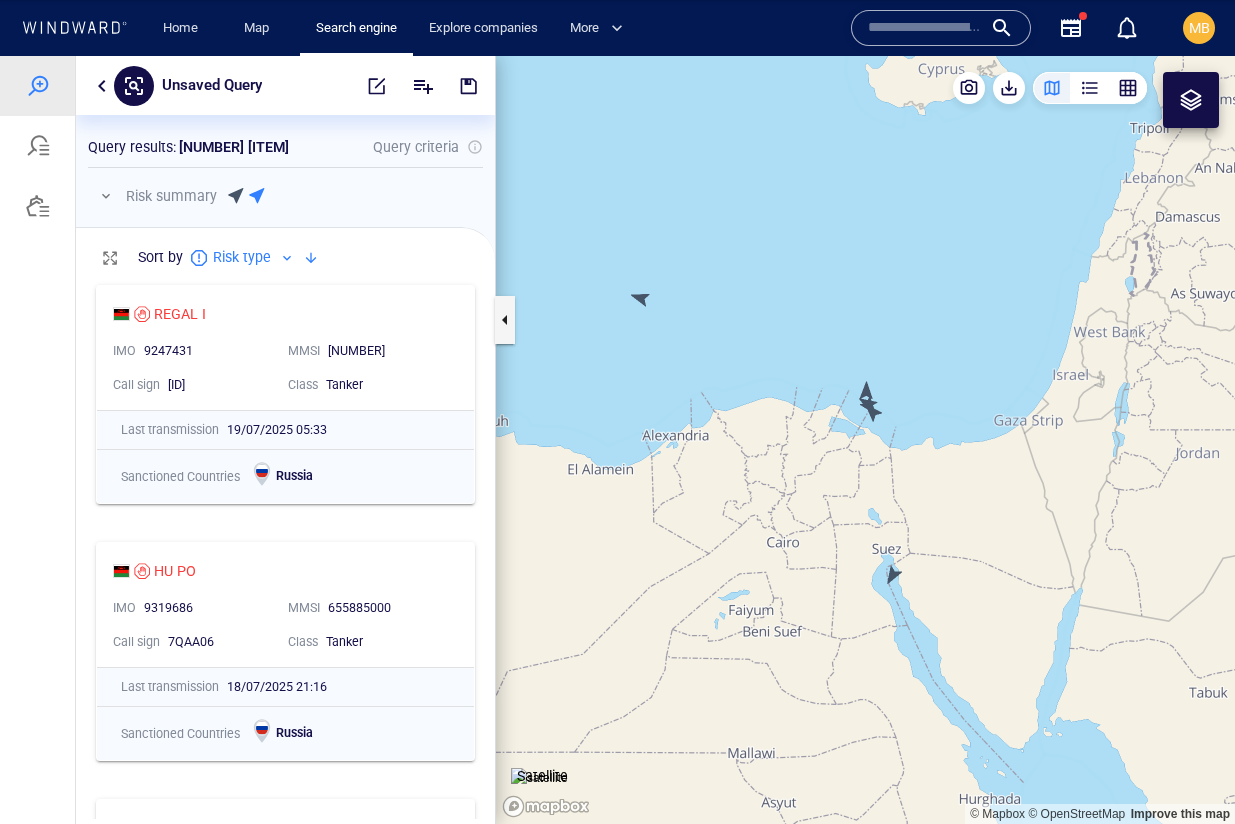 click at bounding box center (865, 440) 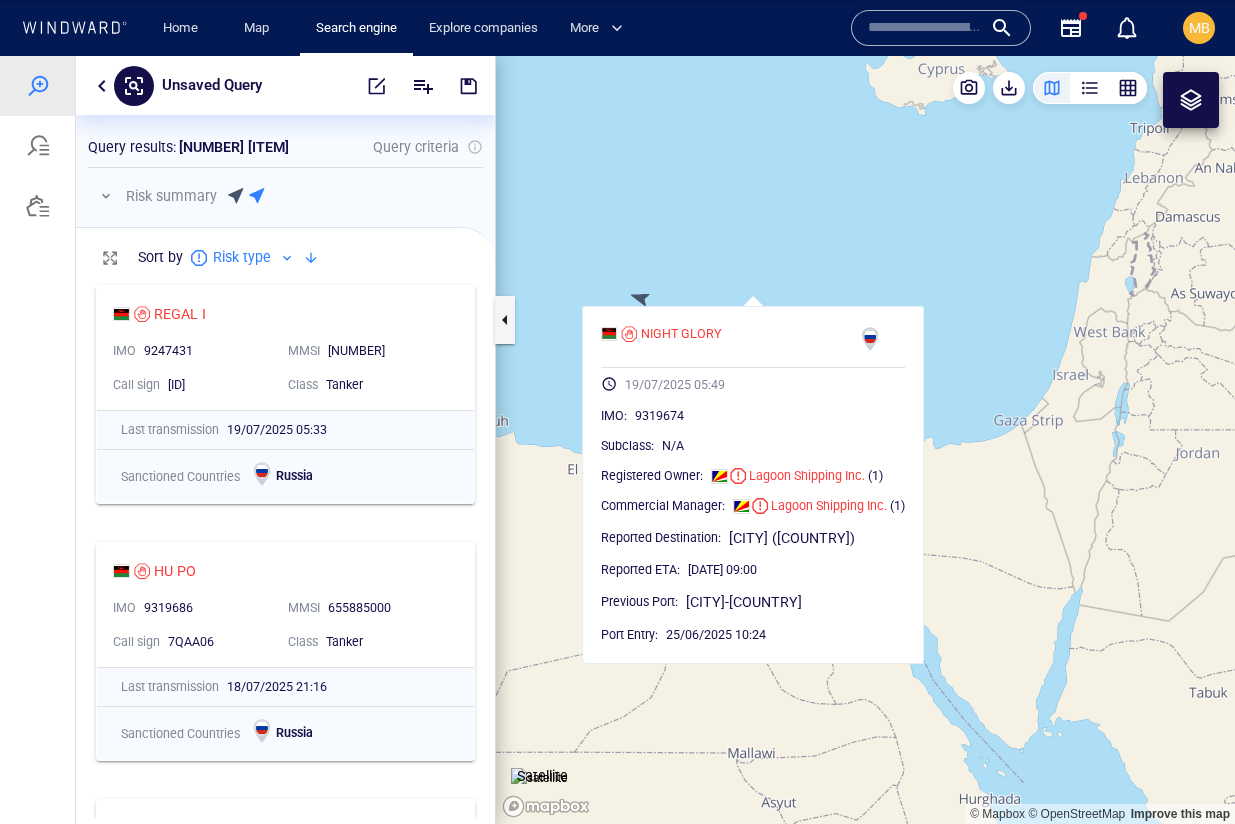 drag, startPoint x: 628, startPoint y: 288, endPoint x: 742, endPoint y: 287, distance: 114.00439 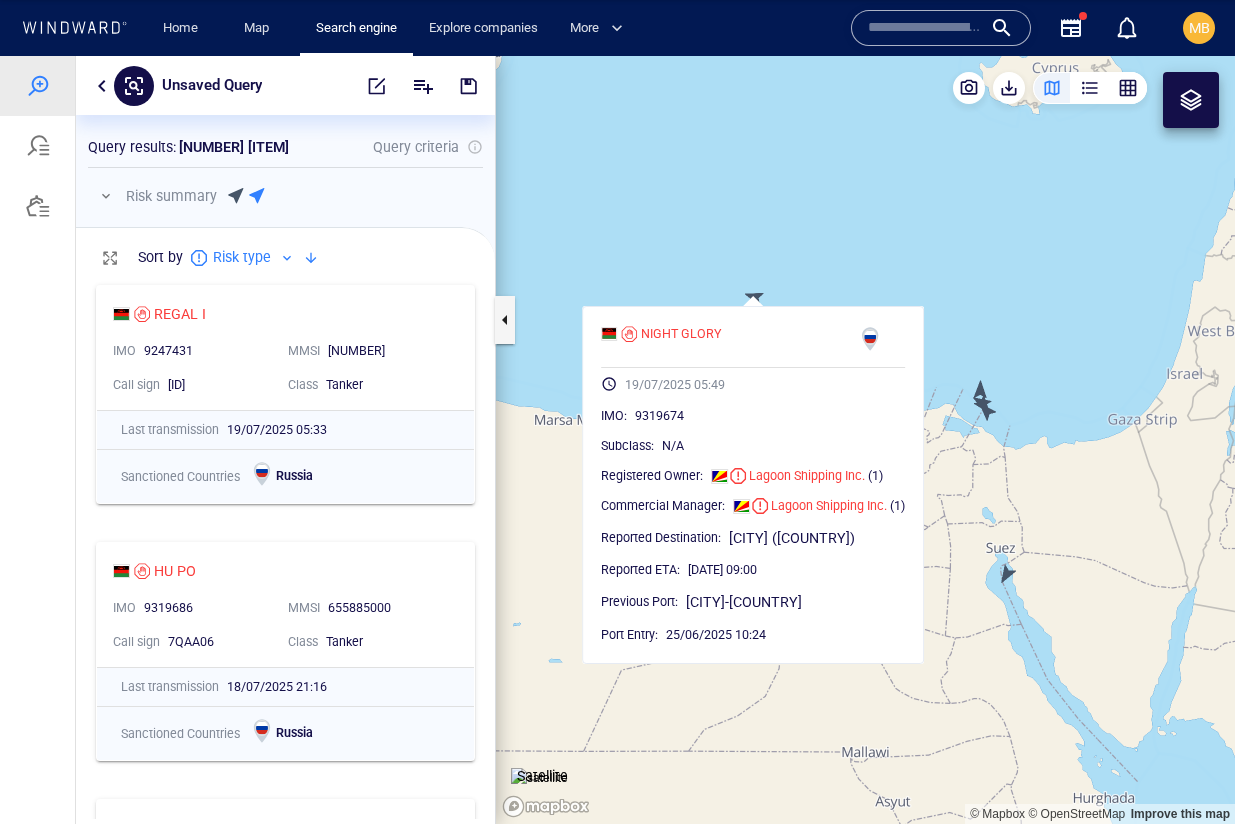 click at bounding box center [865, 440] 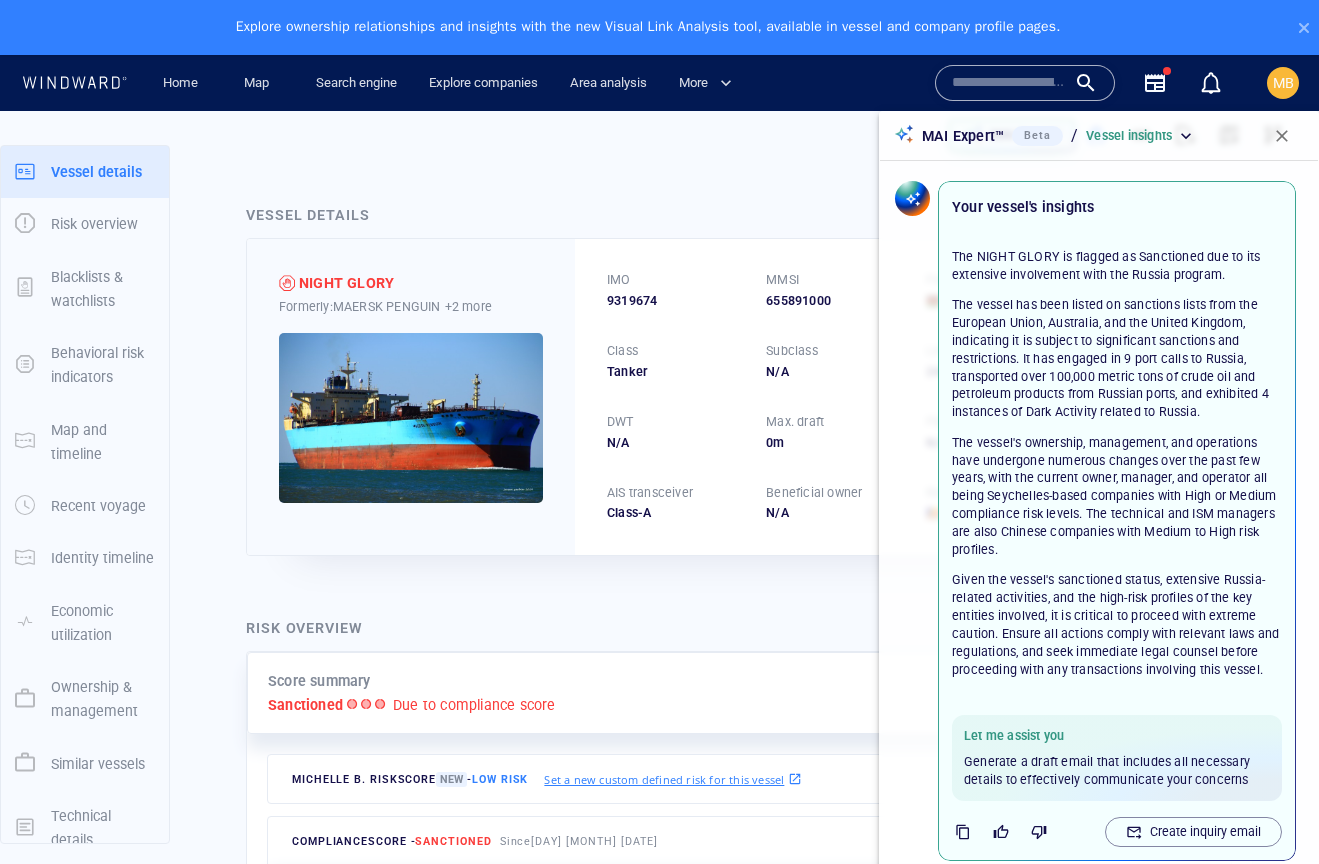 scroll, scrollTop: 0, scrollLeft: 0, axis: both 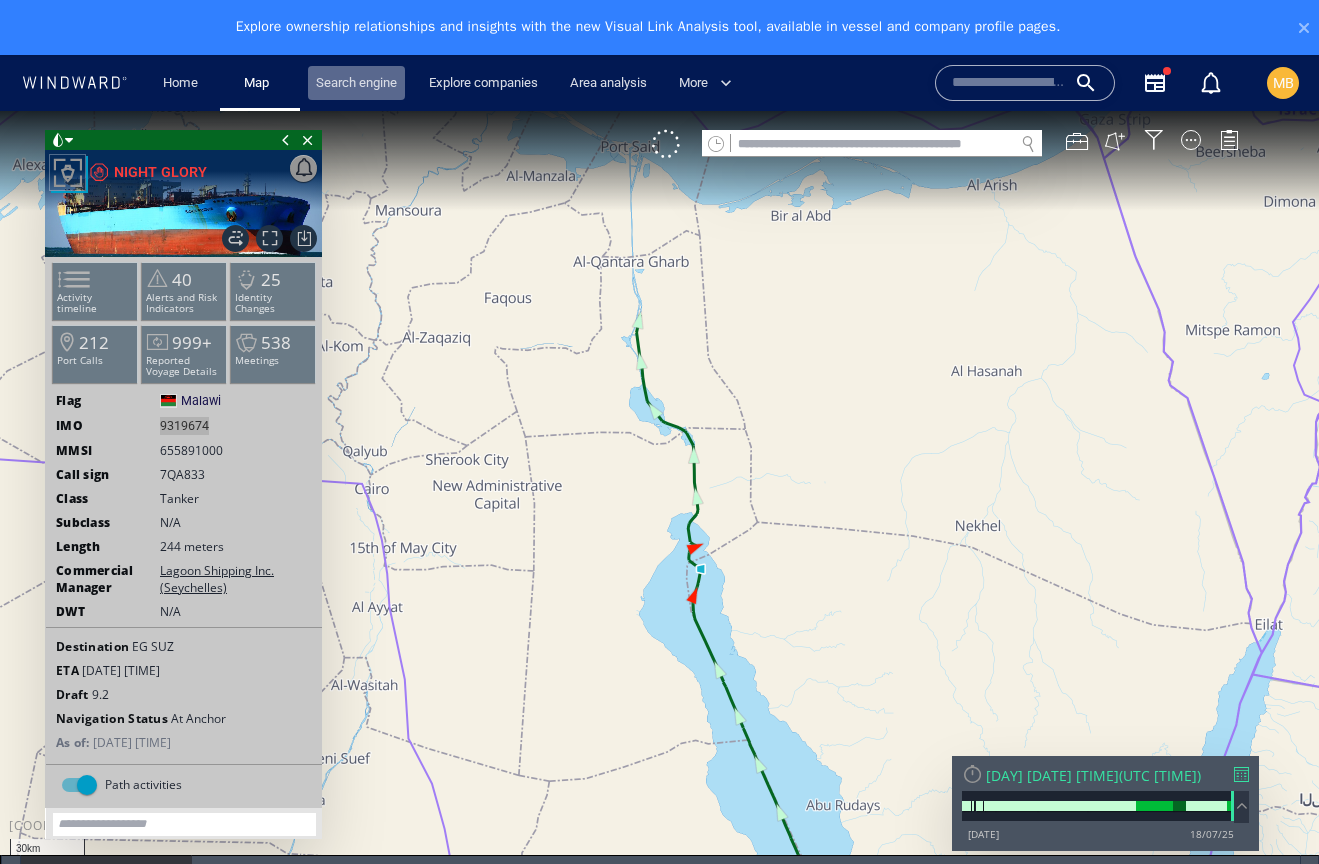 click on "Search engine" at bounding box center [356, 83] 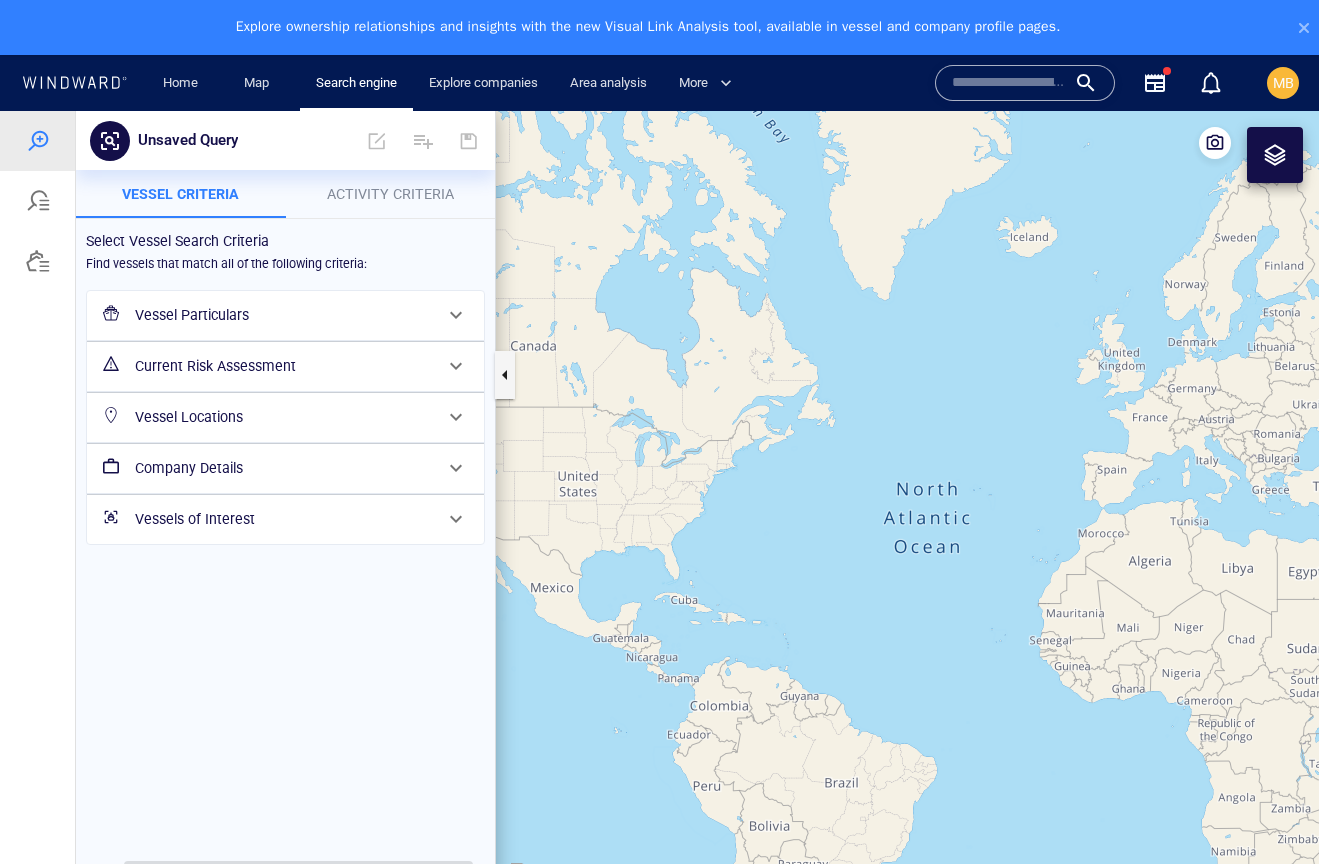 click on "Vessel Particulars" at bounding box center [283, 315] 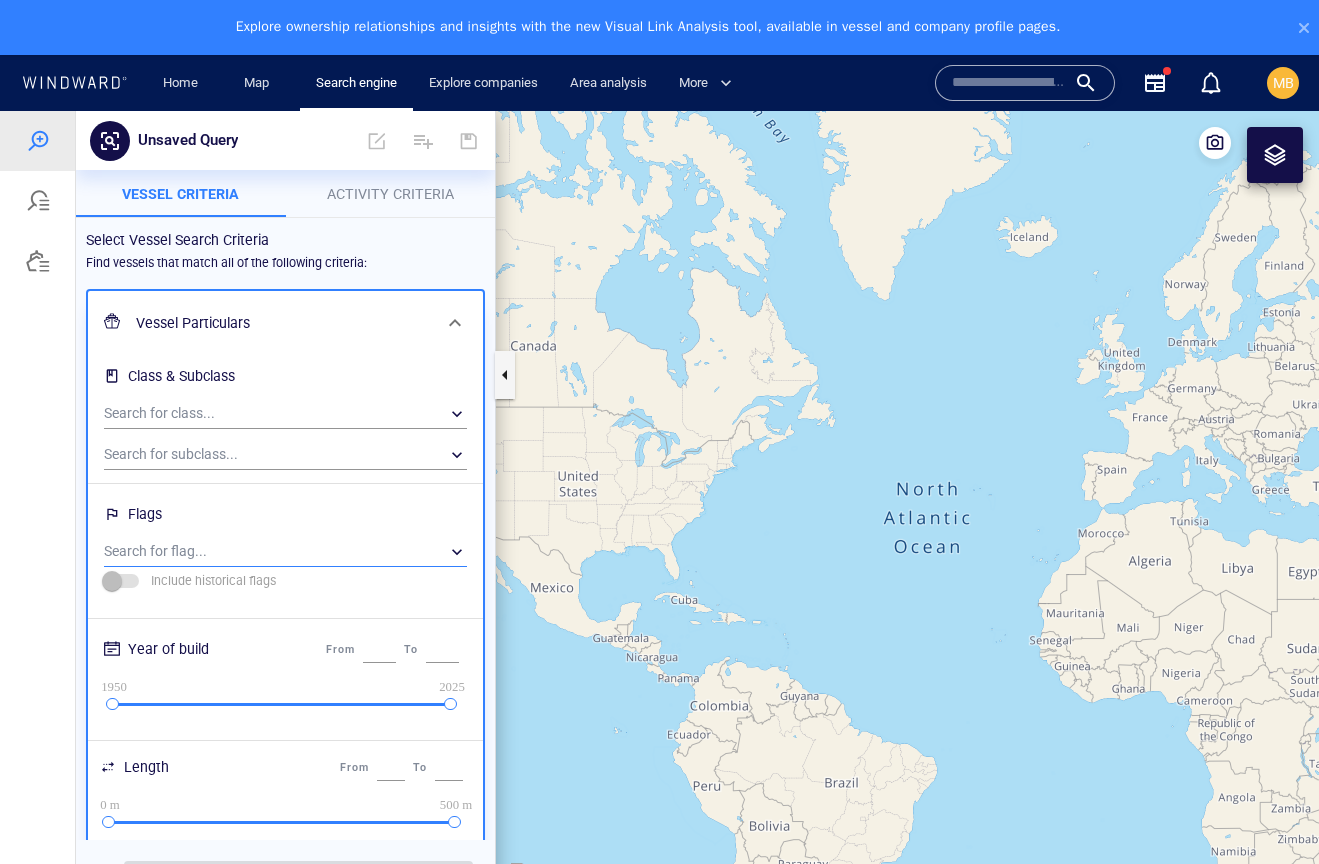 click on "​" at bounding box center (285, 552) 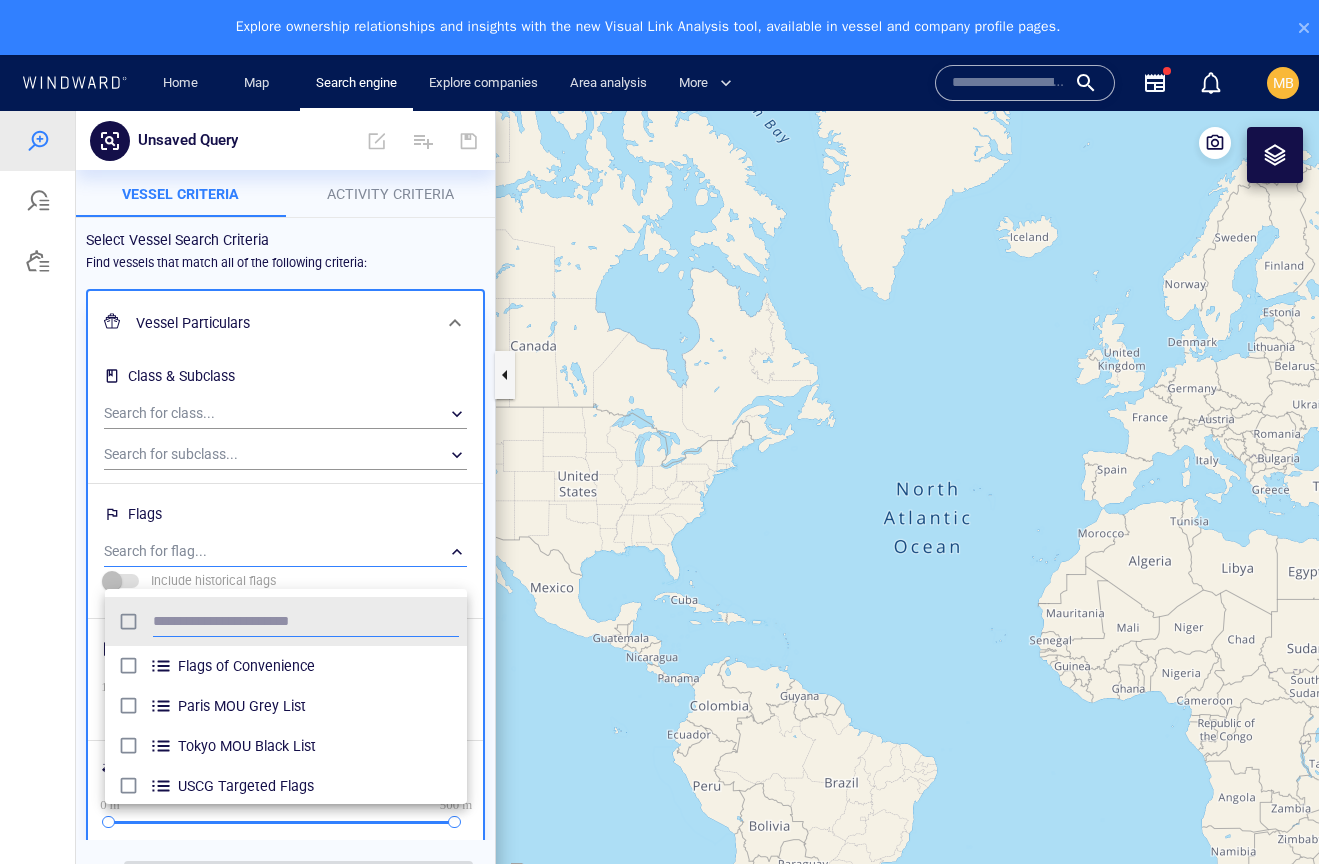 scroll, scrollTop: 1, scrollLeft: 1, axis: both 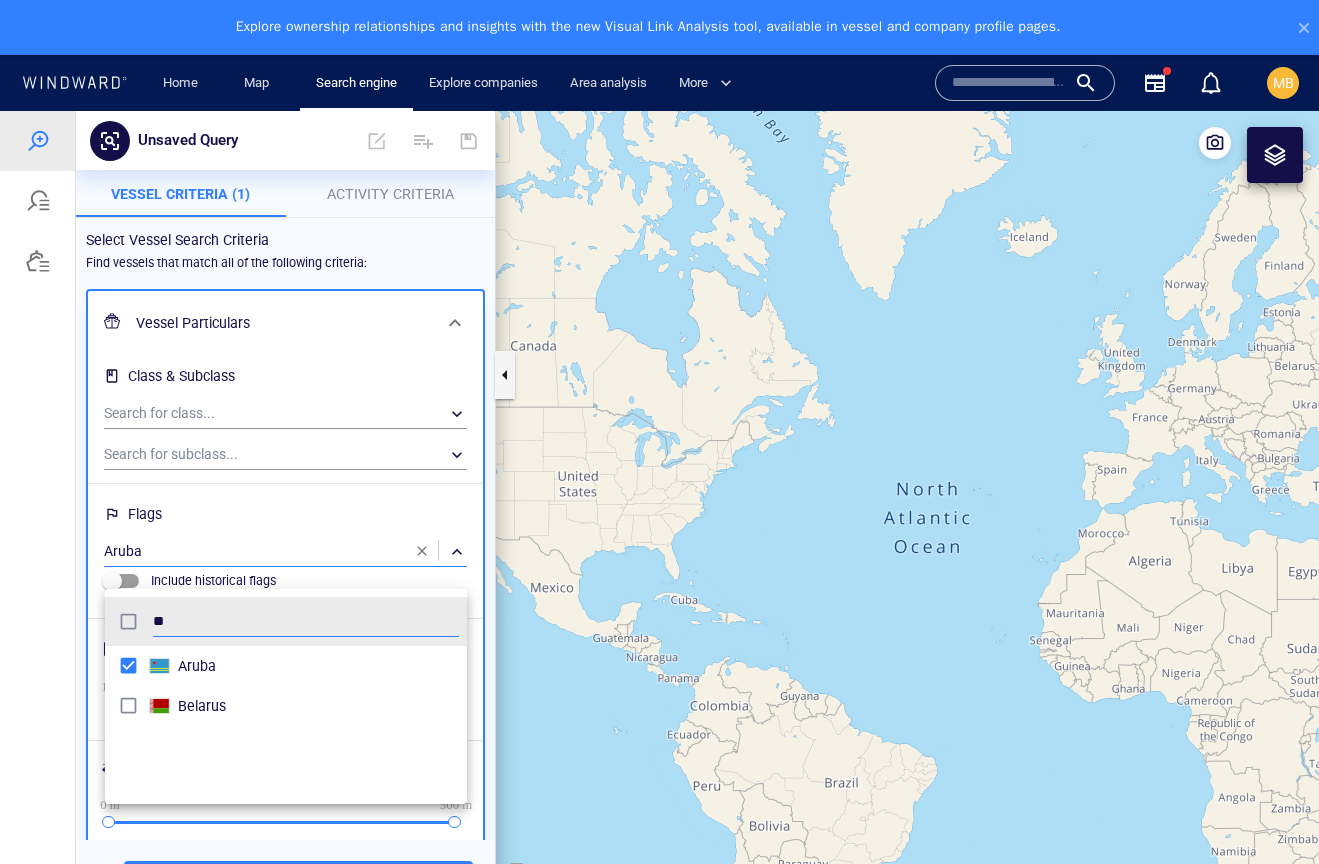 type on "*" 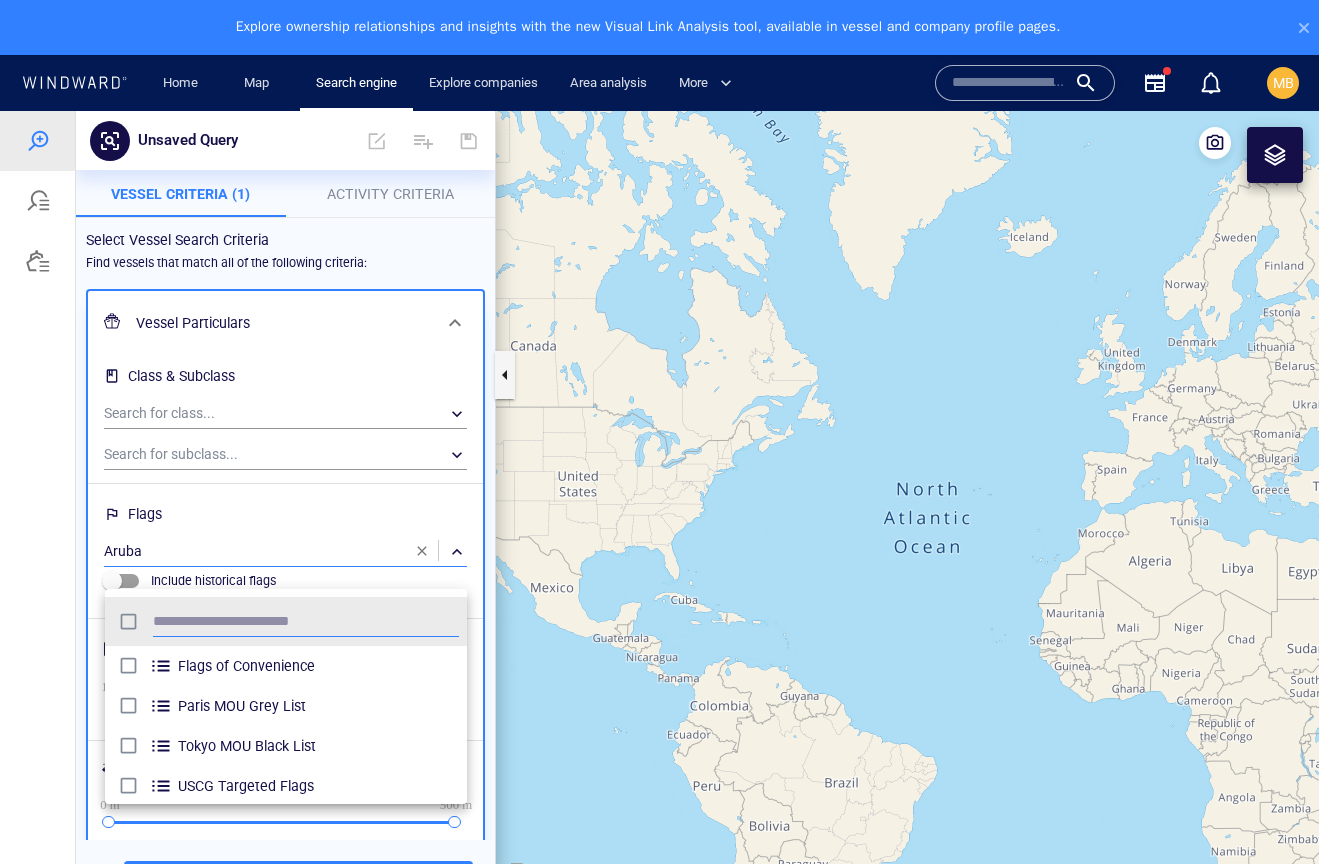 scroll, scrollTop: 1, scrollLeft: 1, axis: both 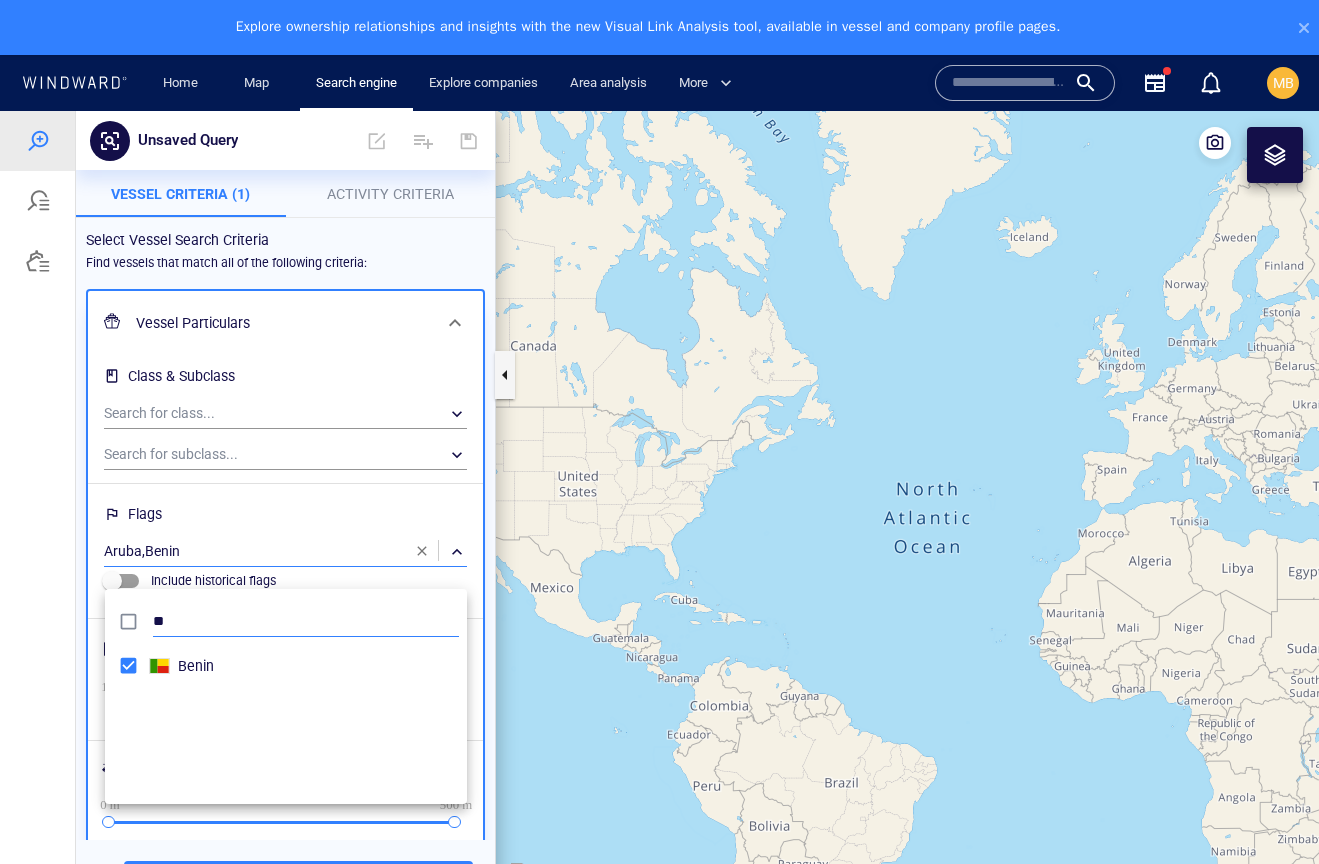 type on "*" 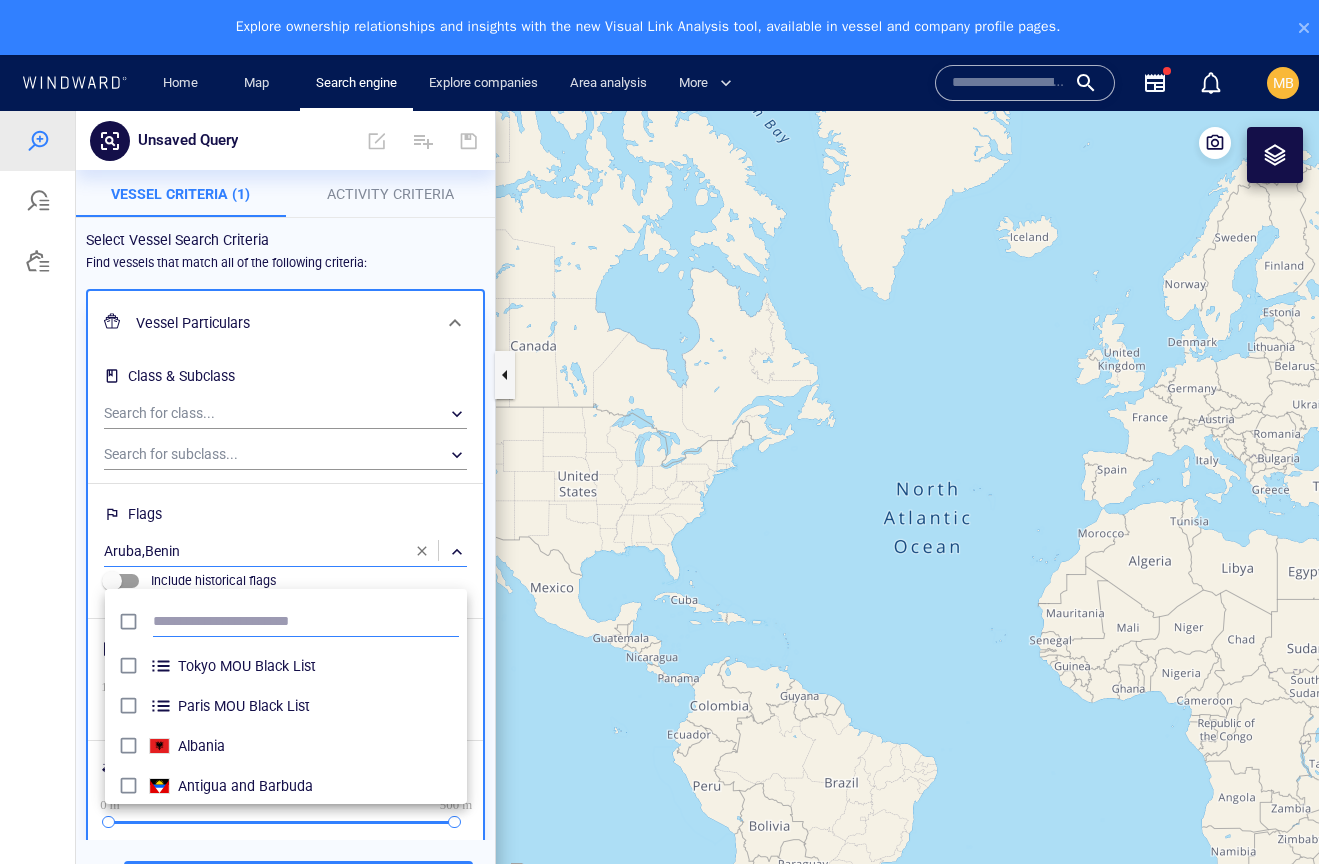 scroll, scrollTop: 1, scrollLeft: 1, axis: both 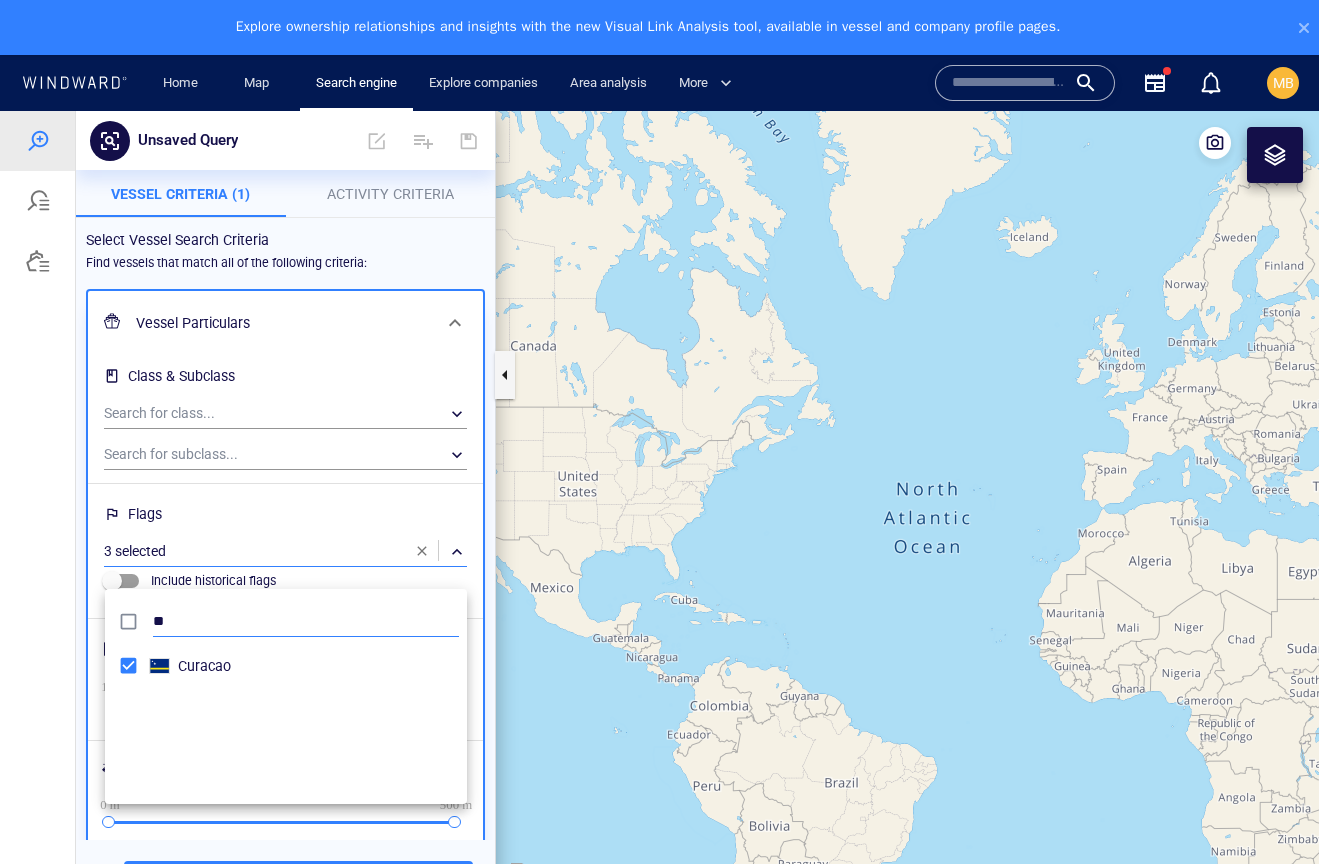 type on "*" 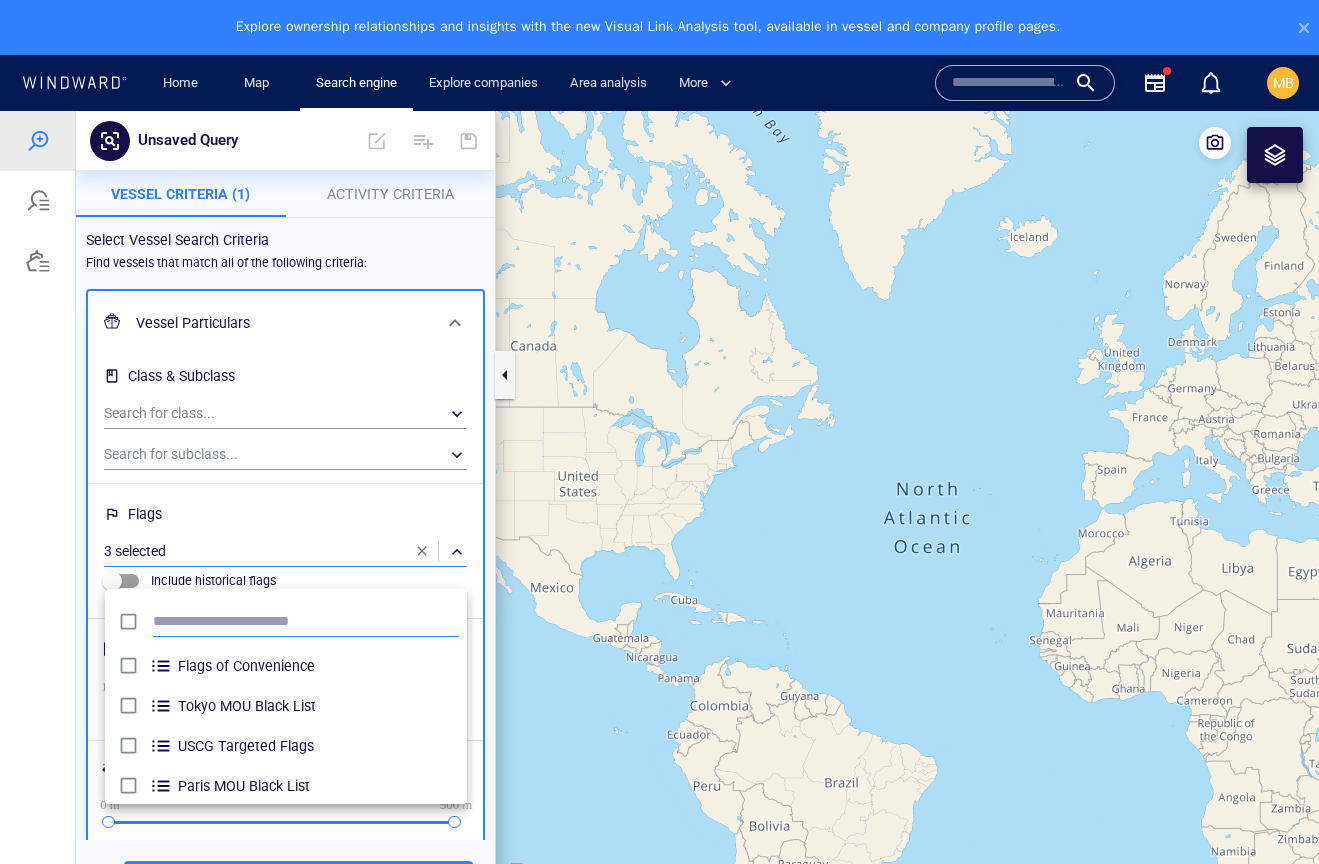 scroll, scrollTop: 1, scrollLeft: 1, axis: both 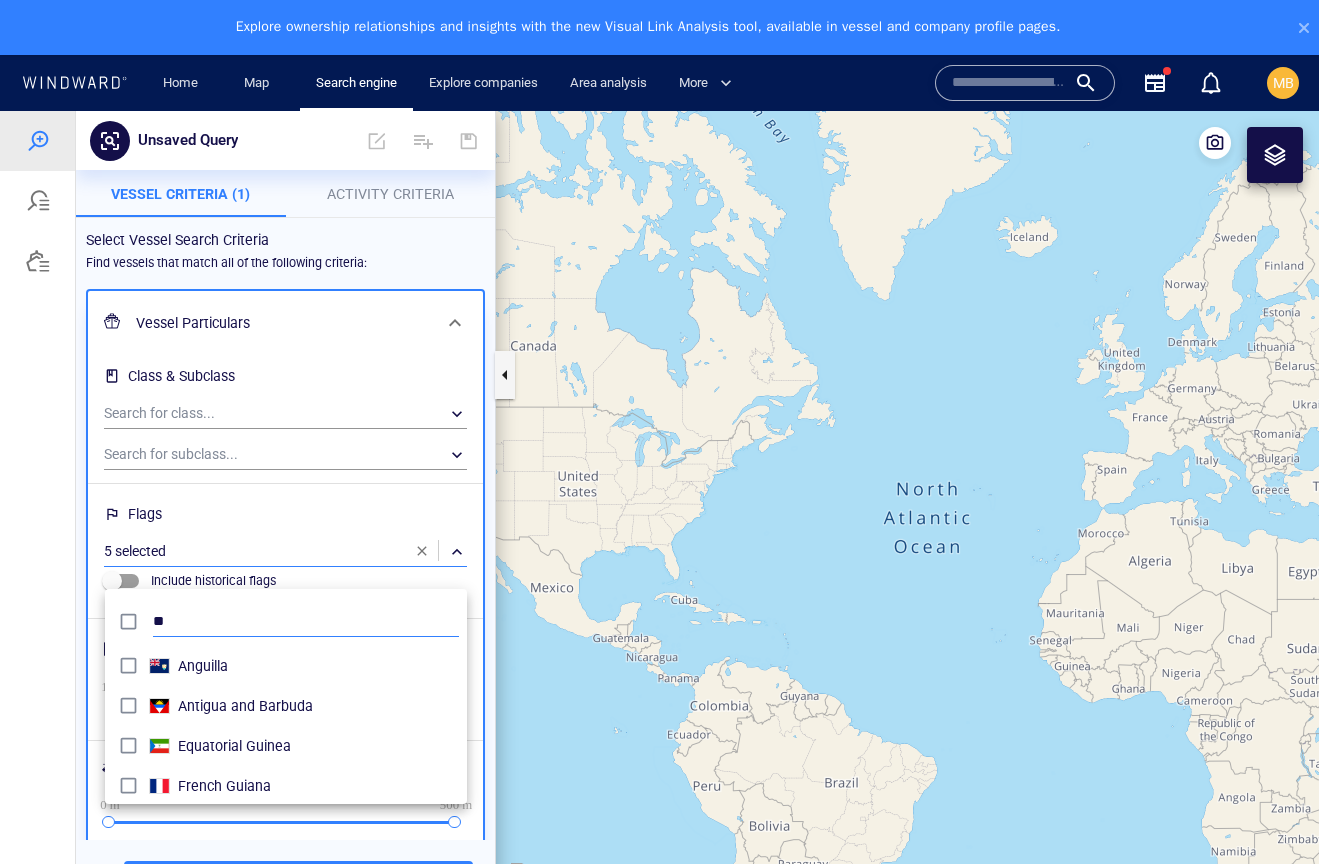 type on "*" 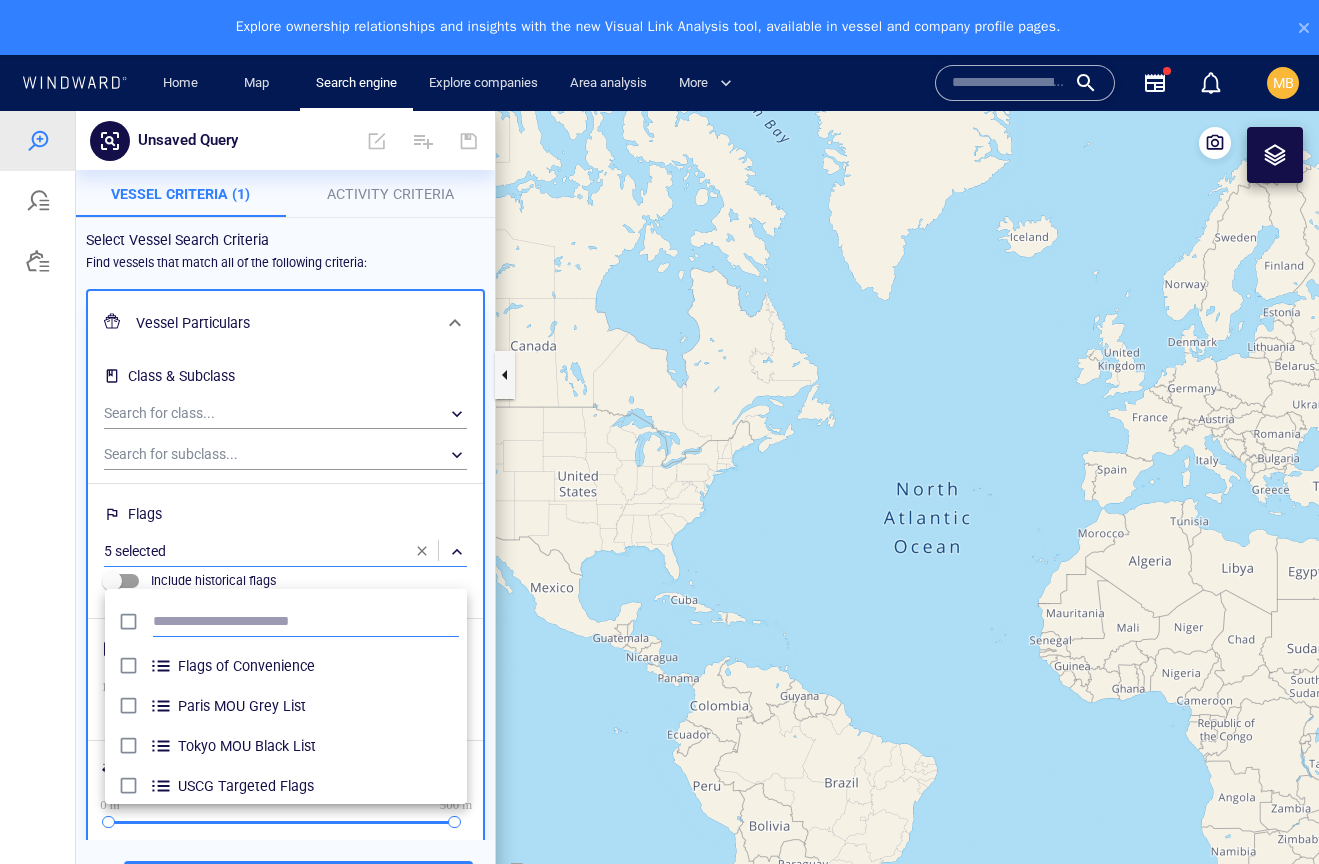 scroll, scrollTop: 1, scrollLeft: 1, axis: both 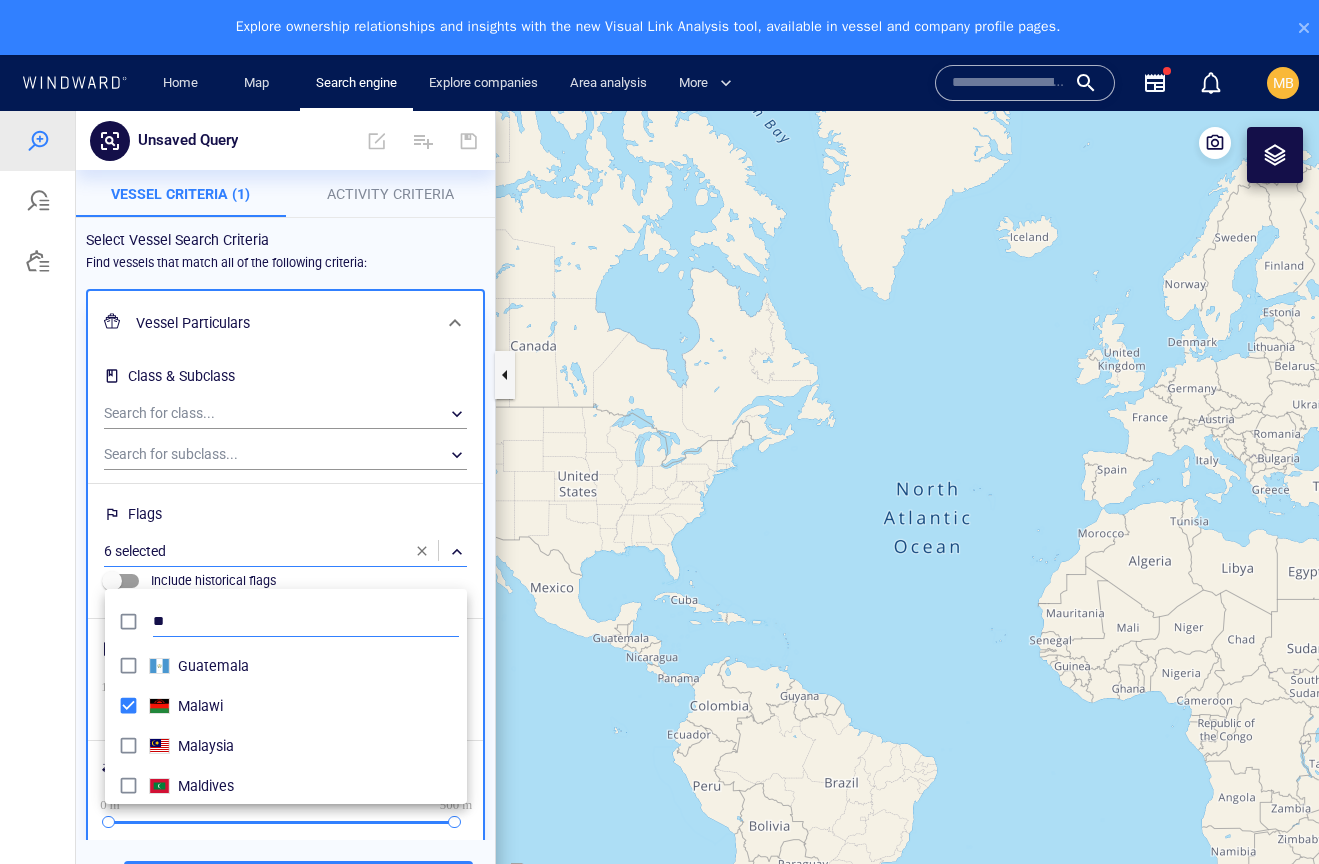 type on "*" 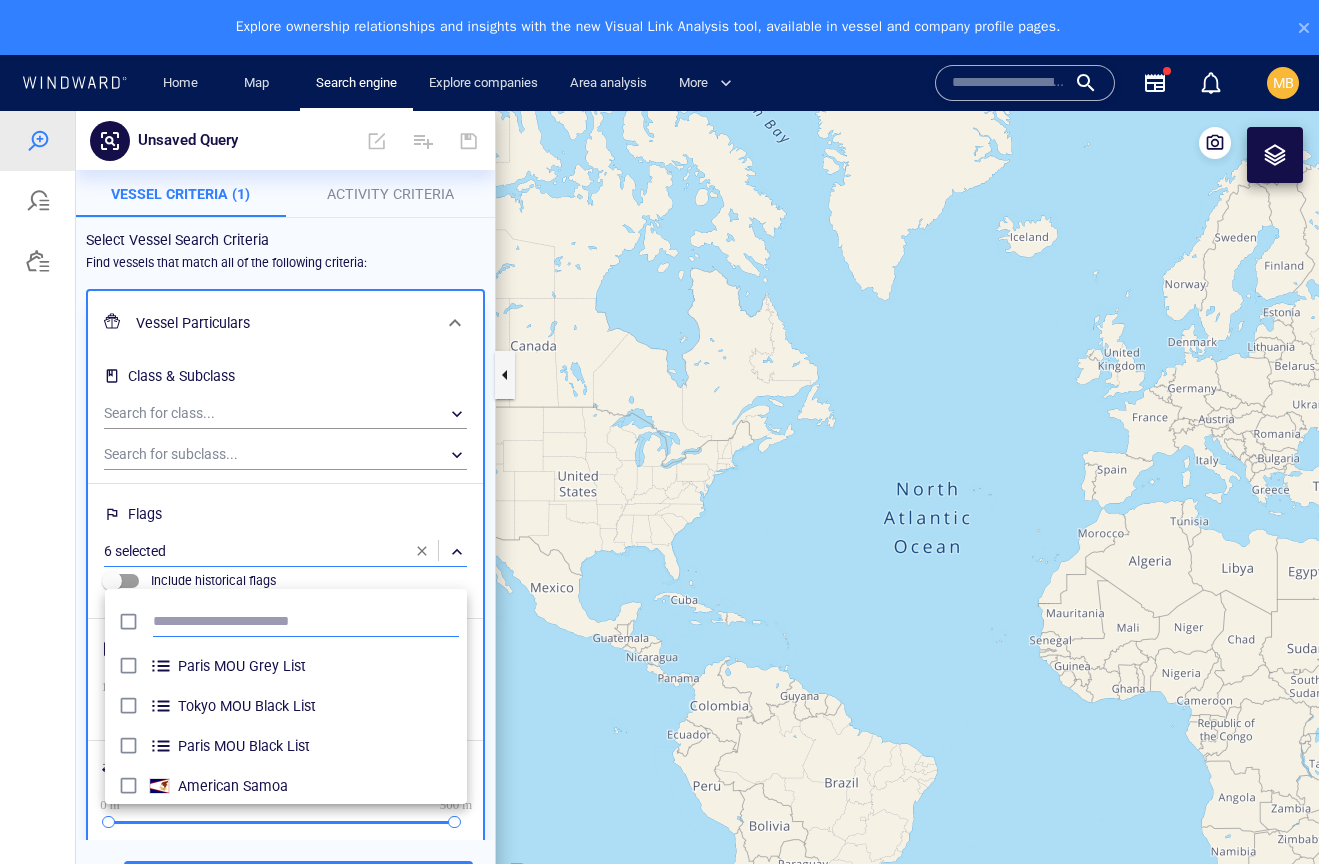 scroll, scrollTop: 1, scrollLeft: 1, axis: both 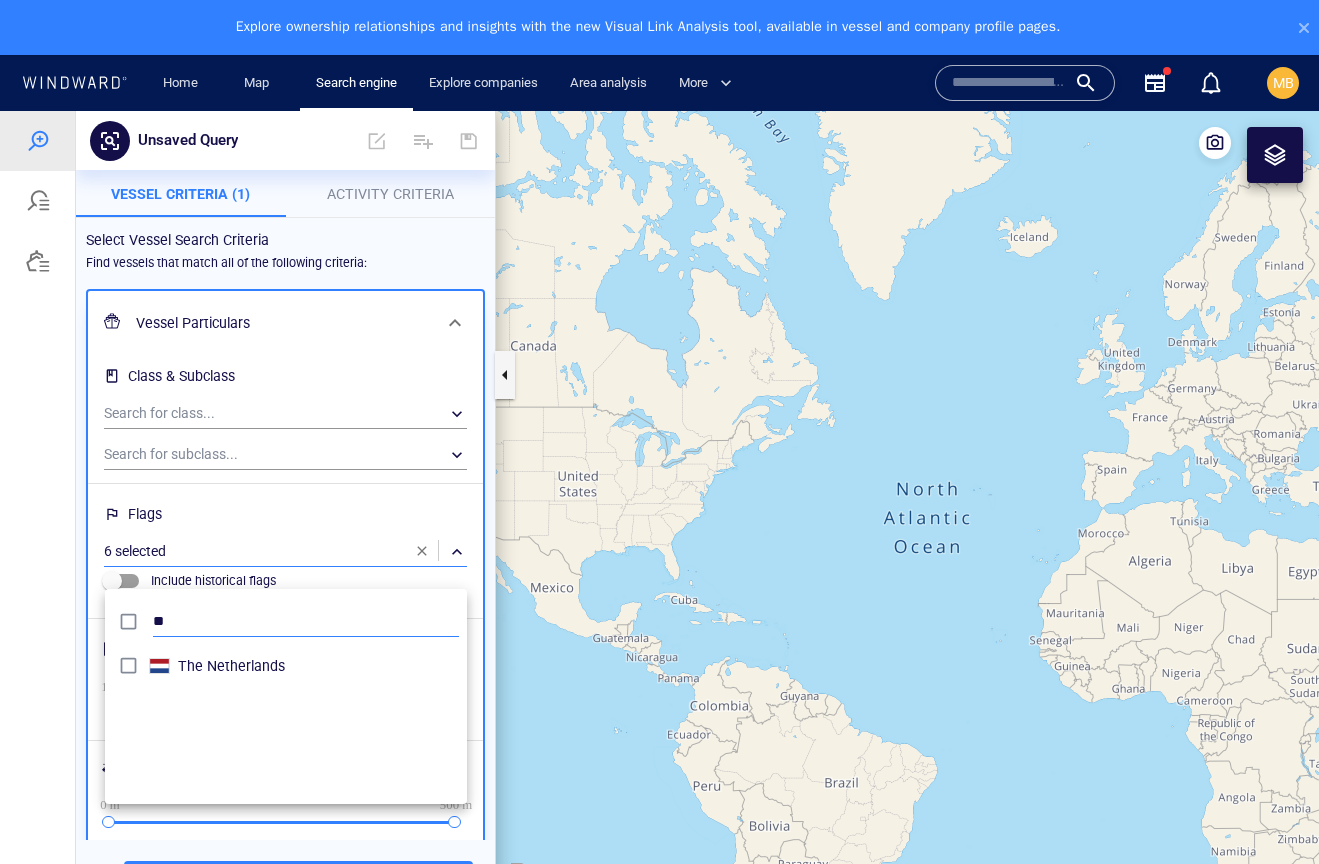type on "*" 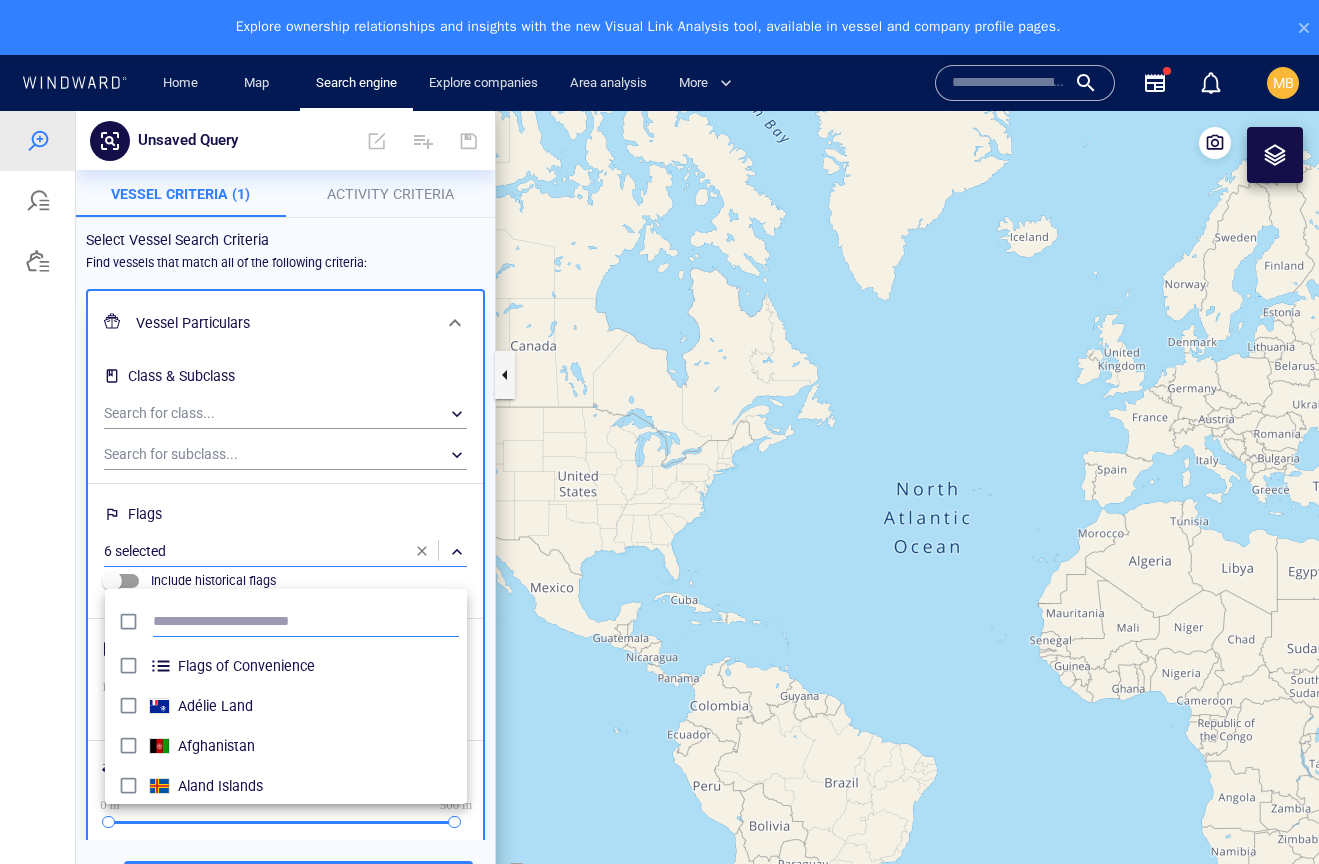 scroll, scrollTop: 1, scrollLeft: 1, axis: both 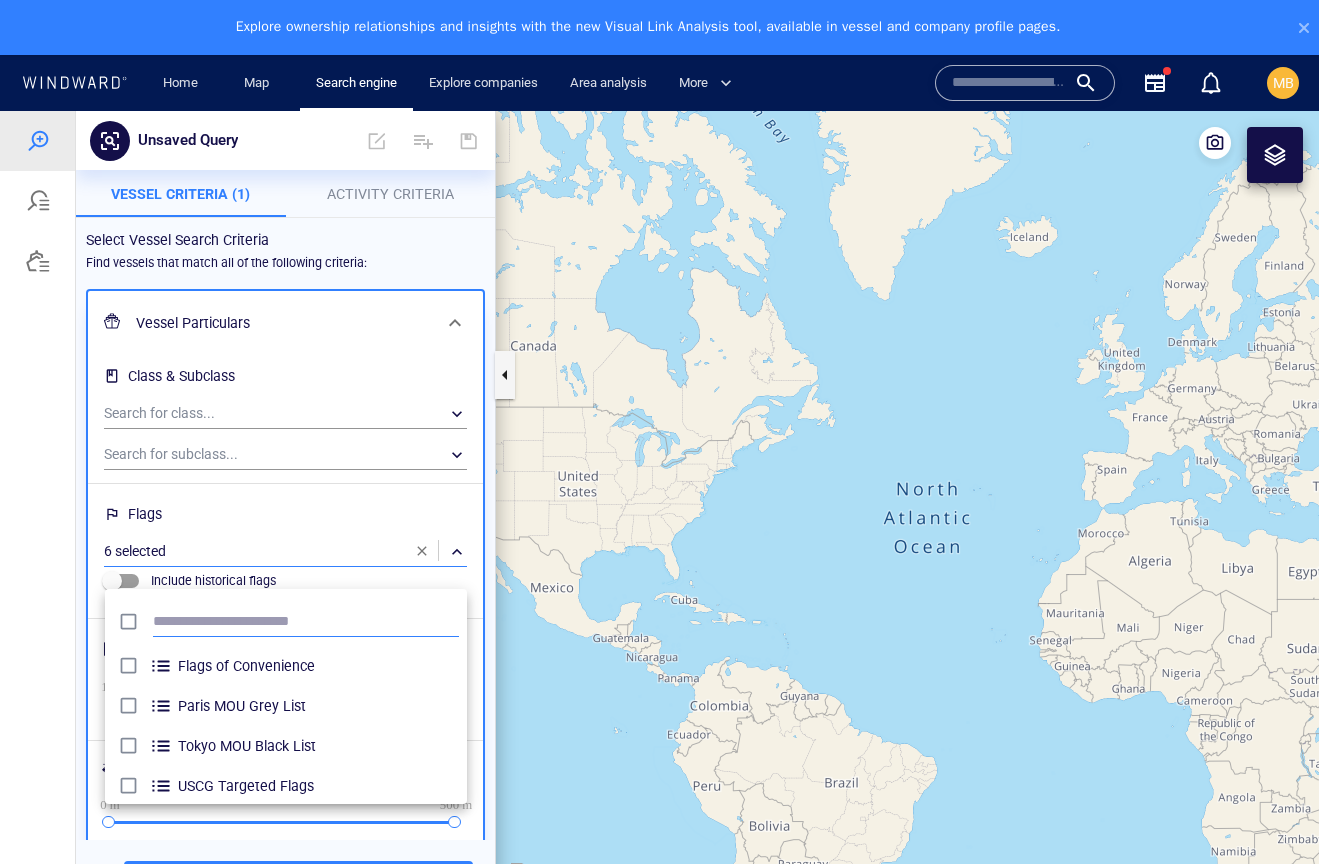 type on "*" 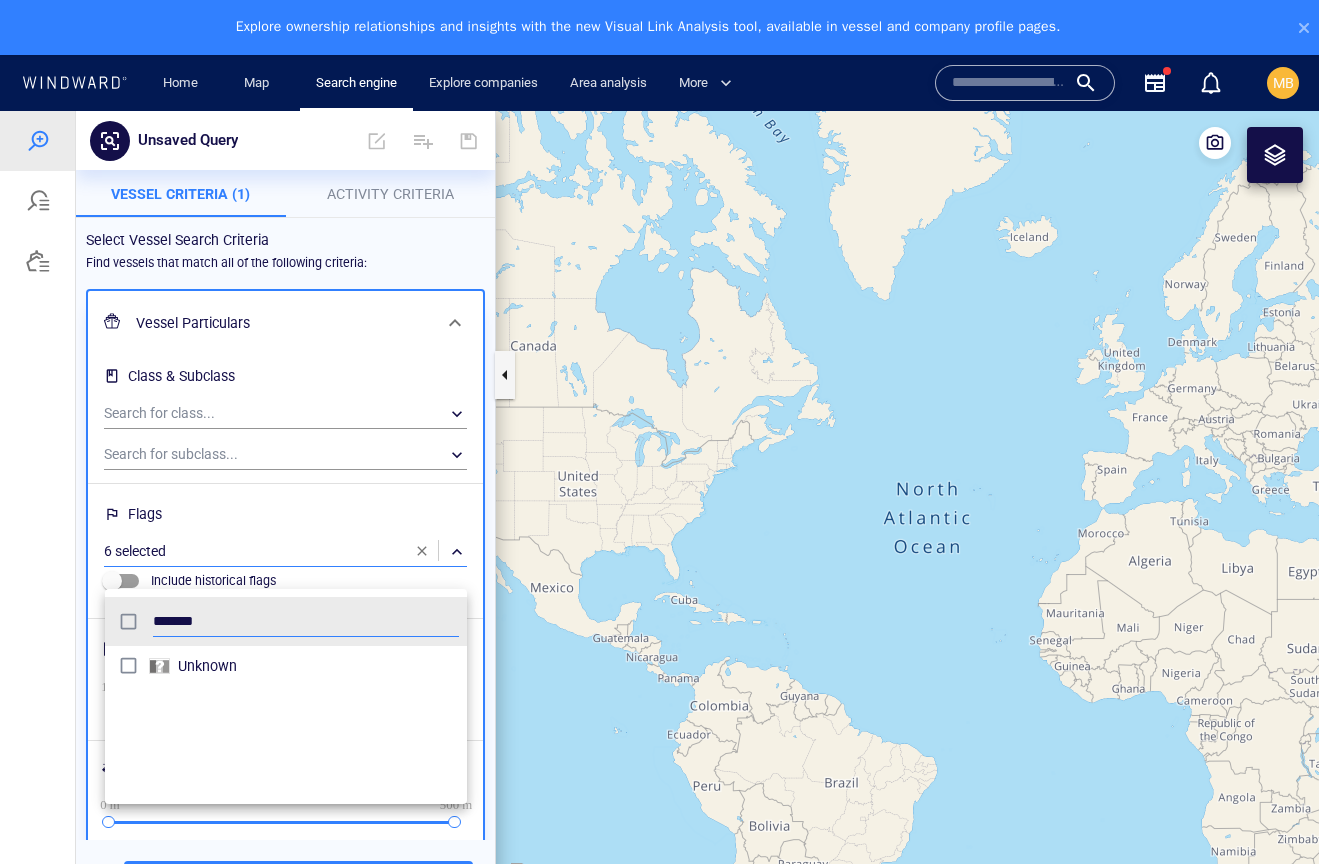 type on "*******" 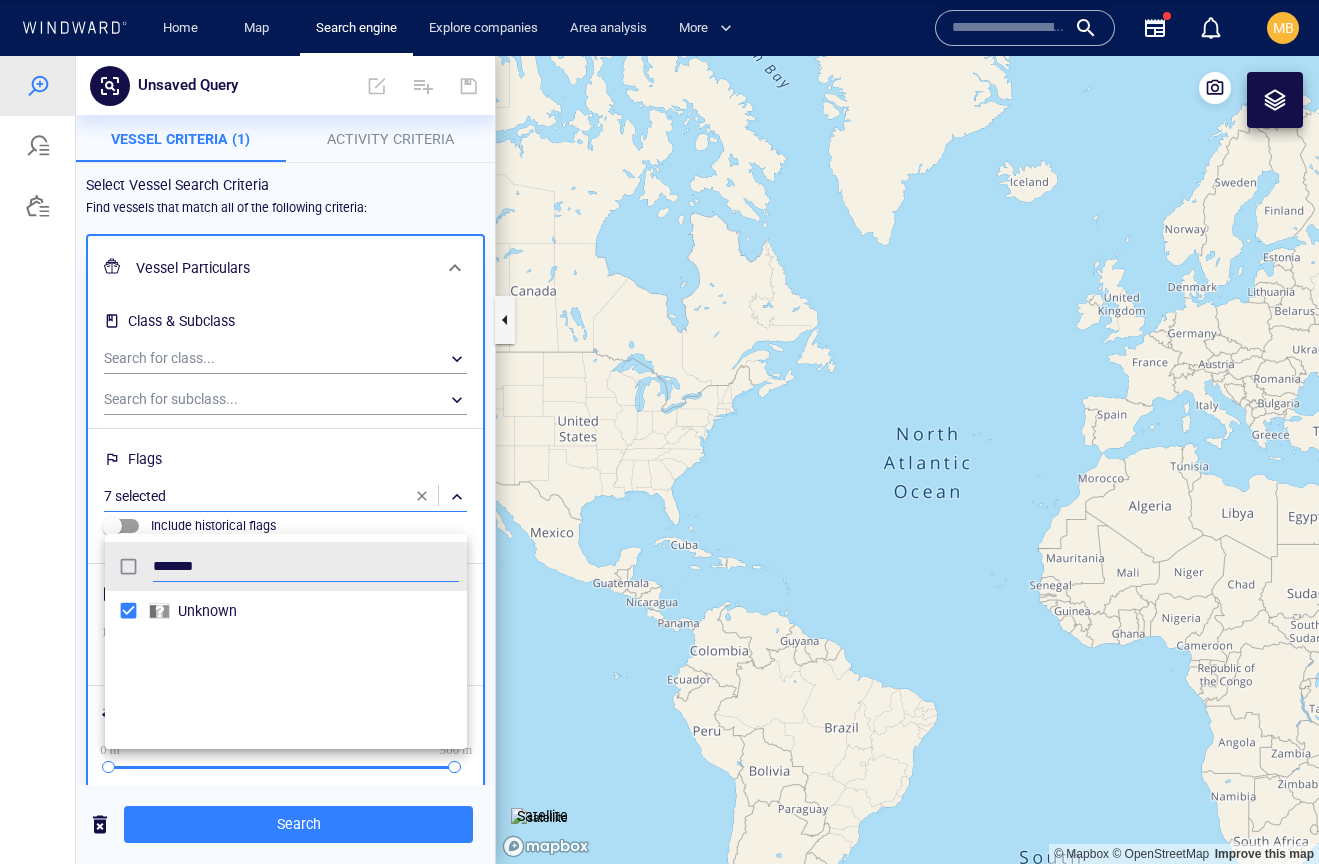 scroll, scrollTop: 55, scrollLeft: 0, axis: vertical 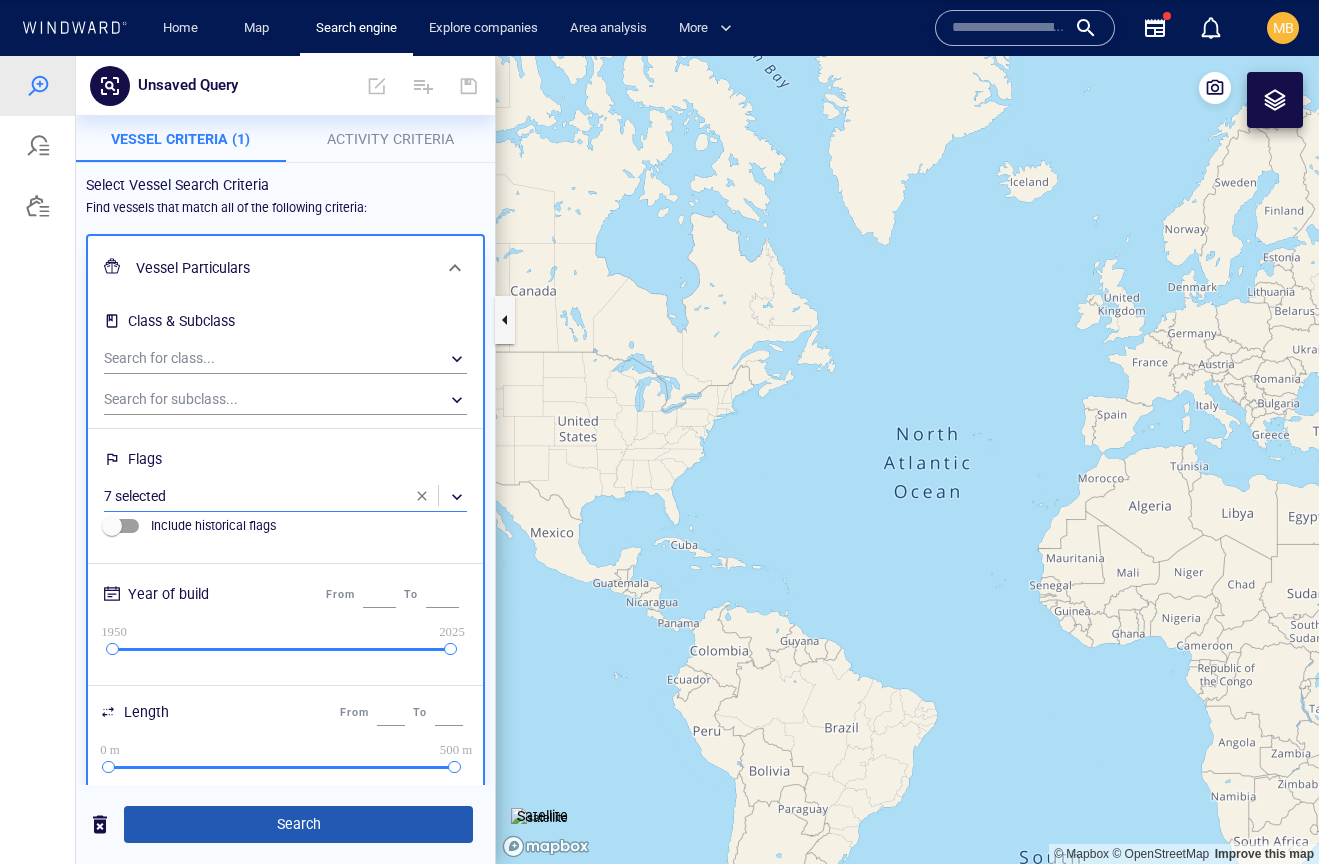 click on "Search" at bounding box center (298, 824) 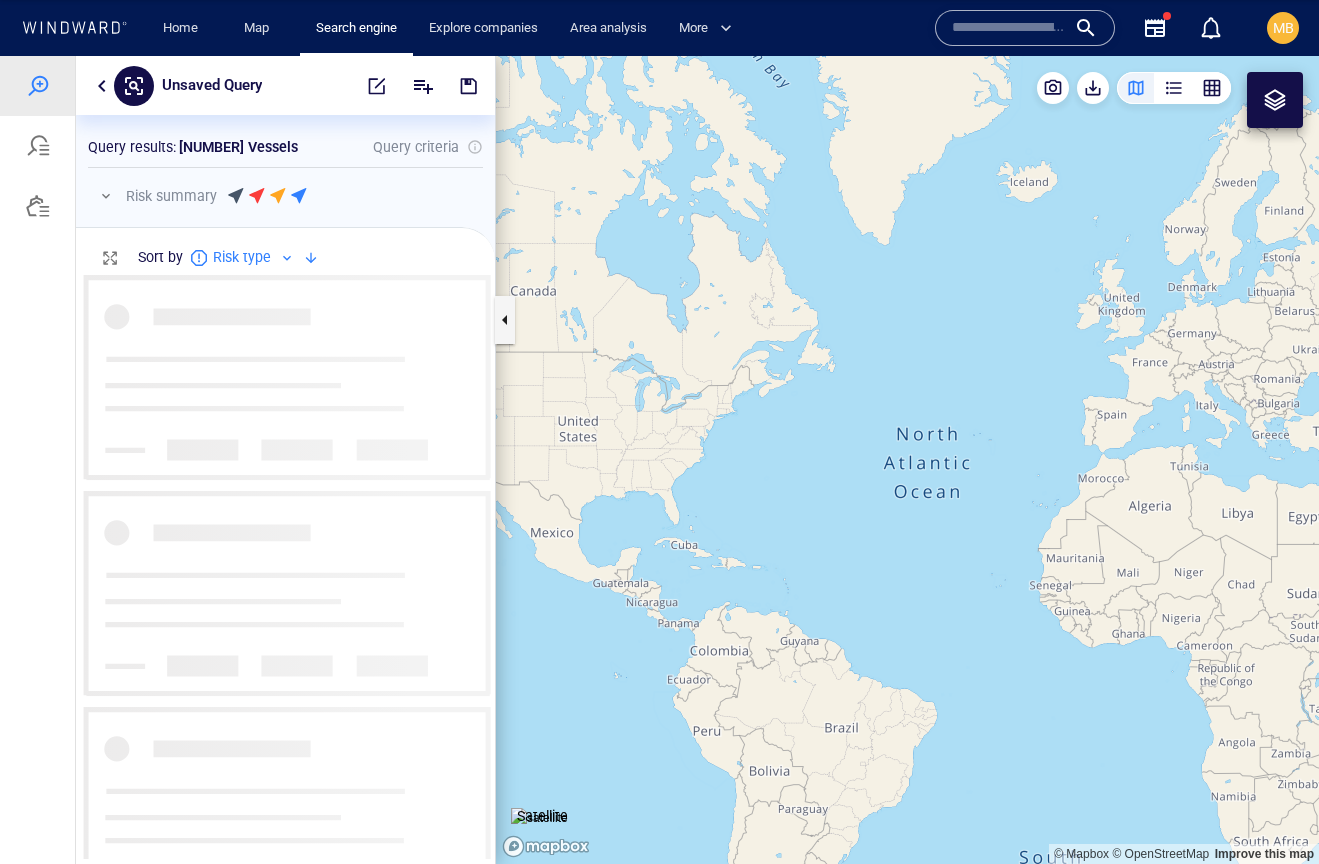click at bounding box center [907, 460] 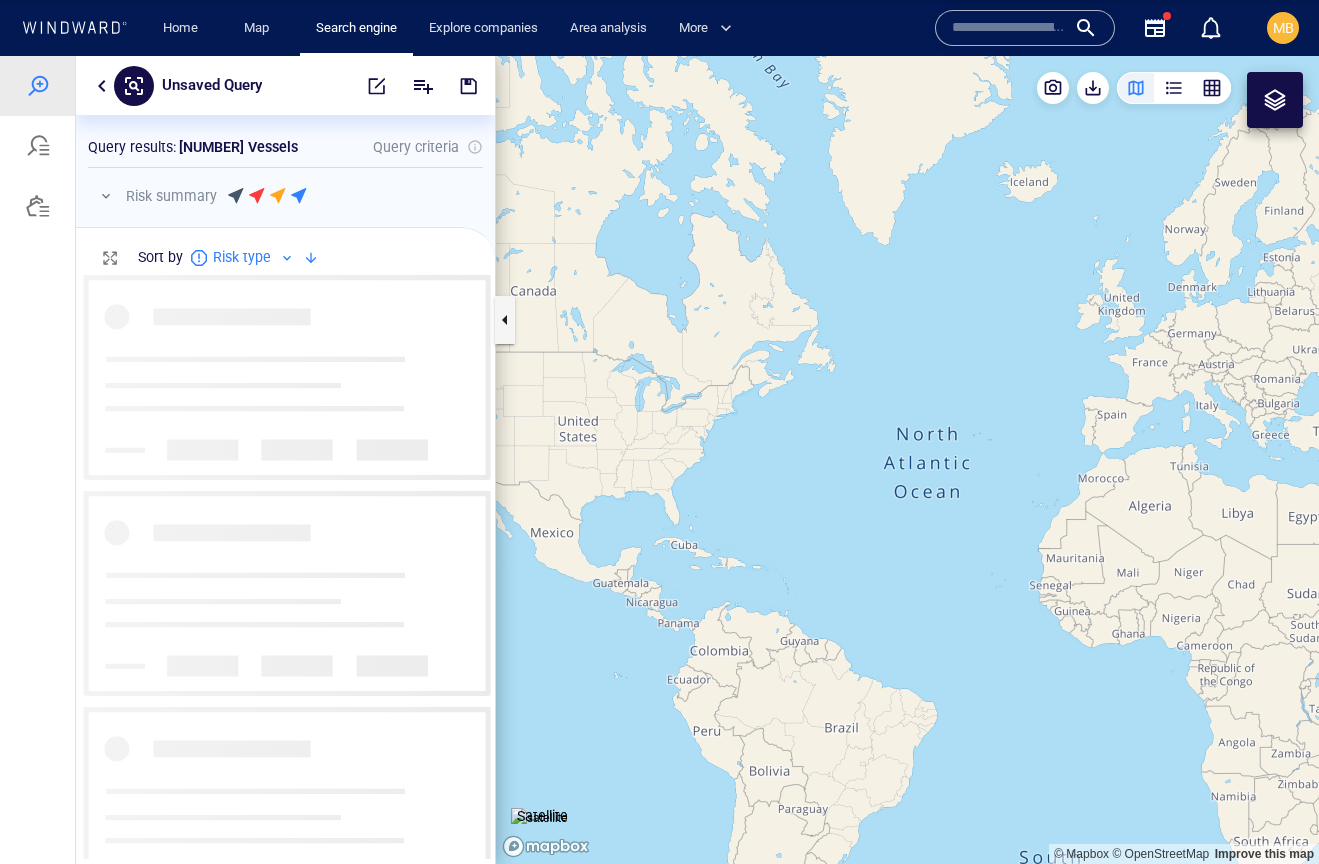 scroll, scrollTop: 1, scrollLeft: 1, axis: both 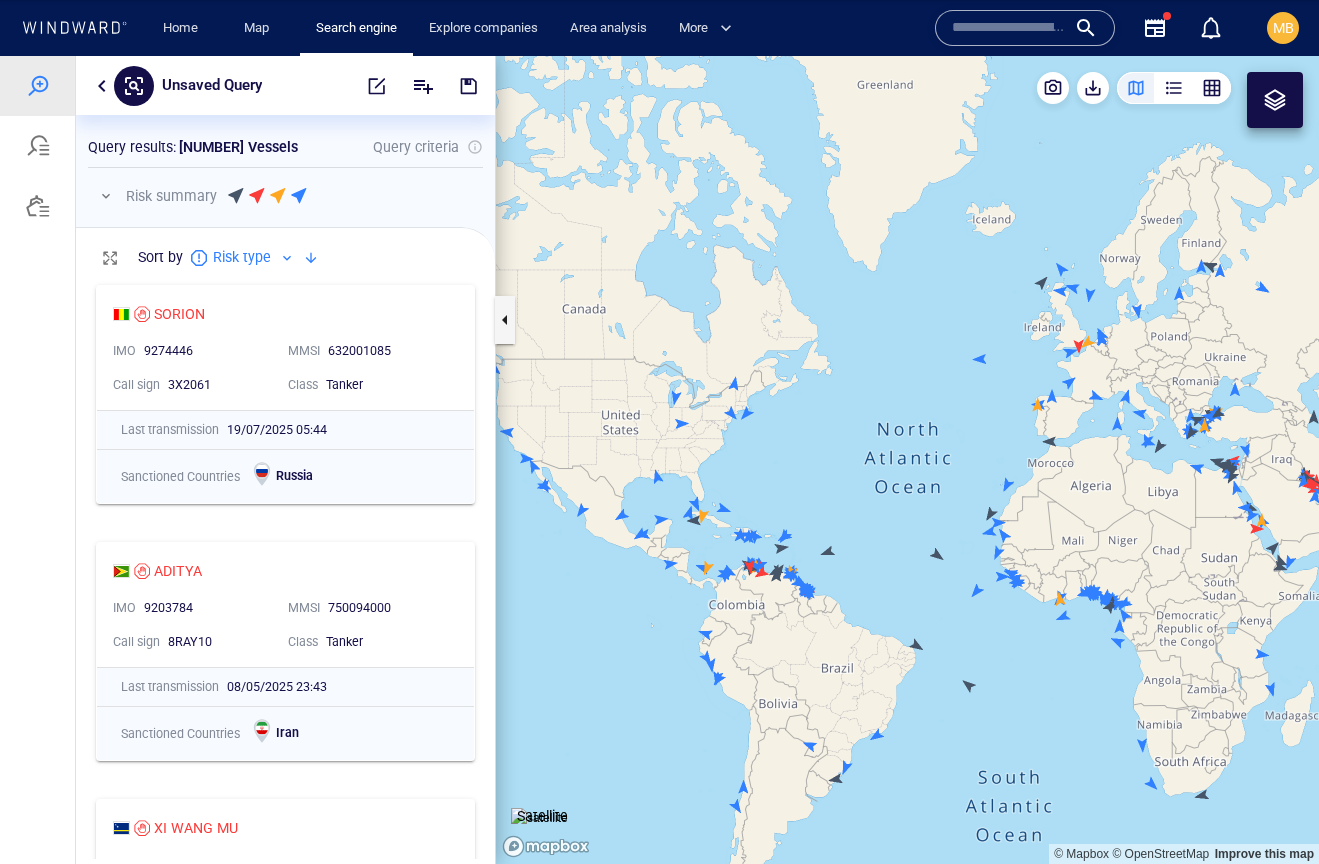 click at bounding box center (907, 460) 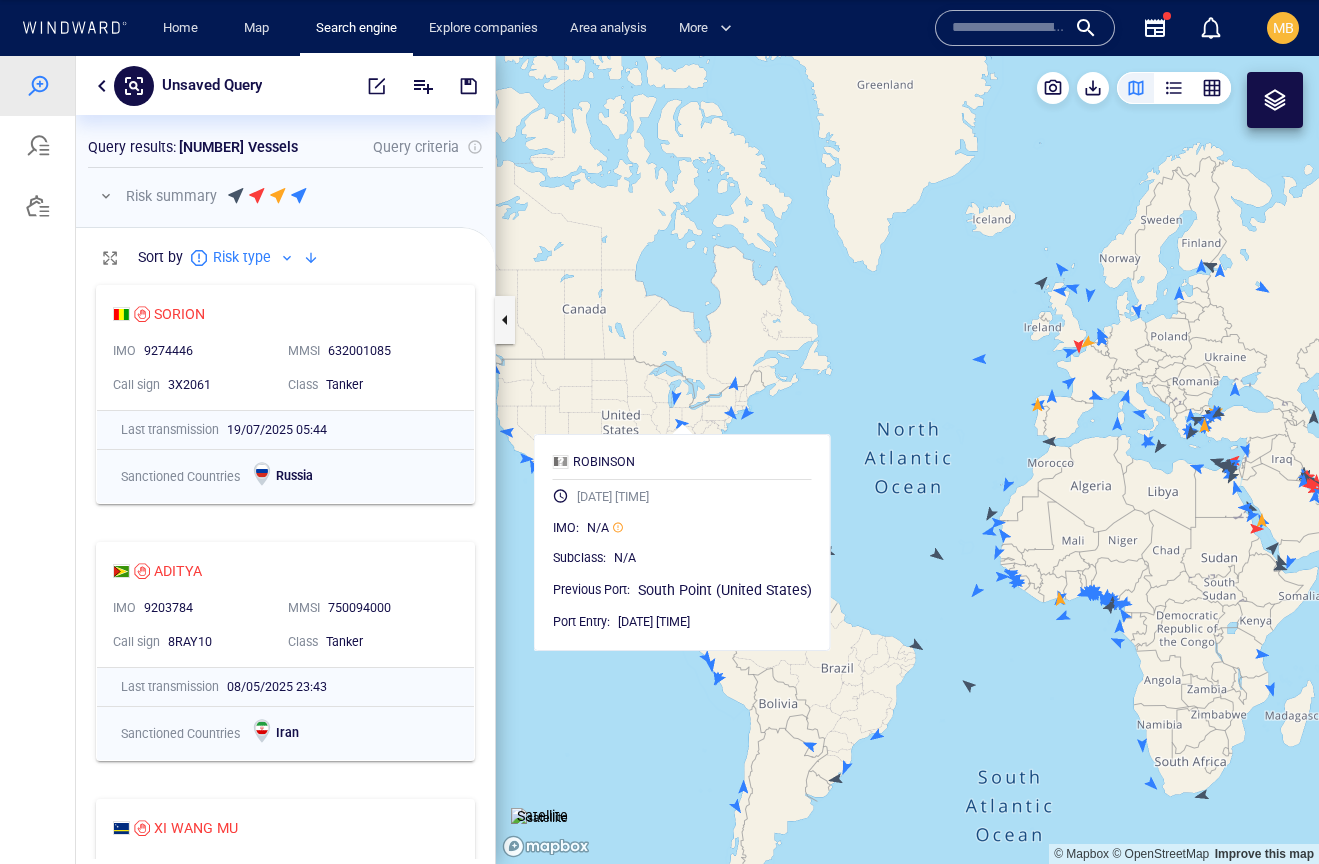click at bounding box center (907, 460) 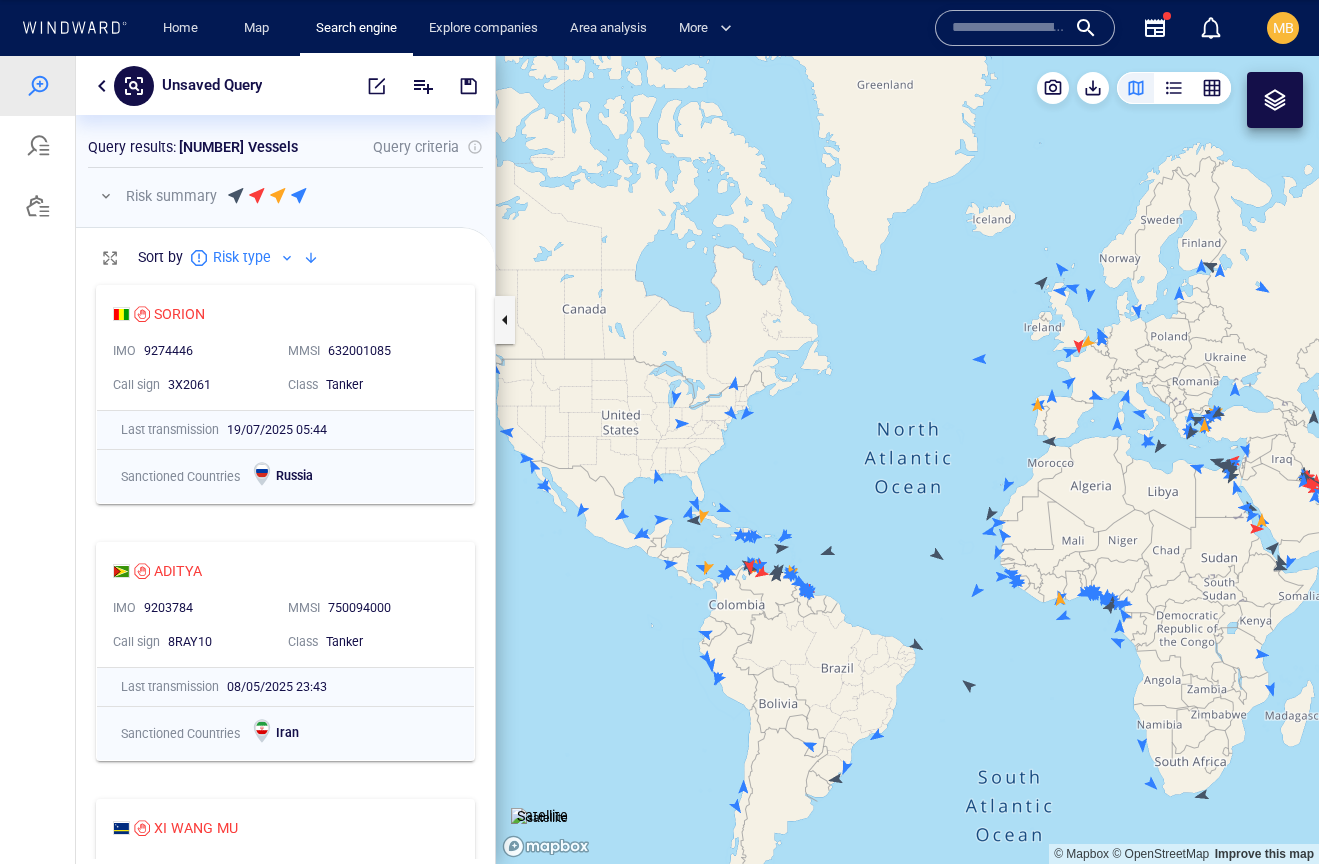 click at bounding box center [907, 460] 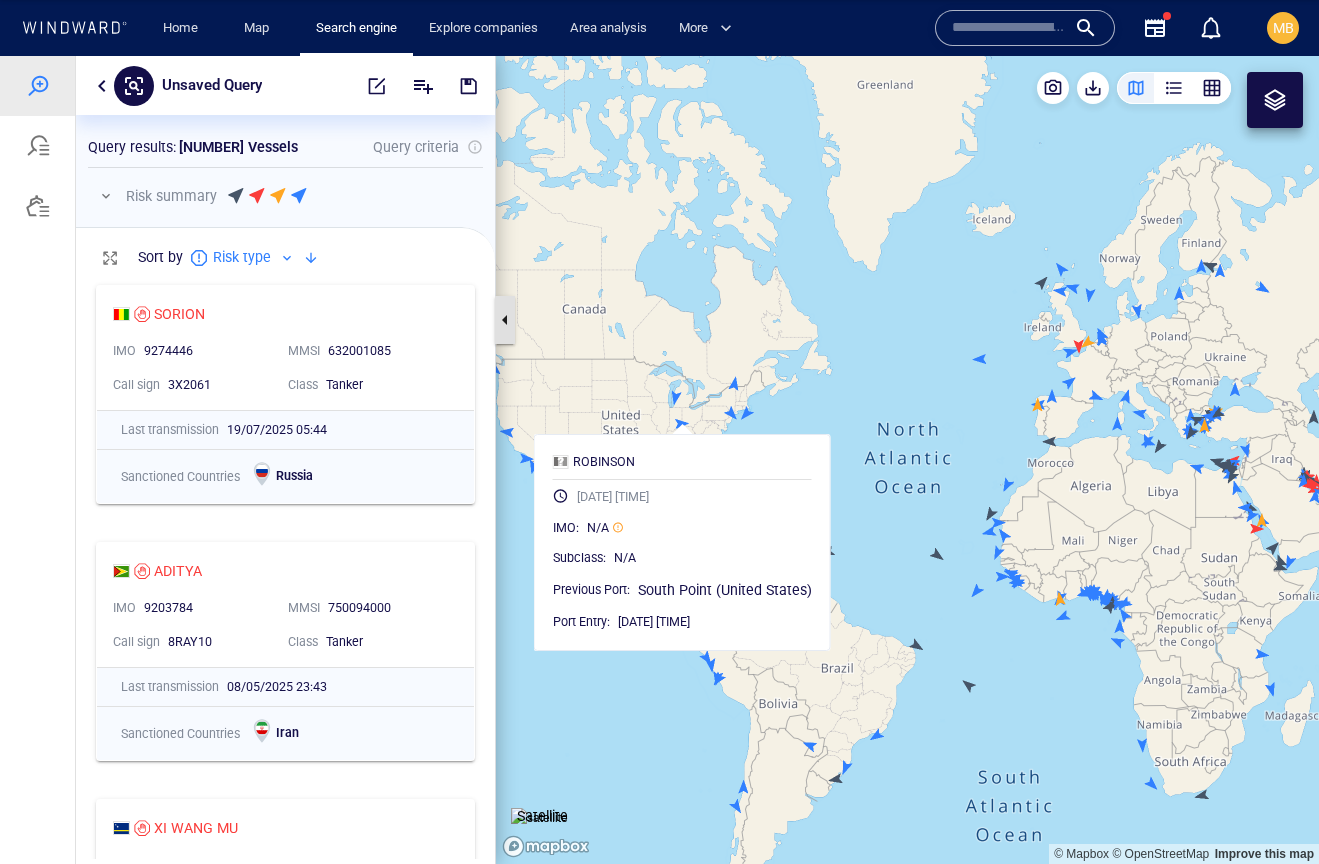 click at bounding box center (505, 320) 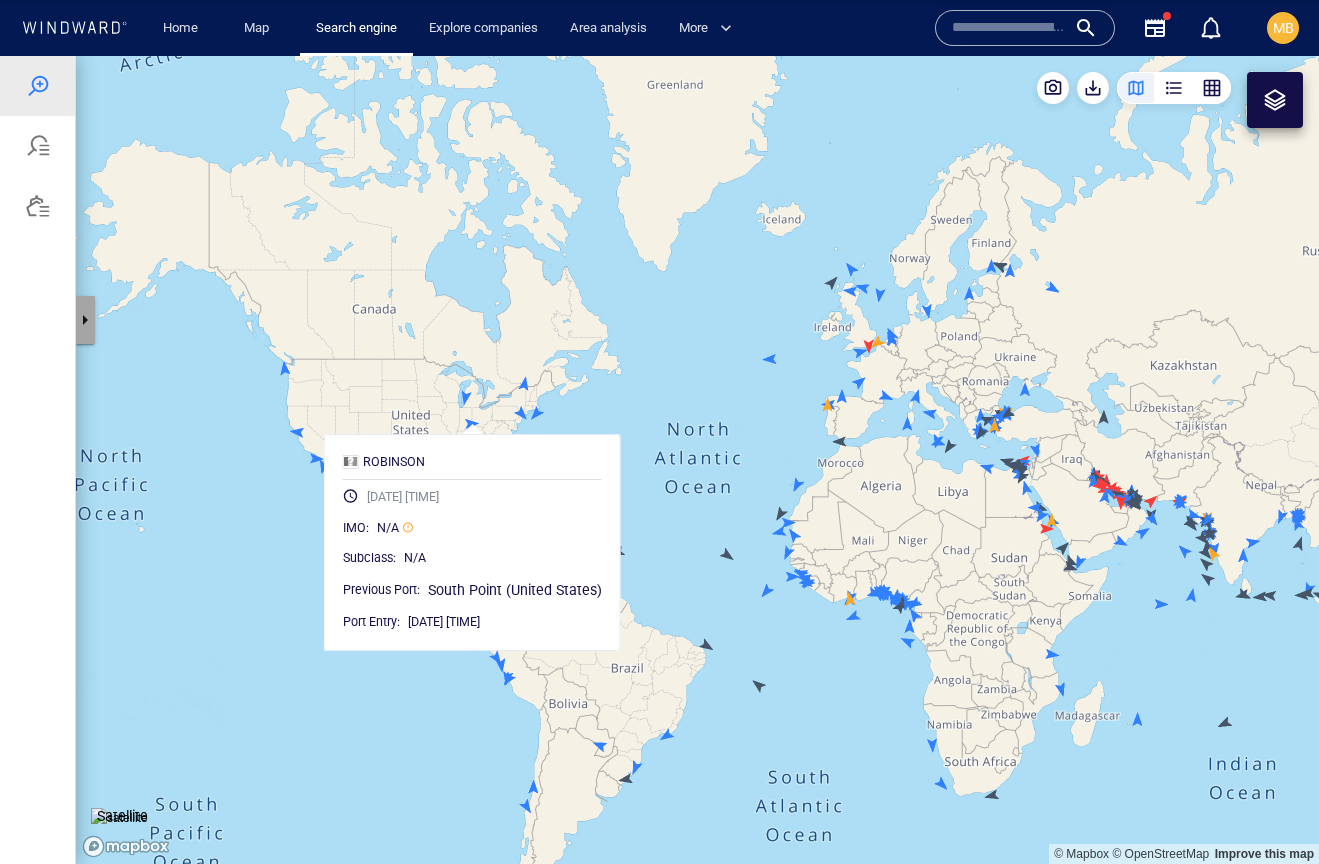 click at bounding box center (85, 320) 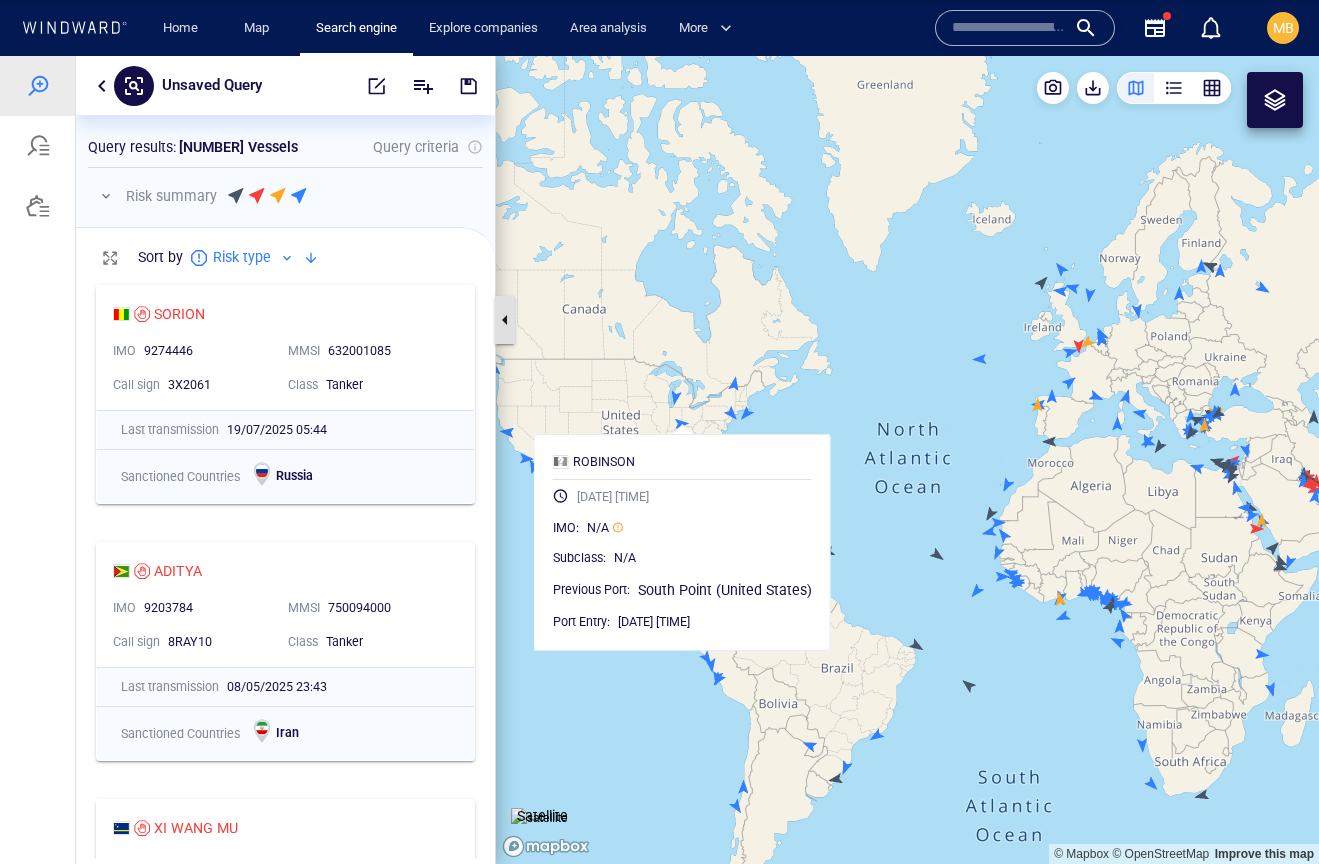 click at bounding box center [505, 320] 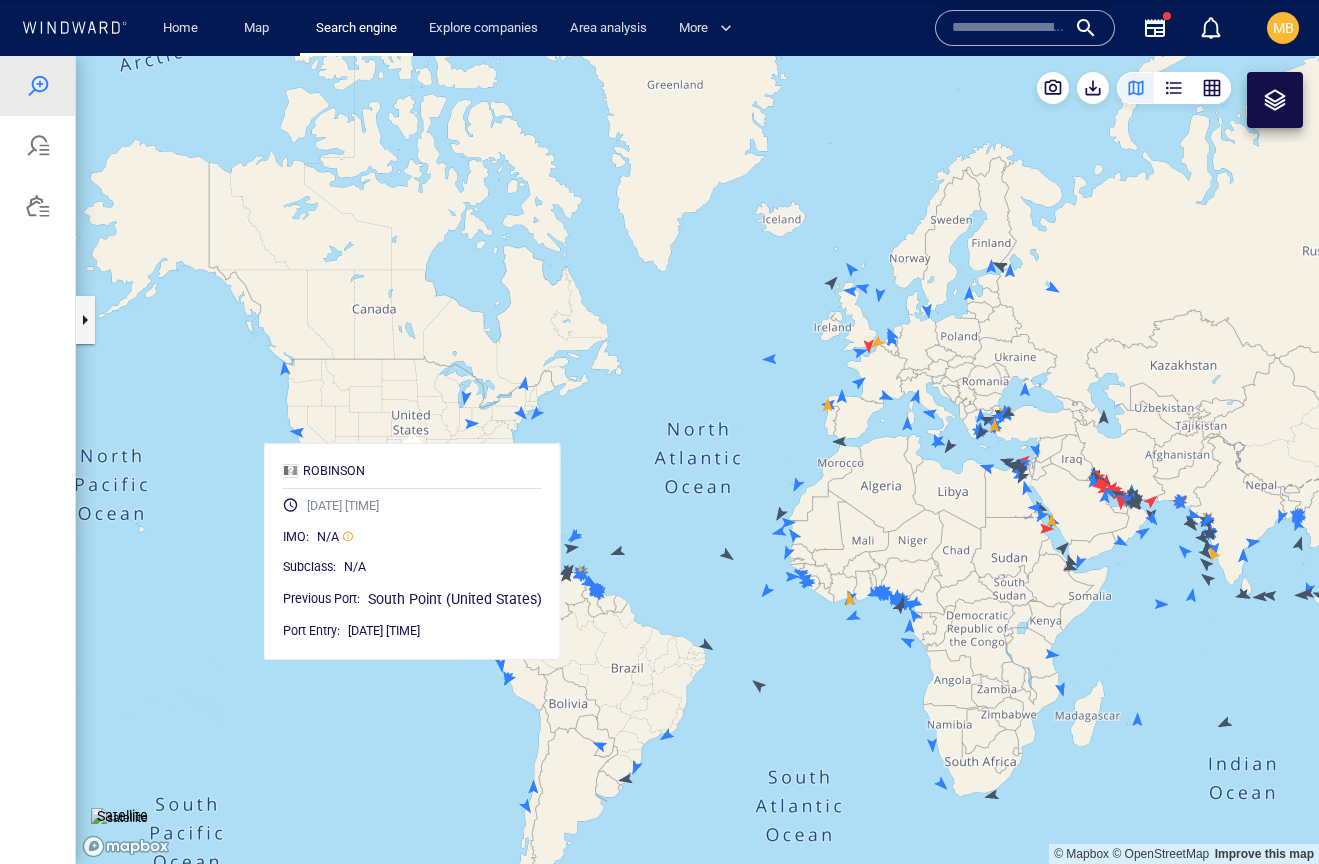 drag, startPoint x: 849, startPoint y: 378, endPoint x: 627, endPoint y: 426, distance: 227.12991 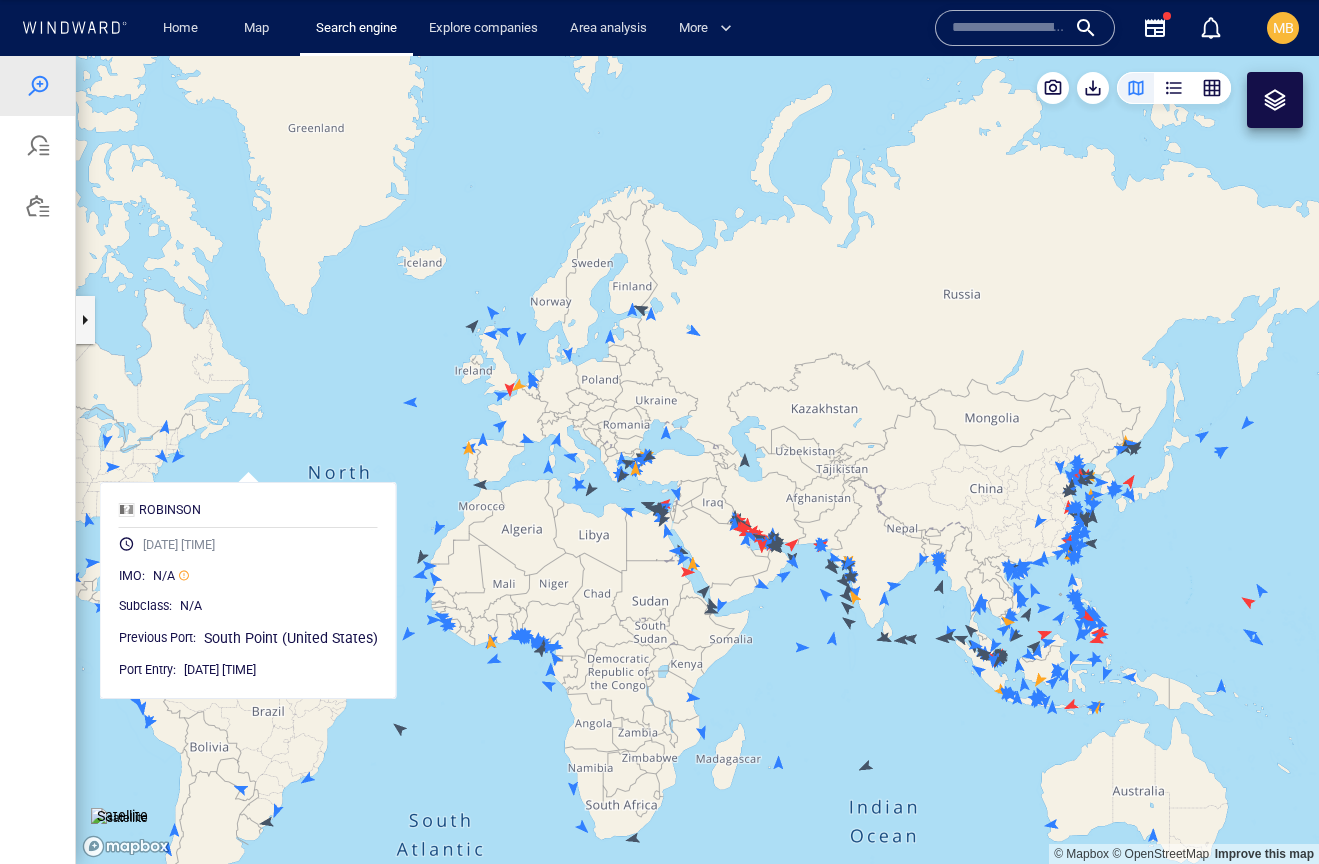 drag, startPoint x: 861, startPoint y: 428, endPoint x: 698, endPoint y: 428, distance: 163 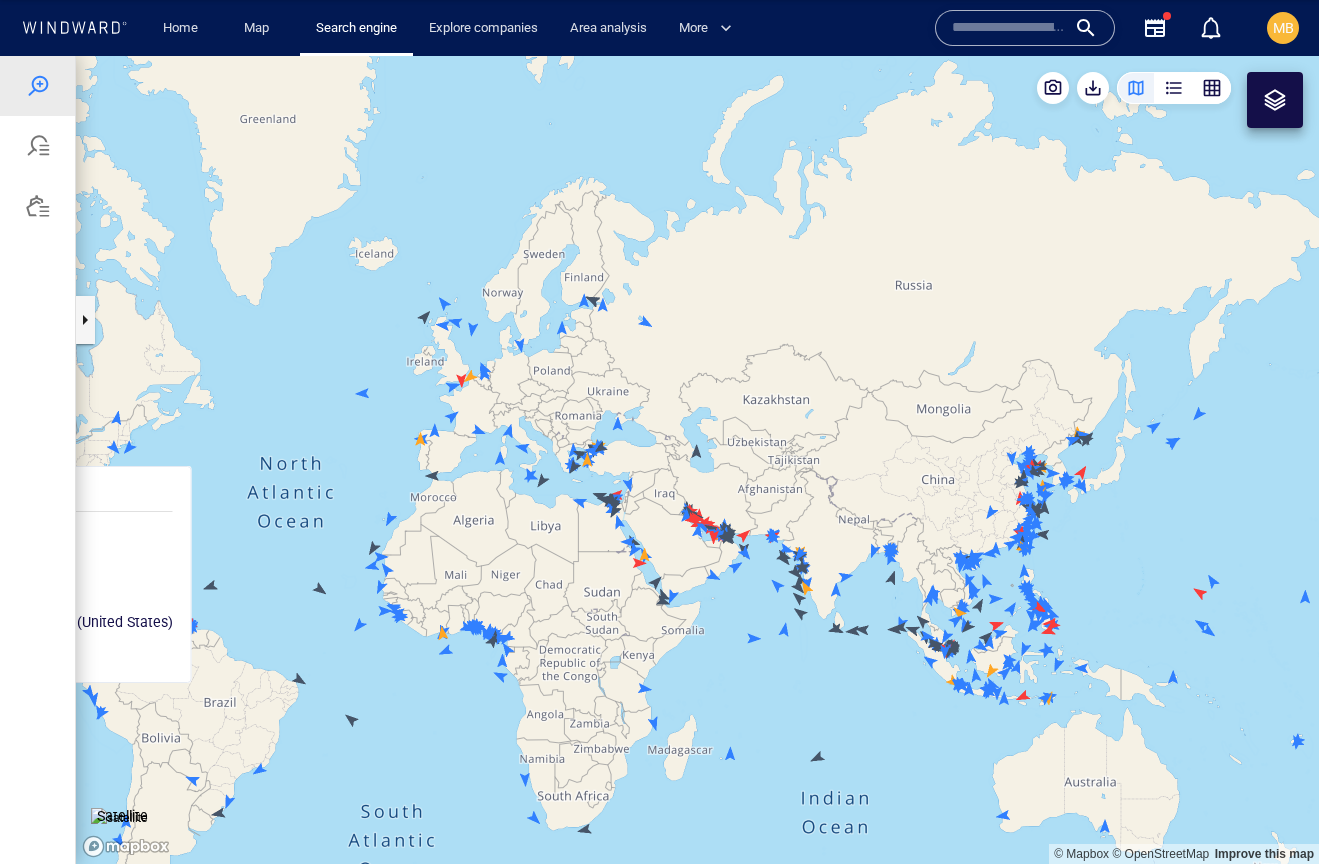 drag, startPoint x: 712, startPoint y: 431, endPoint x: 663, endPoint y: 420, distance: 50.219517 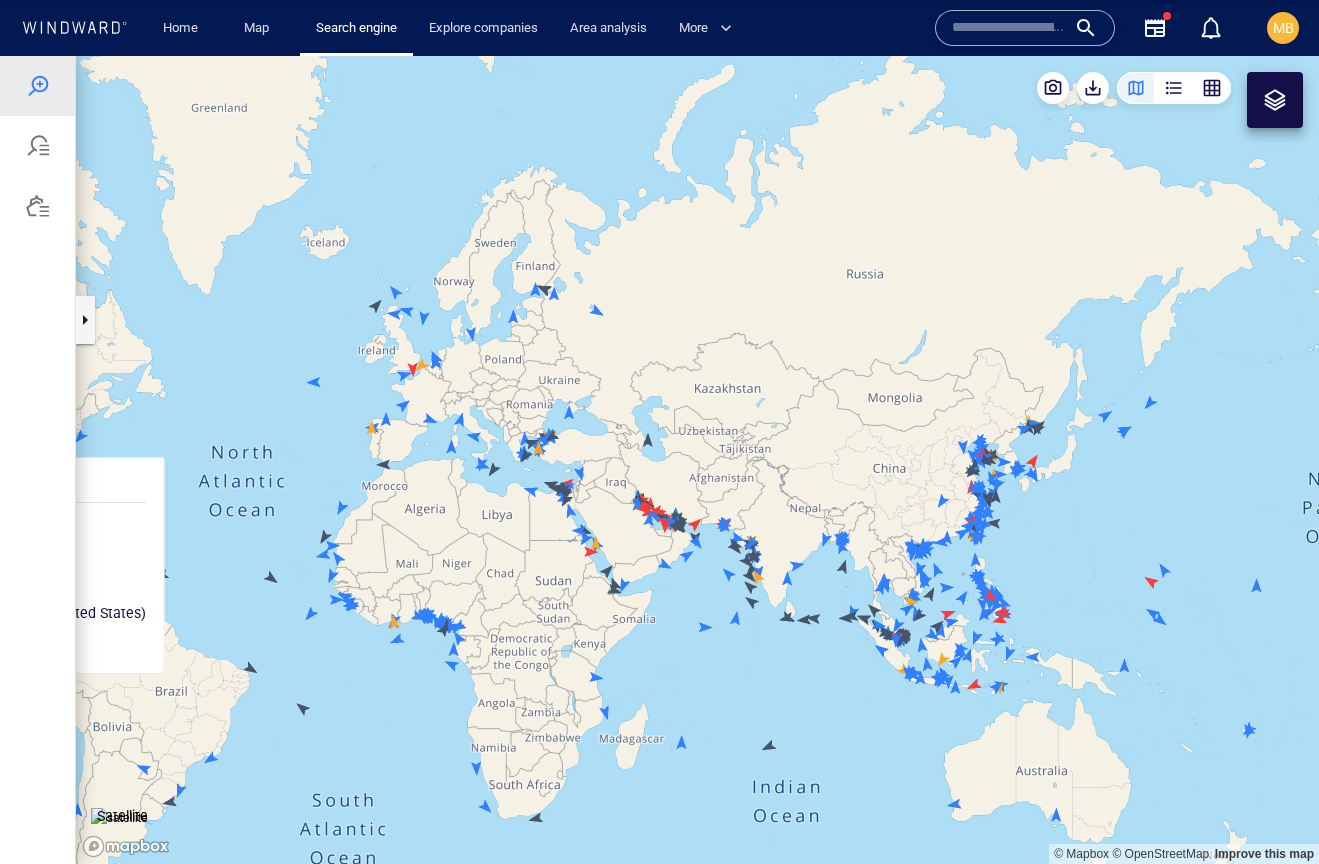 click at bounding box center [697, 460] 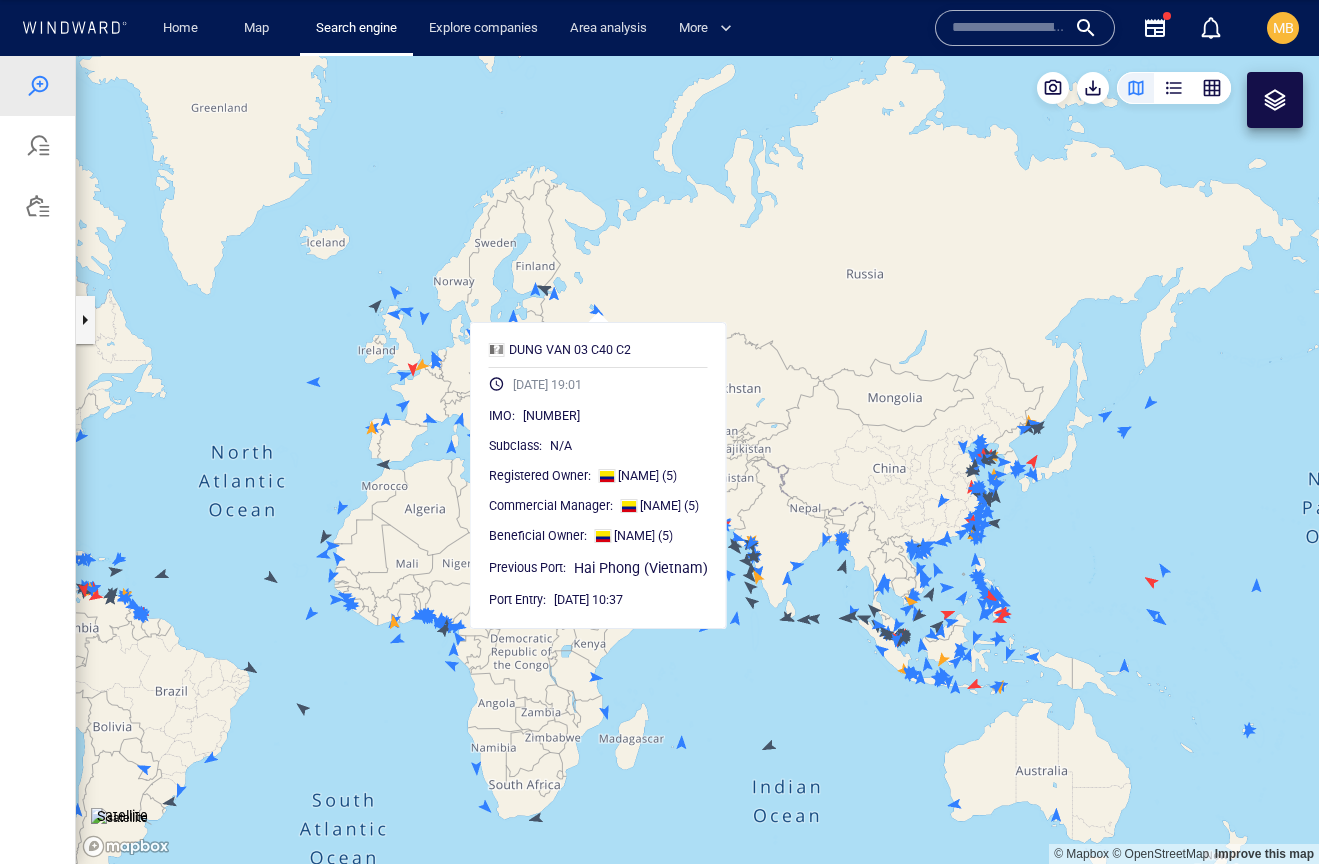 click at bounding box center (697, 460) 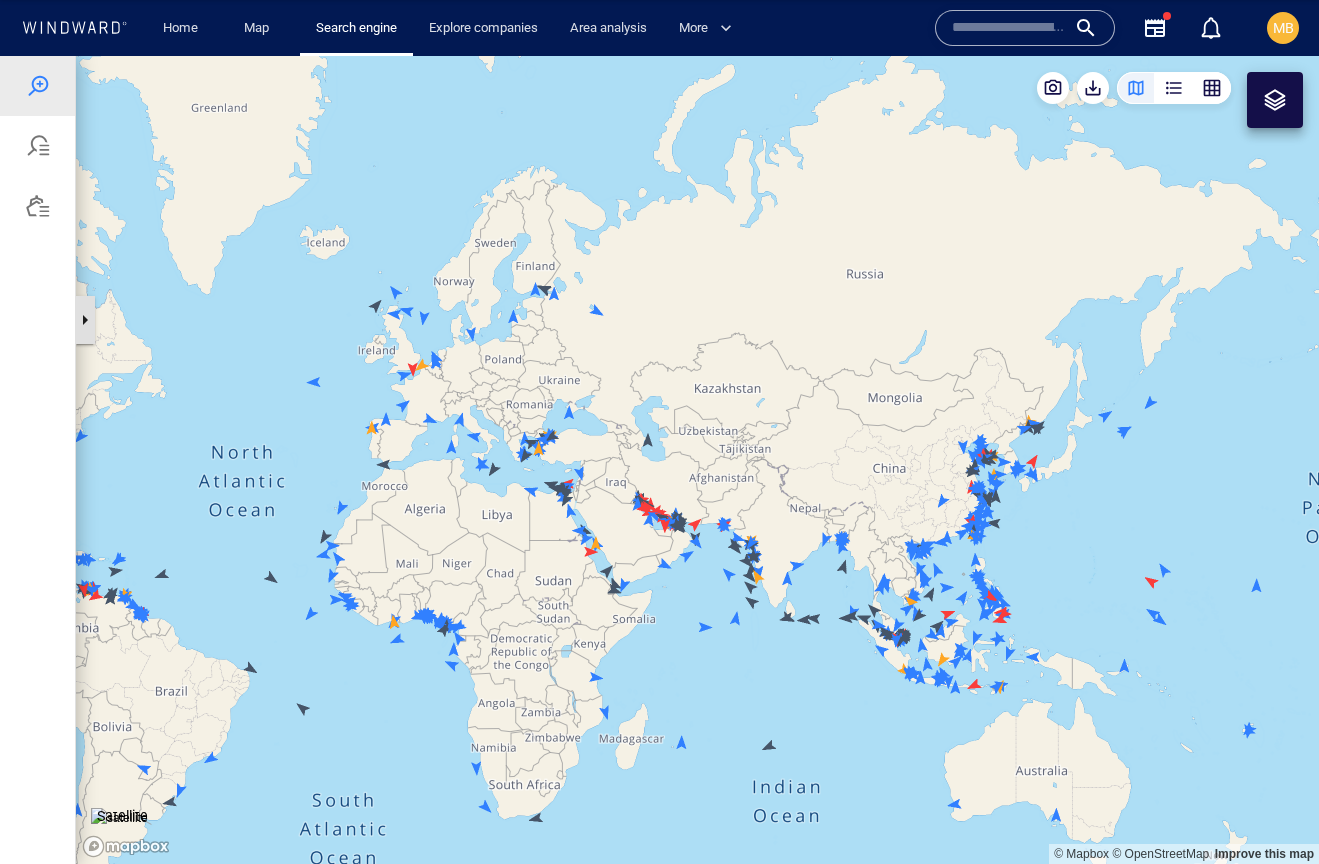 click at bounding box center [85, 320] 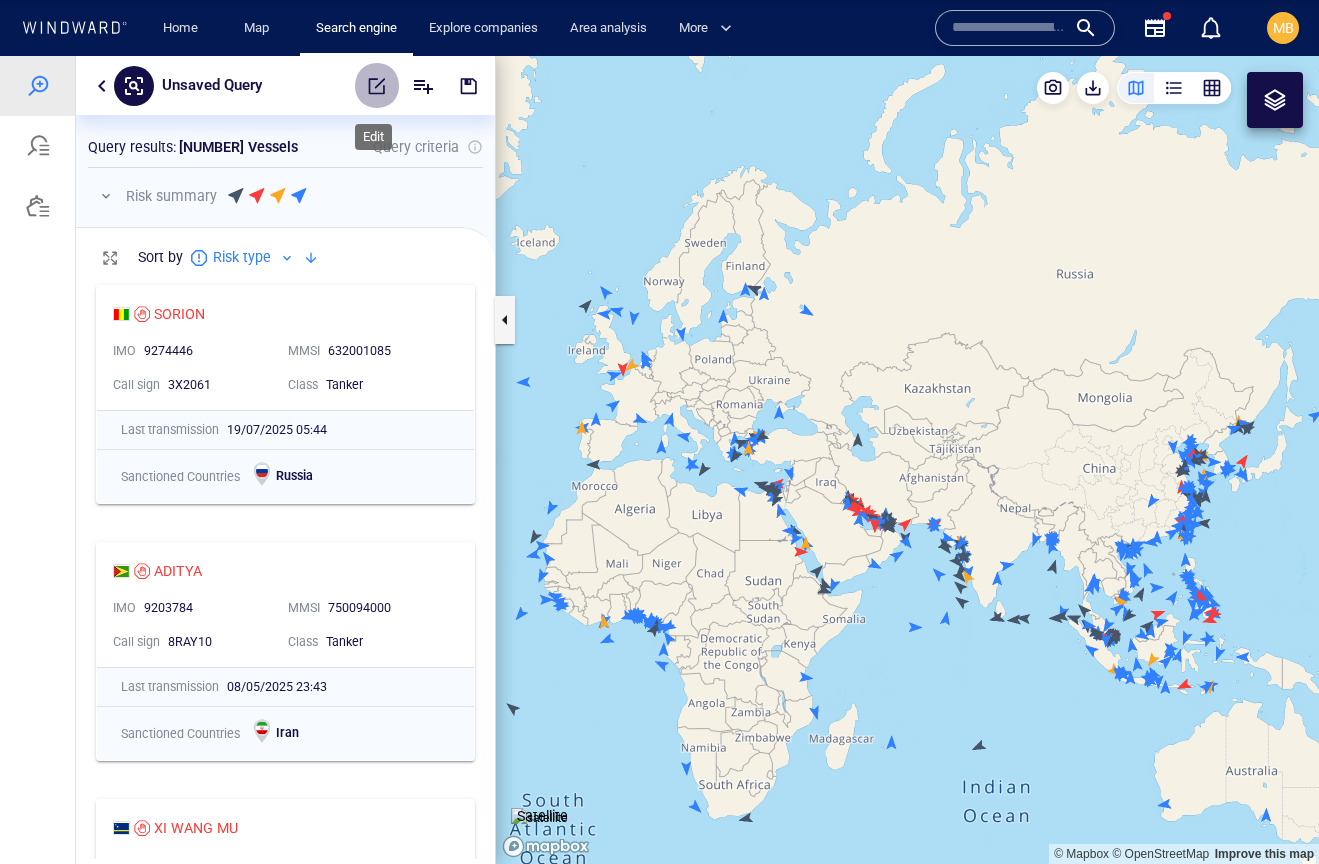 click at bounding box center (377, 86) 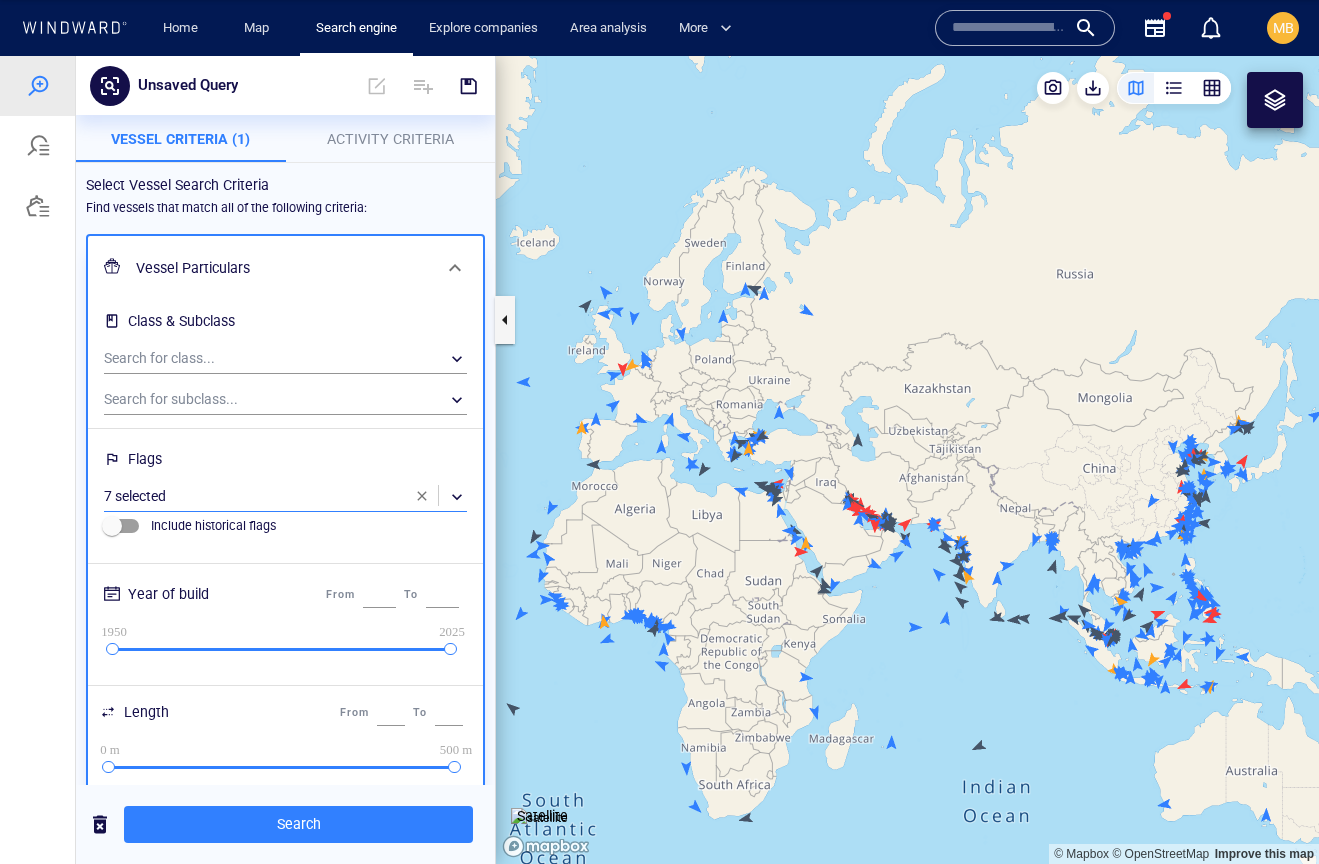 click on "​" at bounding box center [285, 497] 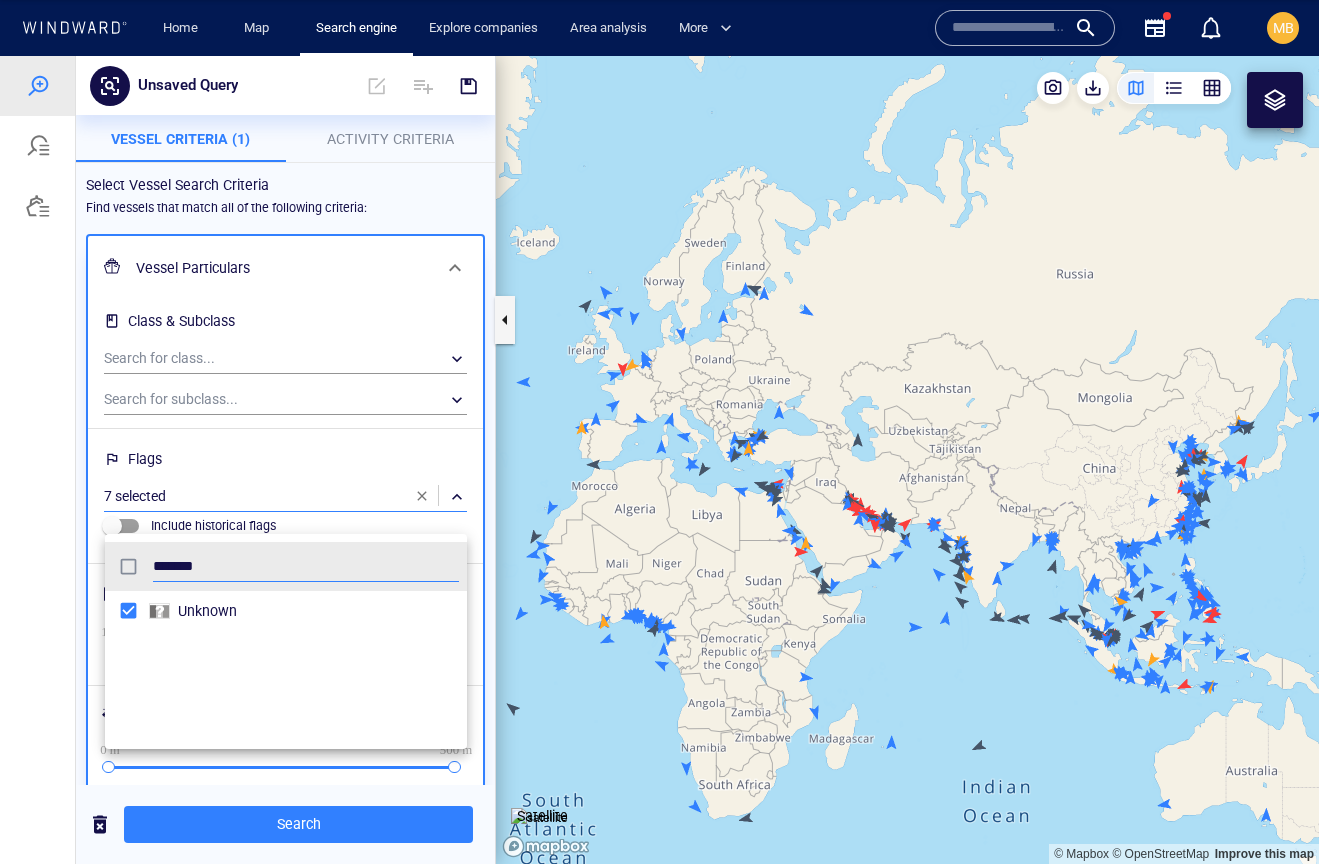 scroll, scrollTop: 203, scrollLeft: 362, axis: both 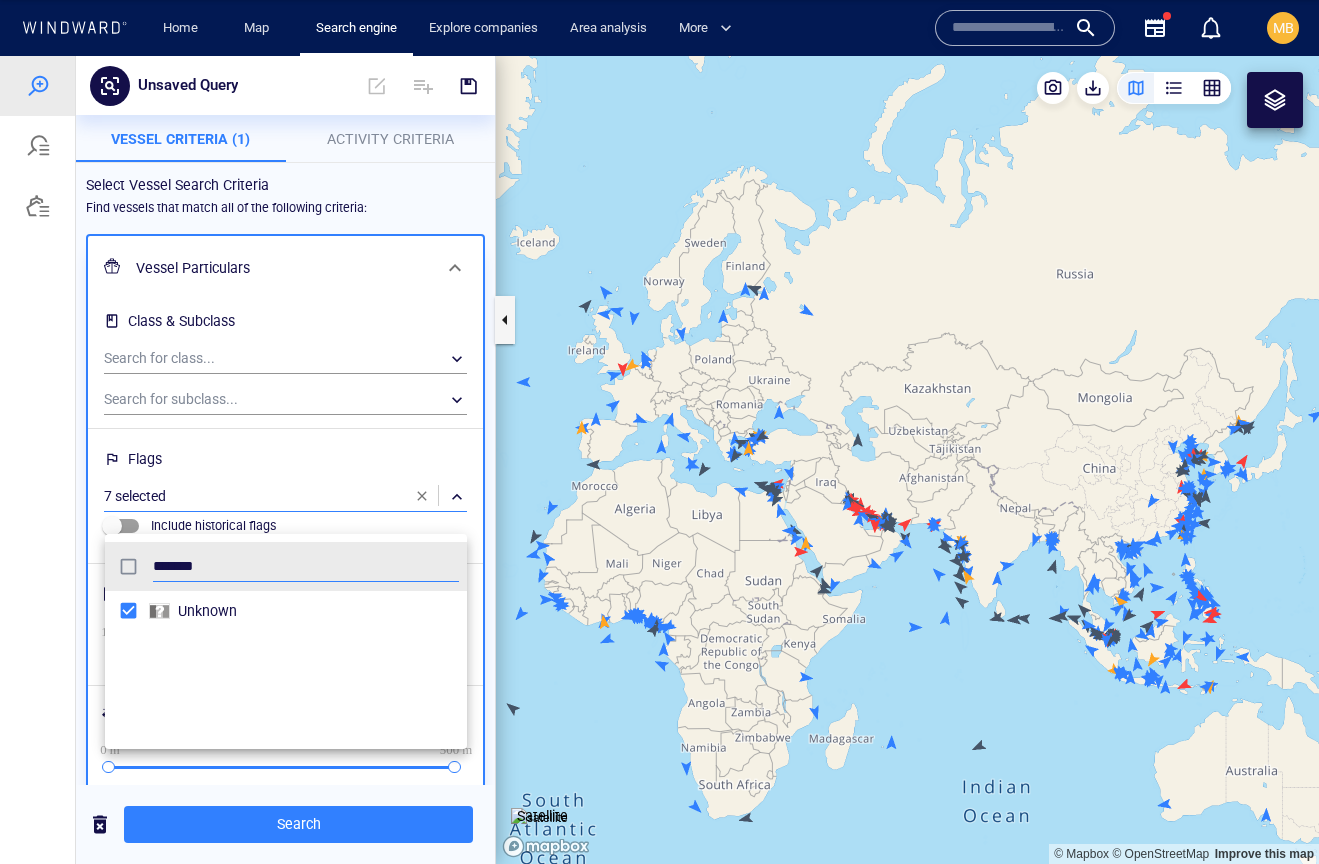 click on "******* Unknown" at bounding box center (286, 641) 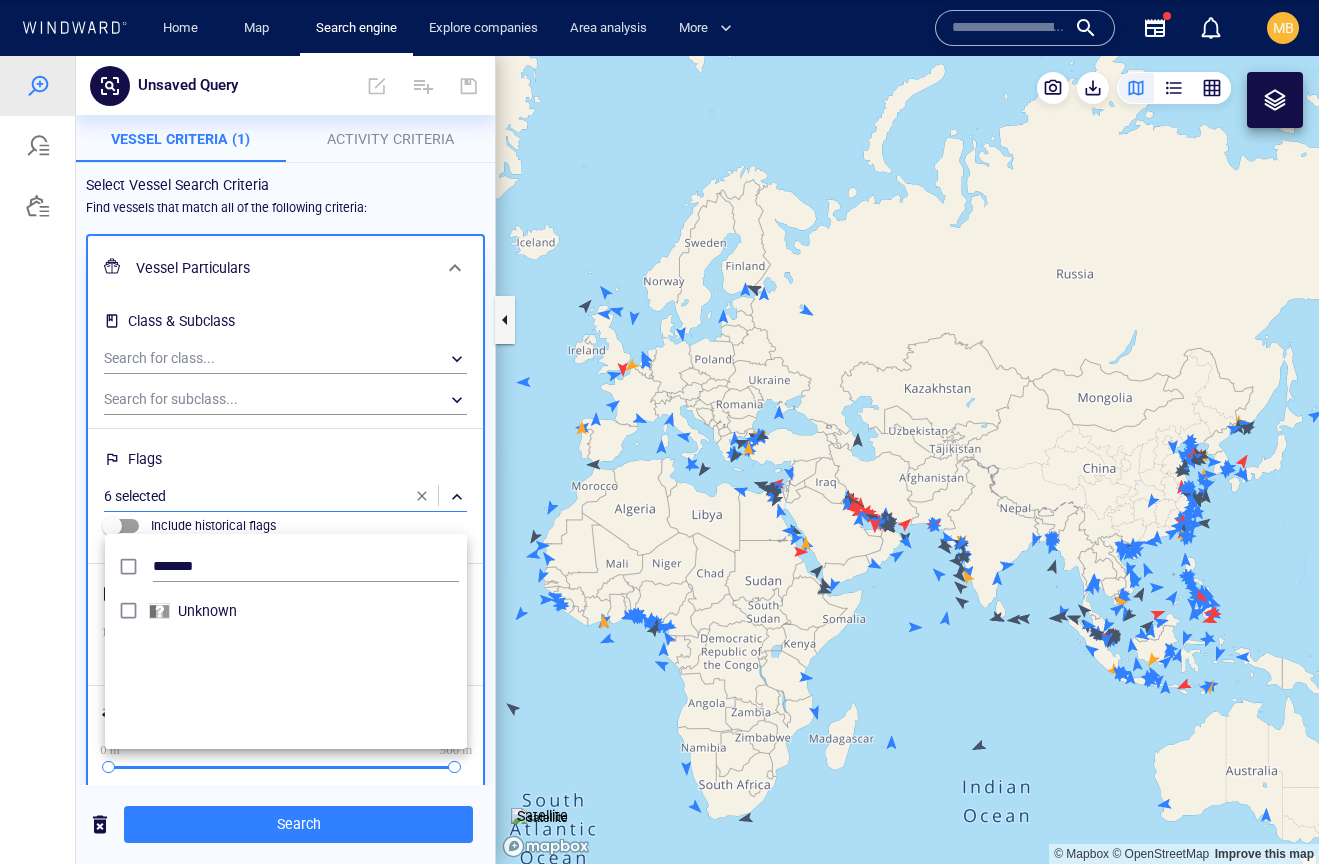 click at bounding box center [659, 460] 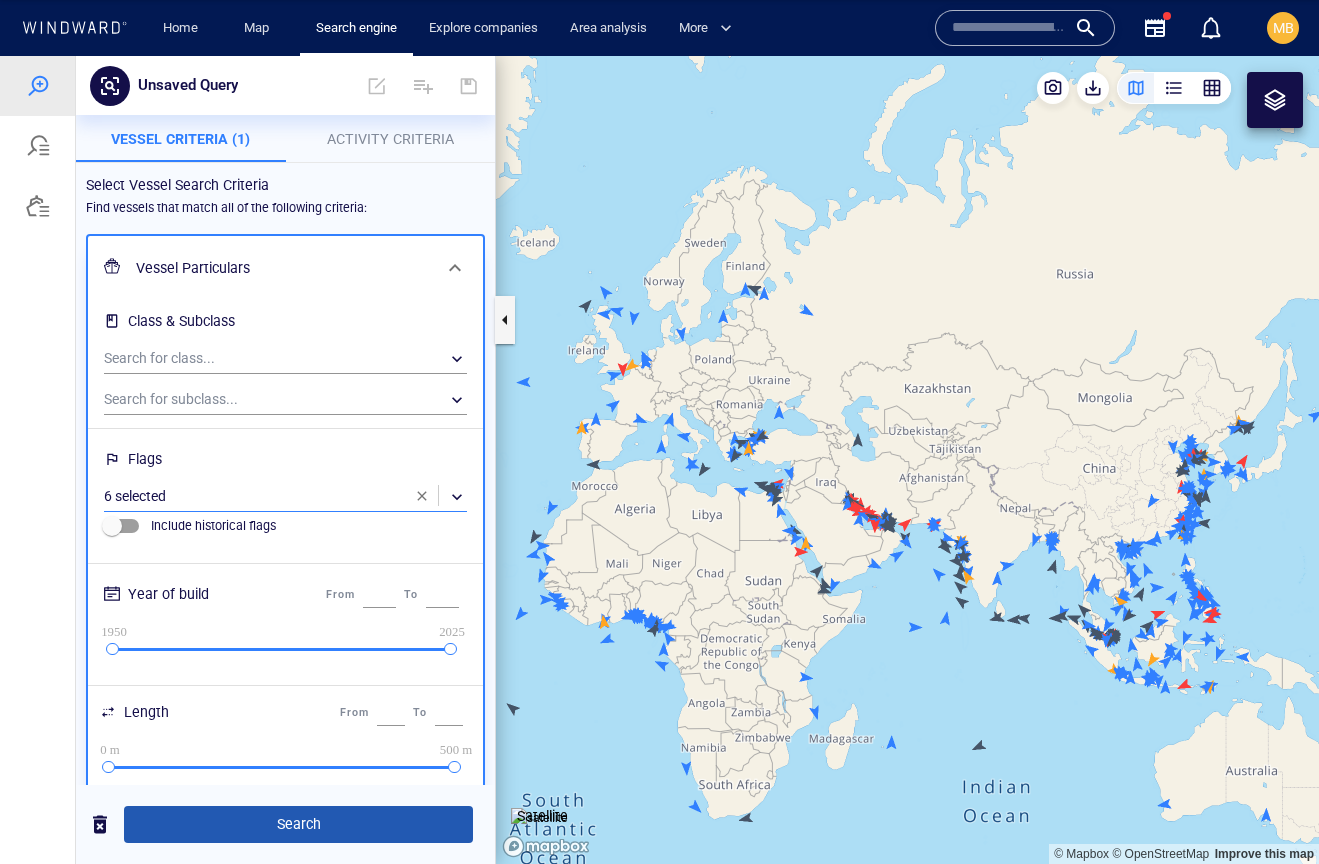 click on "Search" at bounding box center [298, 824] 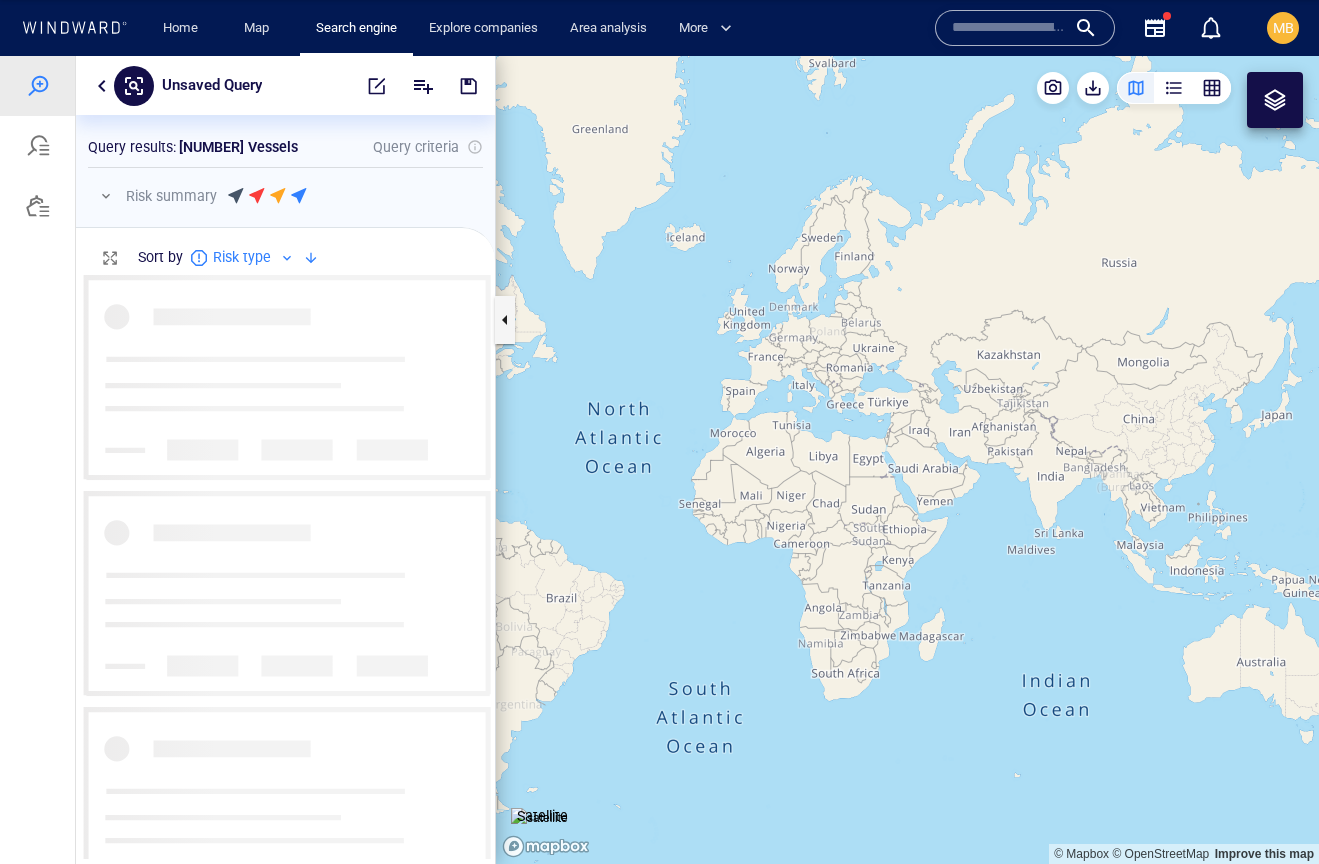 scroll, scrollTop: 1, scrollLeft: 1, axis: both 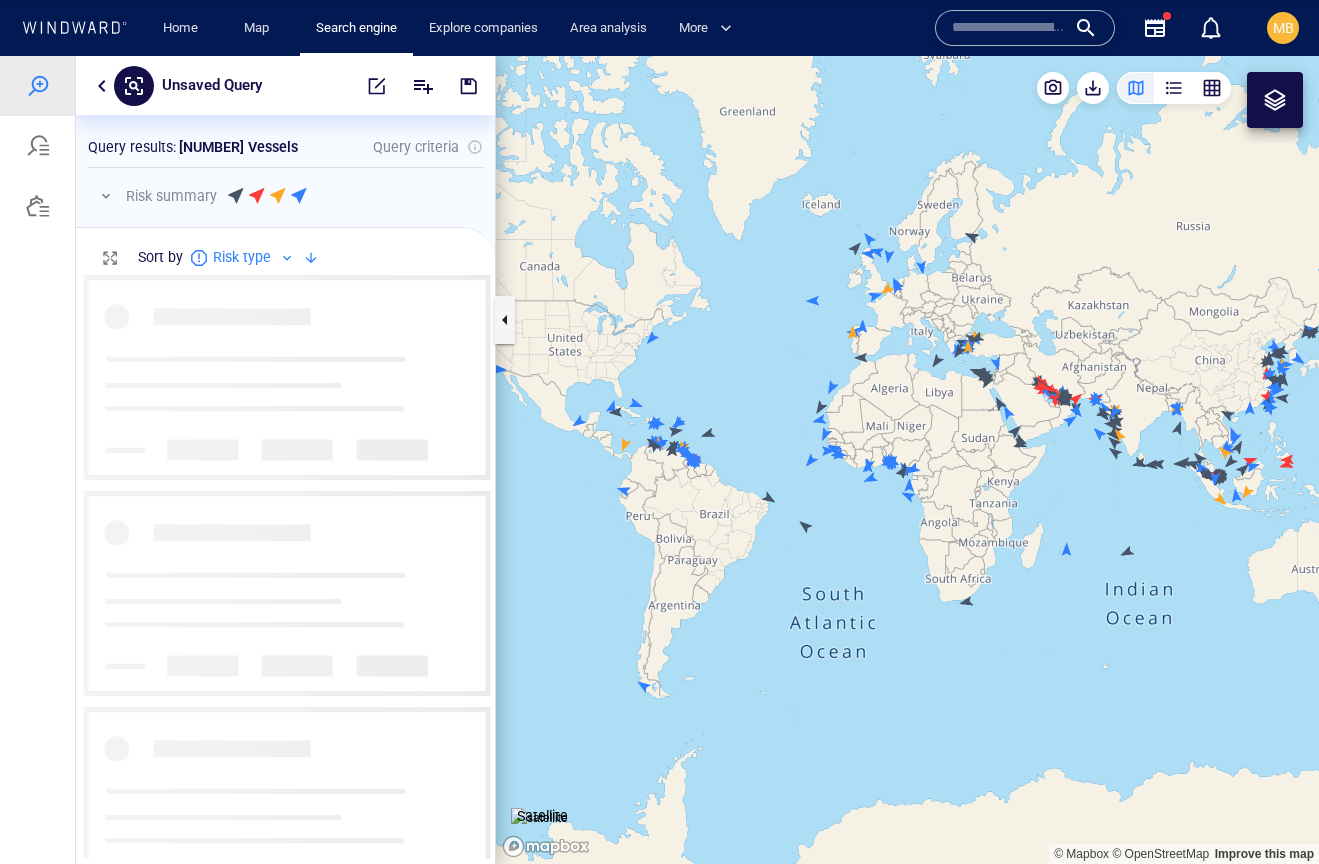 drag, startPoint x: 842, startPoint y: 524, endPoint x: 756, endPoint y: 604, distance: 117.456375 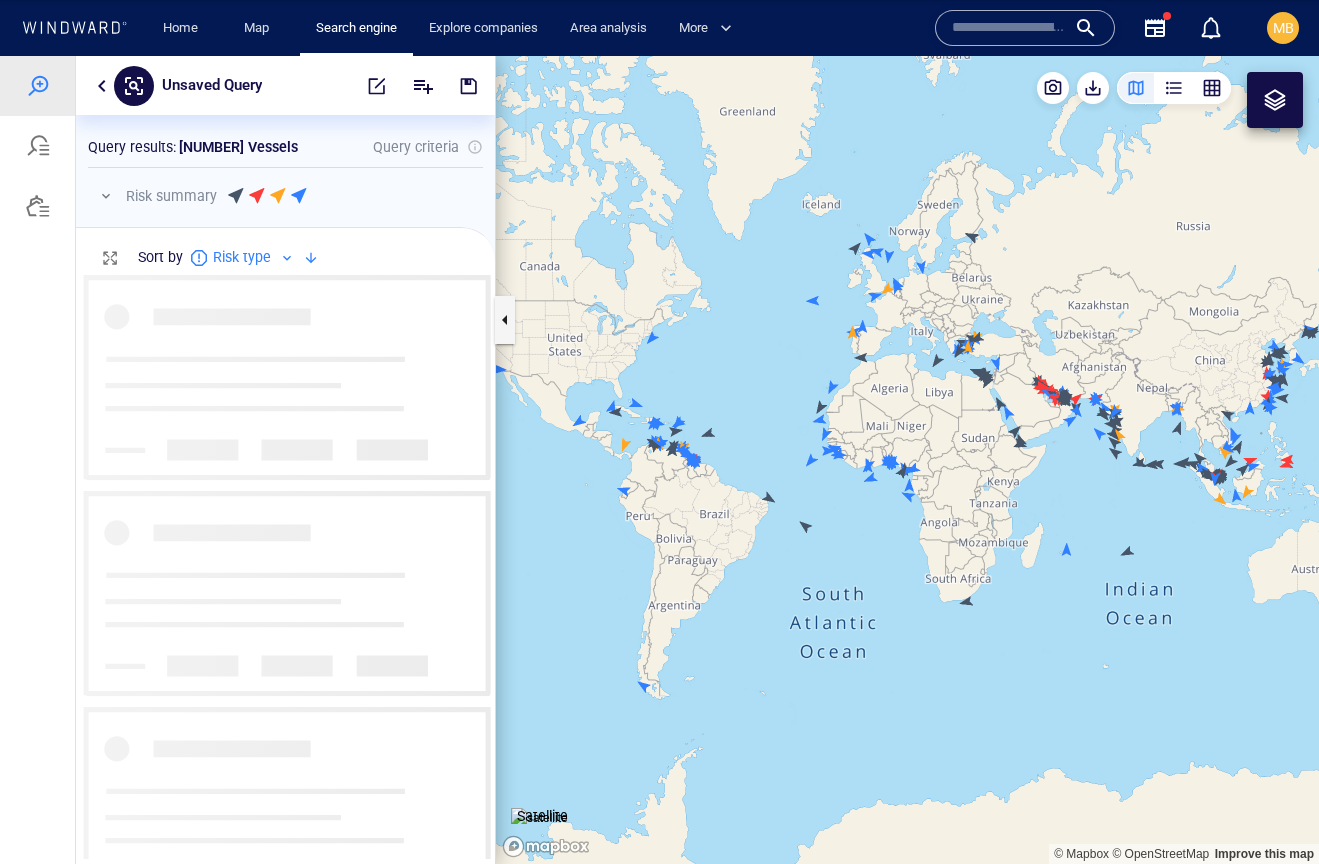 click at bounding box center [907, 460] 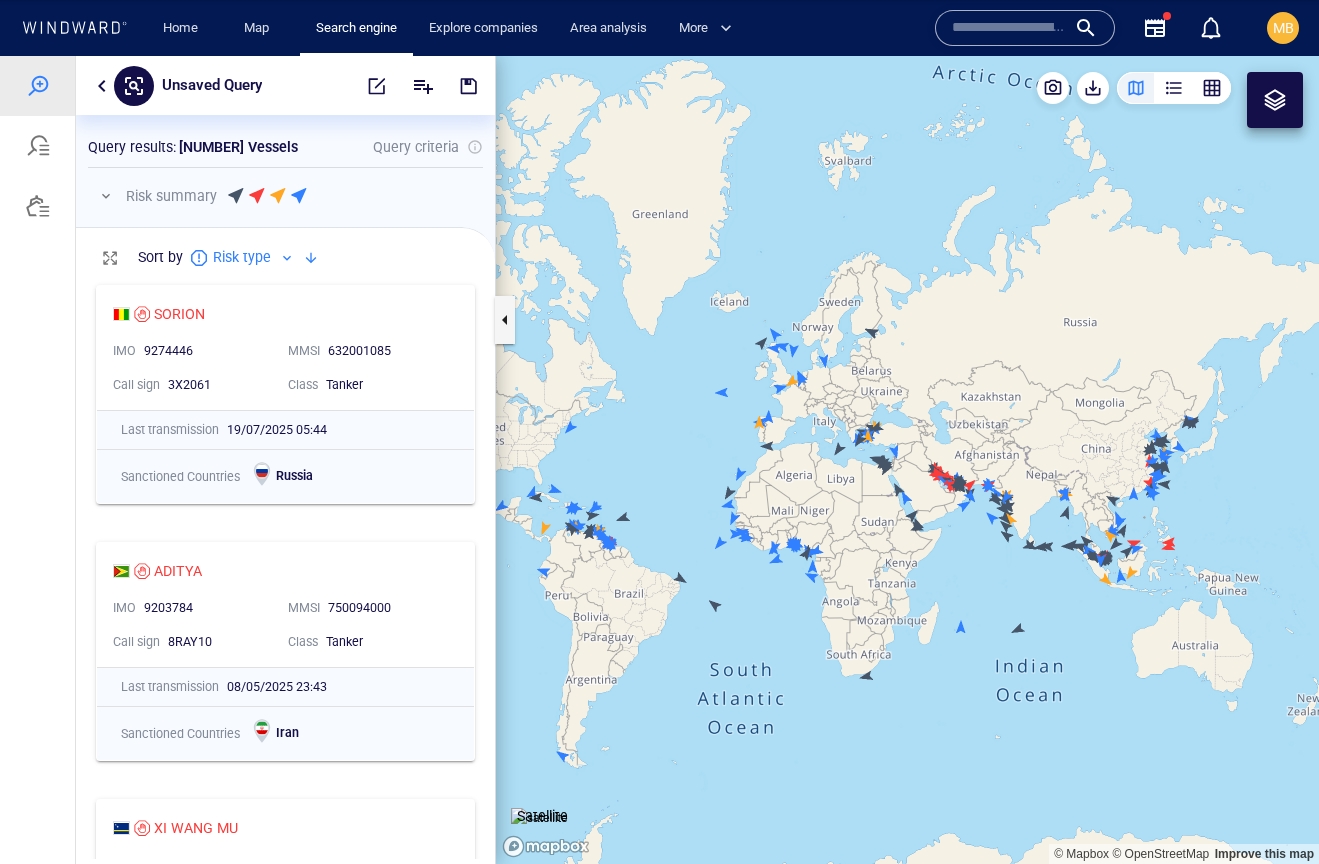 drag, startPoint x: 830, startPoint y: 524, endPoint x: 680, endPoint y: 559, distance: 154.02922 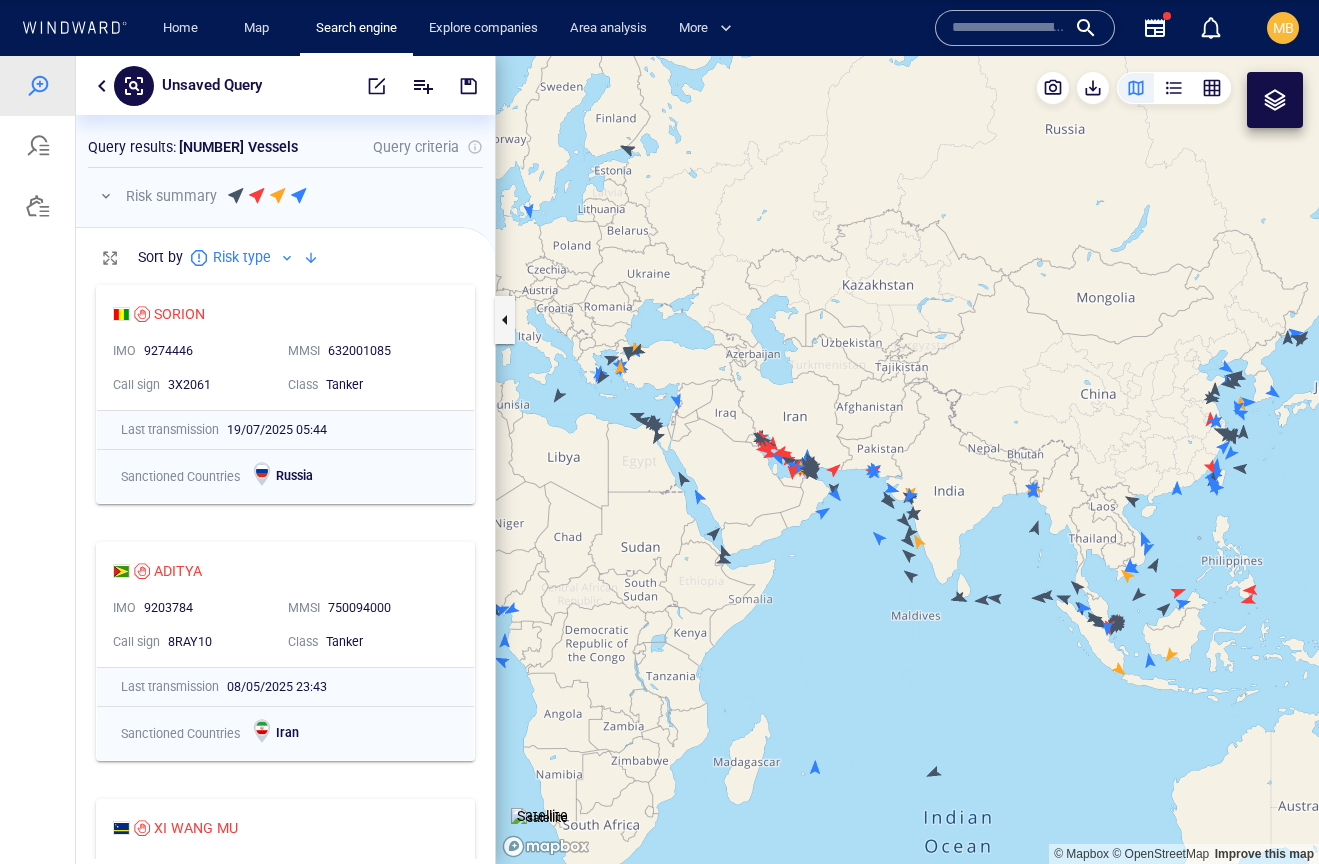drag, startPoint x: 882, startPoint y: 538, endPoint x: 780, endPoint y: 533, distance: 102.122475 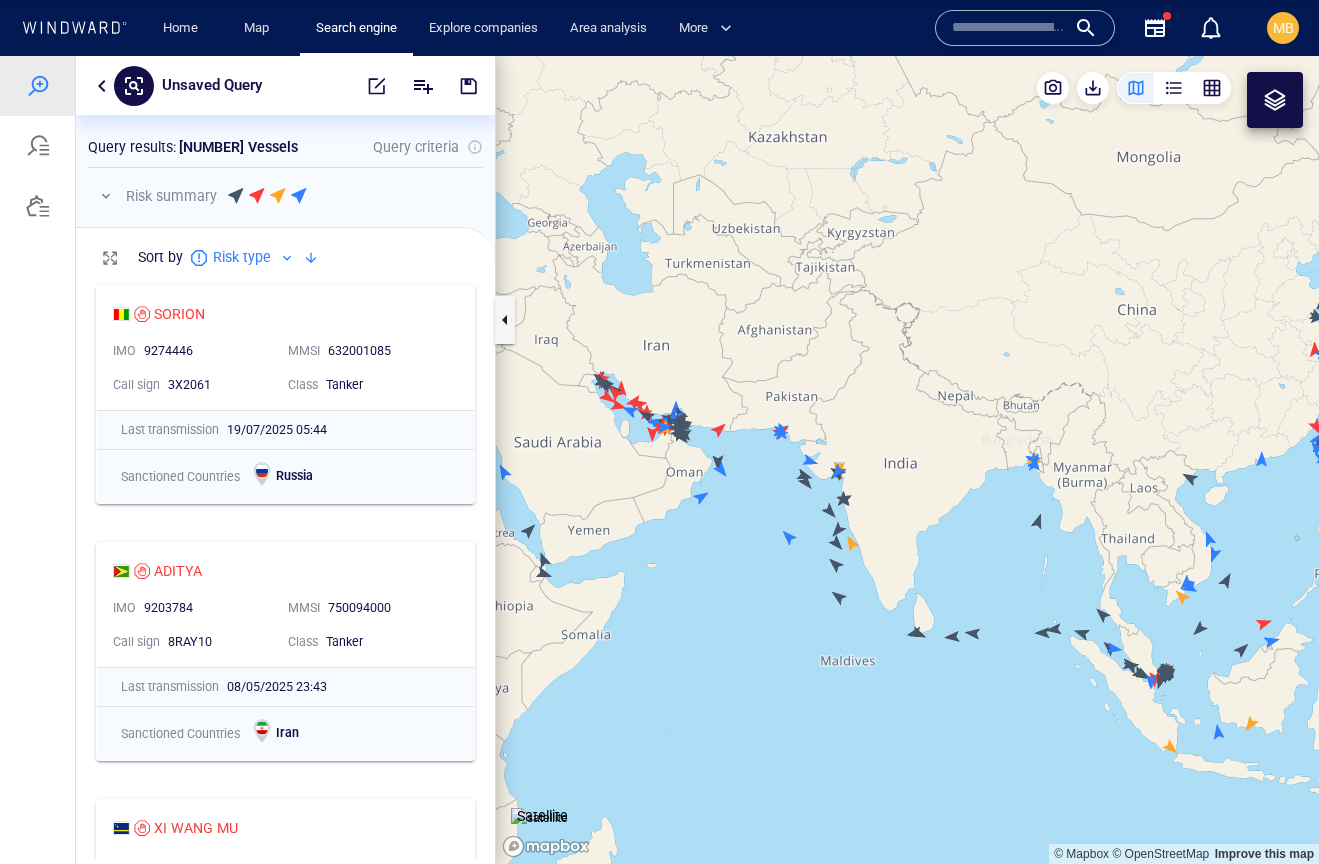 click at bounding box center [907, 460] 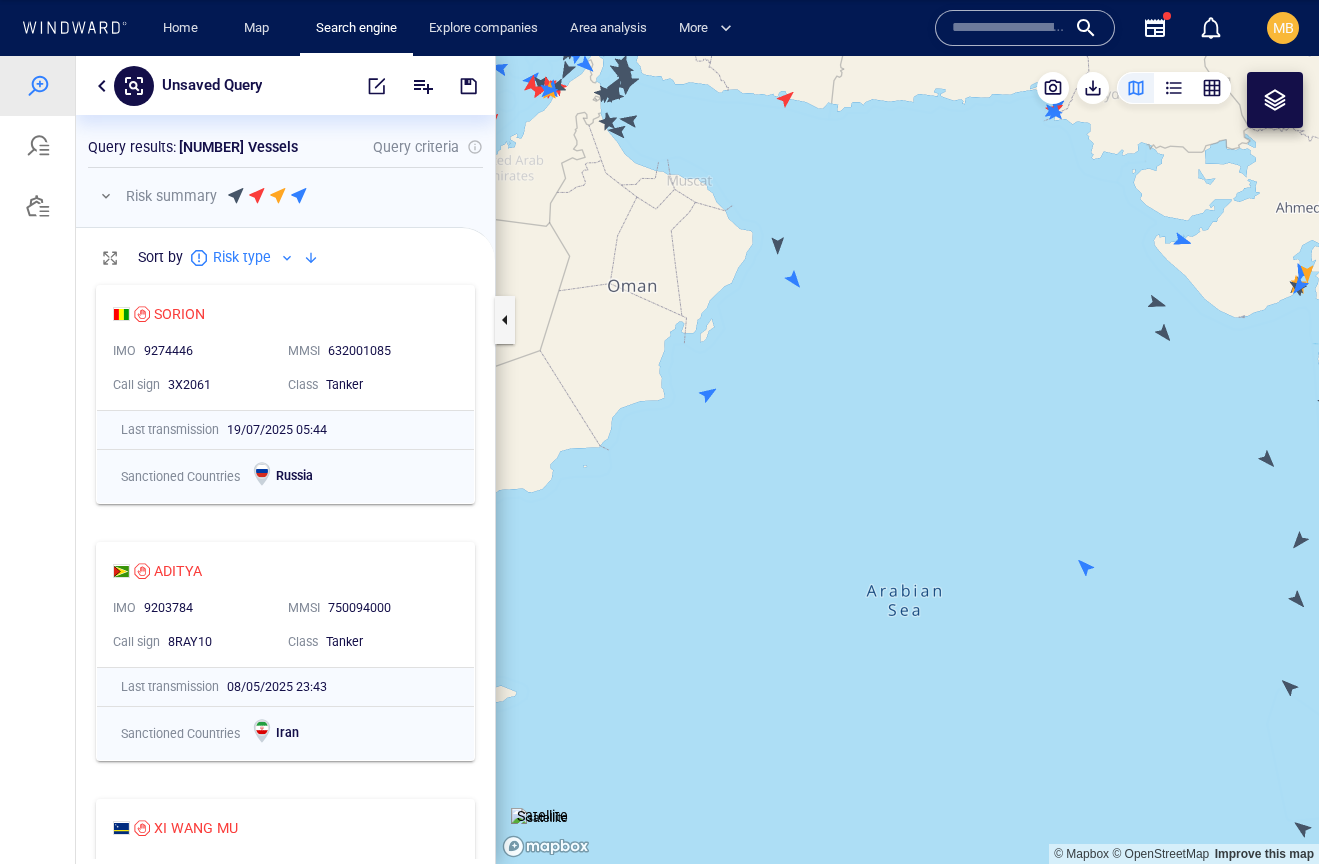 drag, startPoint x: 686, startPoint y: 436, endPoint x: 787, endPoint y: 615, distance: 205.52858 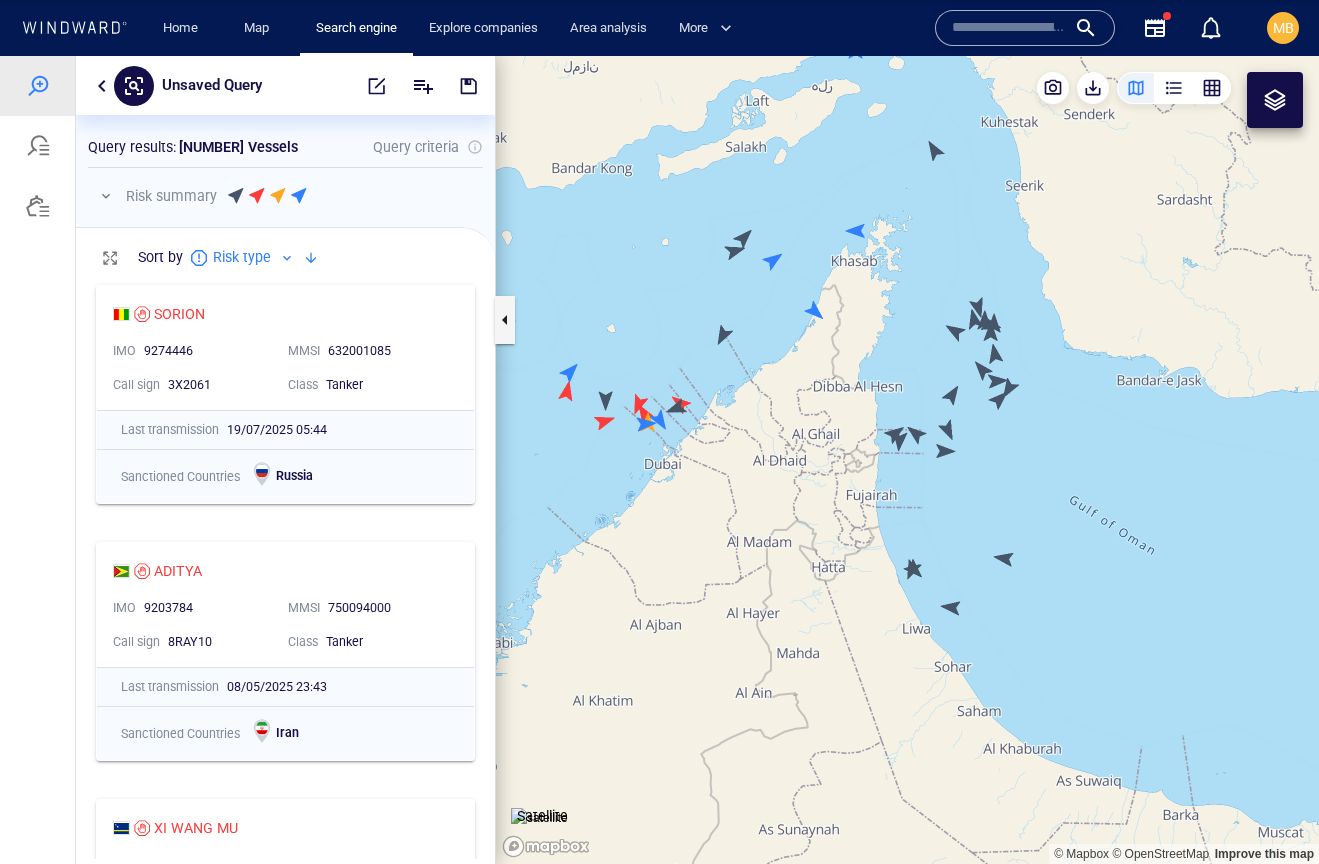 click at bounding box center [907, 460] 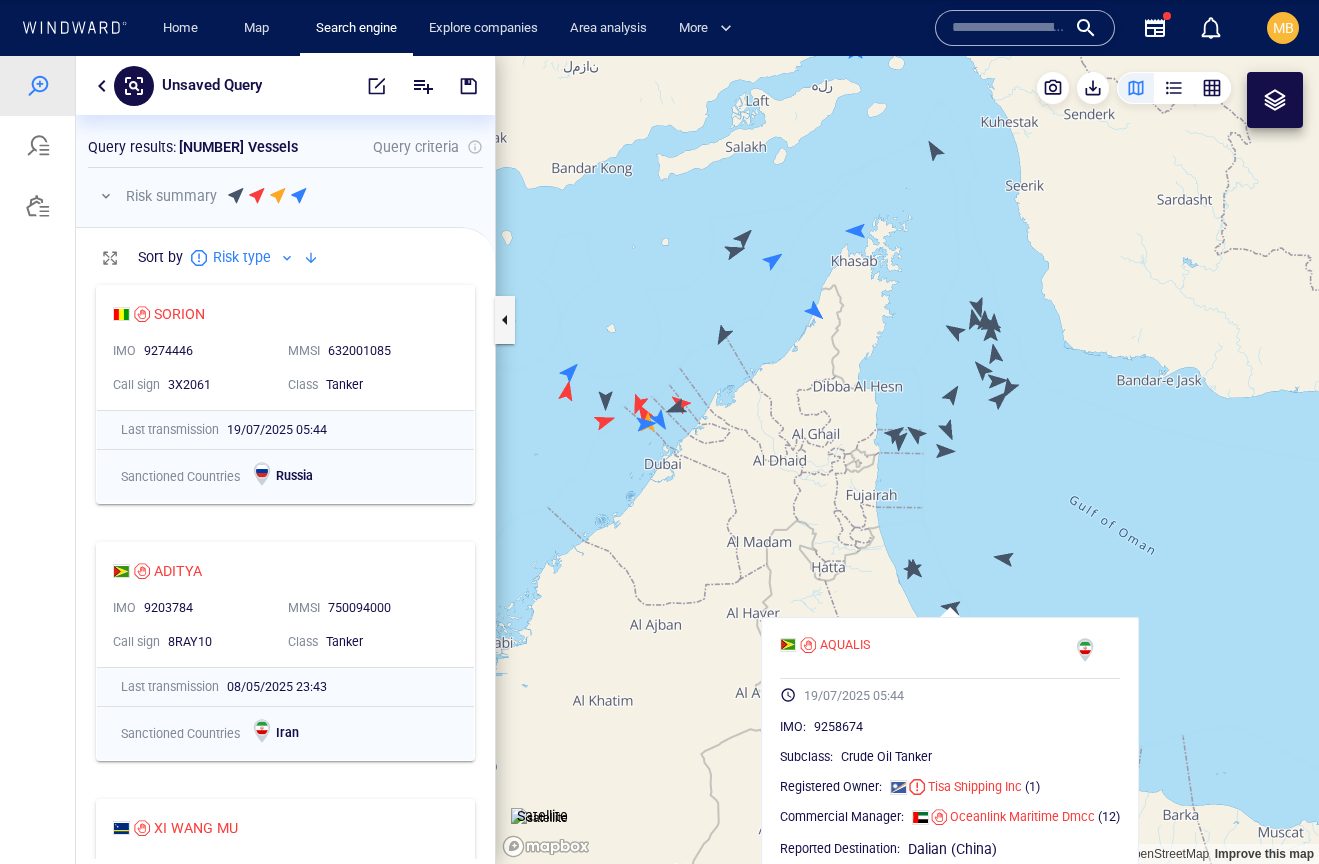 click at bounding box center [907, 460] 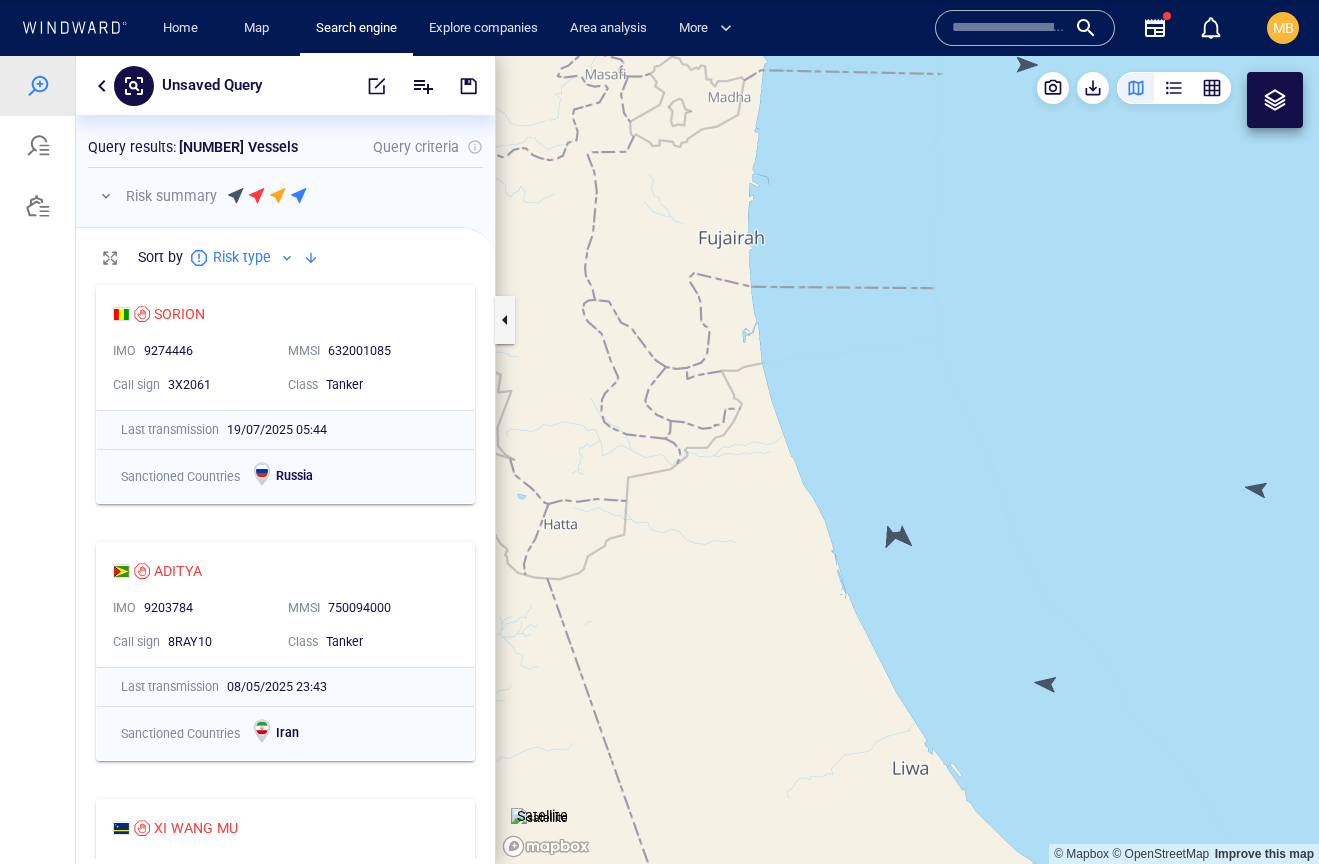 click at bounding box center (907, 460) 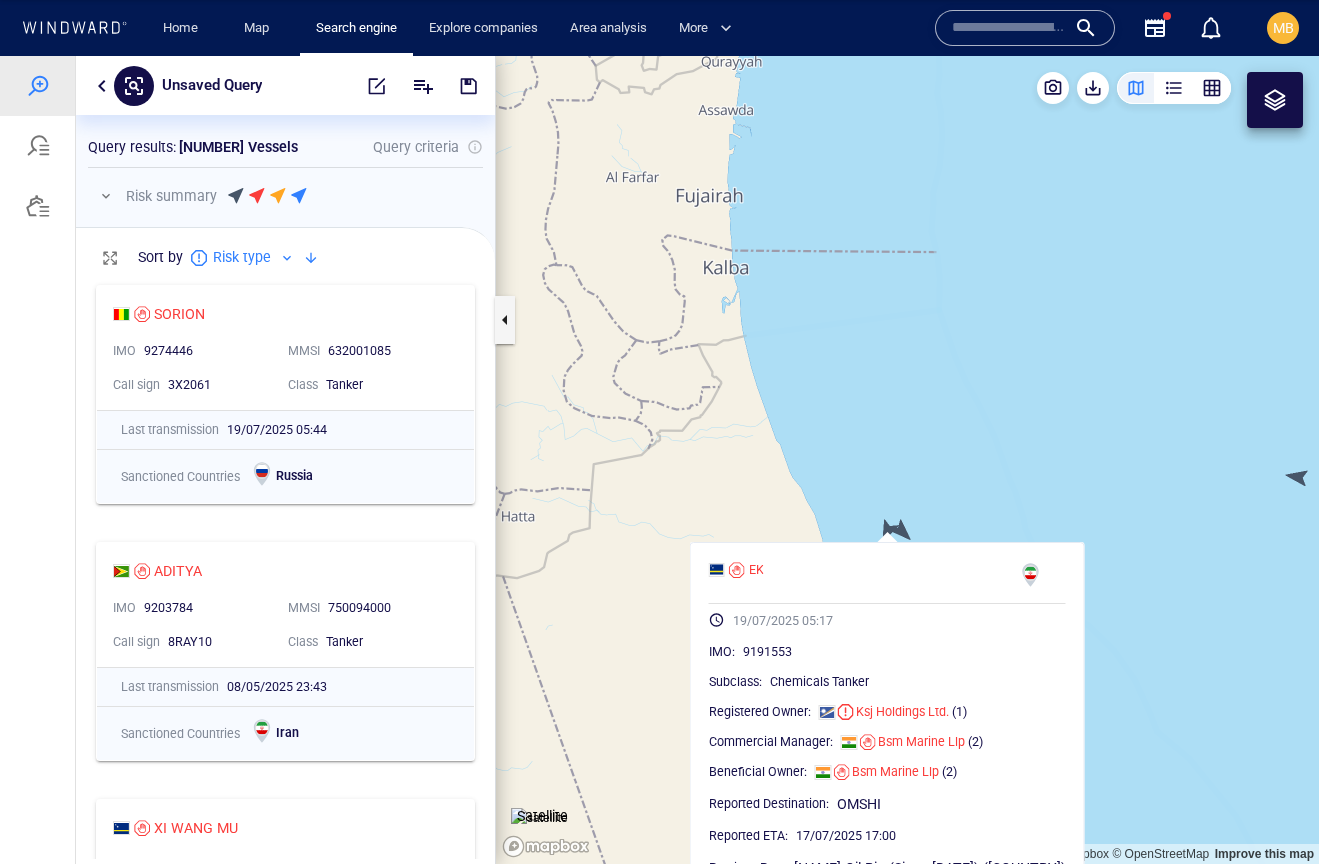 click at bounding box center [907, 460] 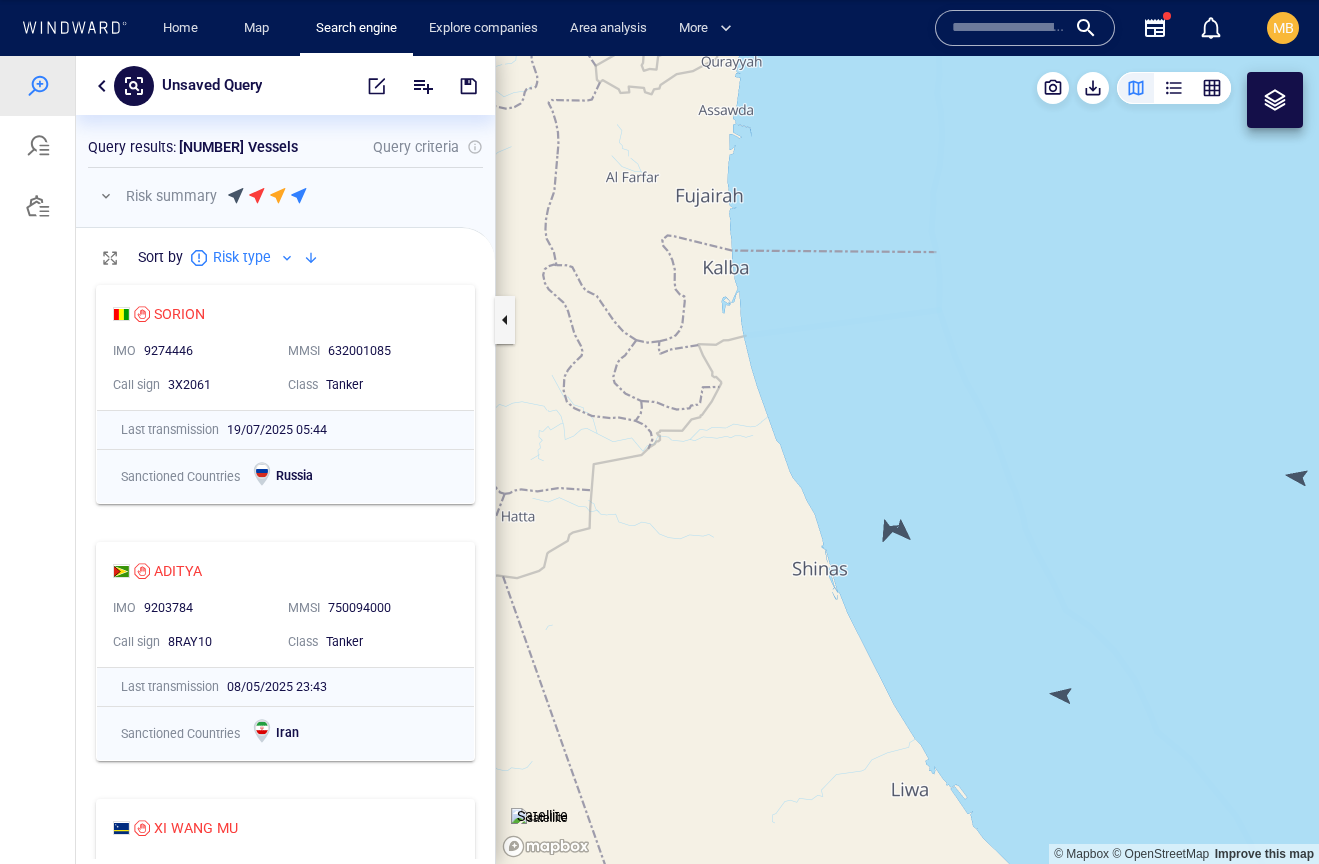 click at bounding box center (907, 460) 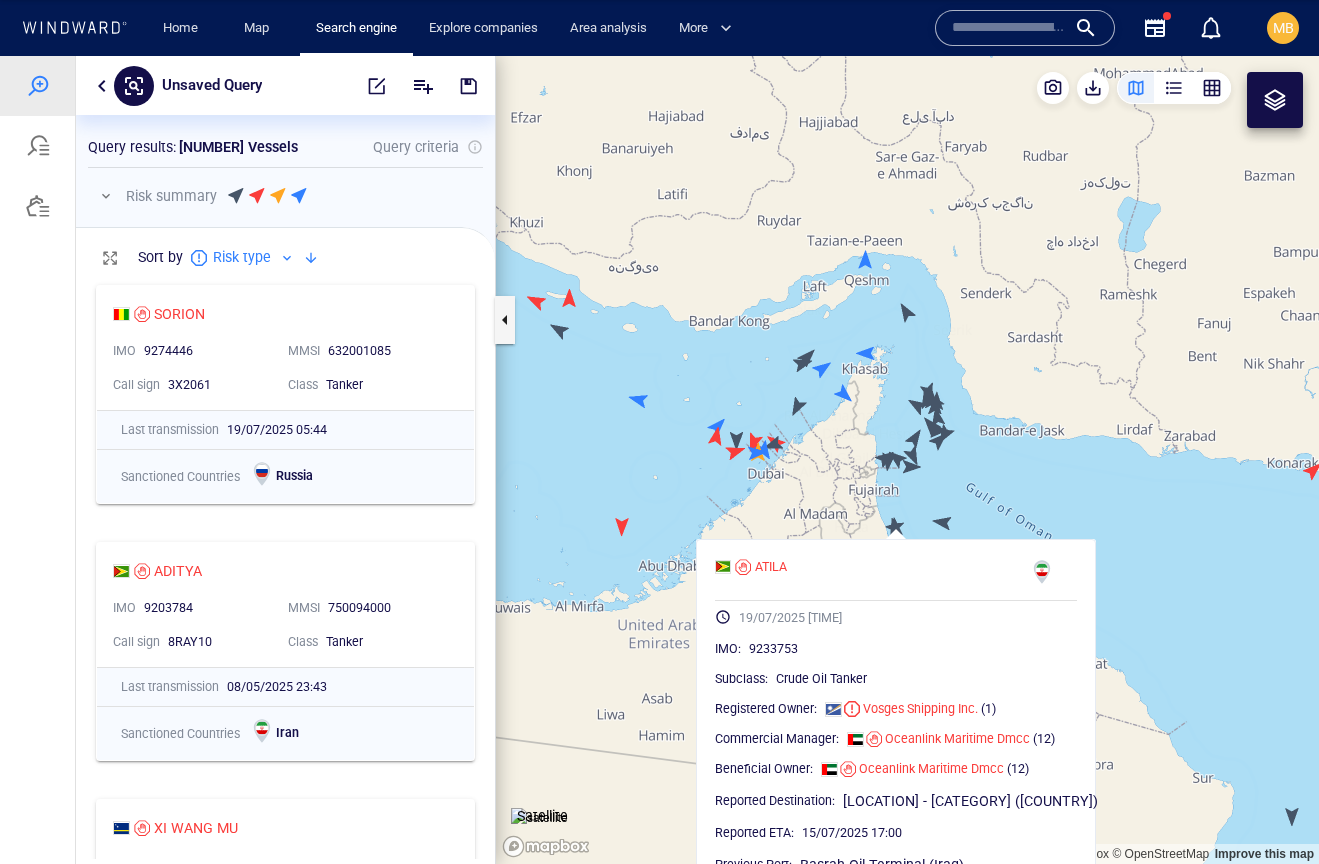 click at bounding box center (907, 460) 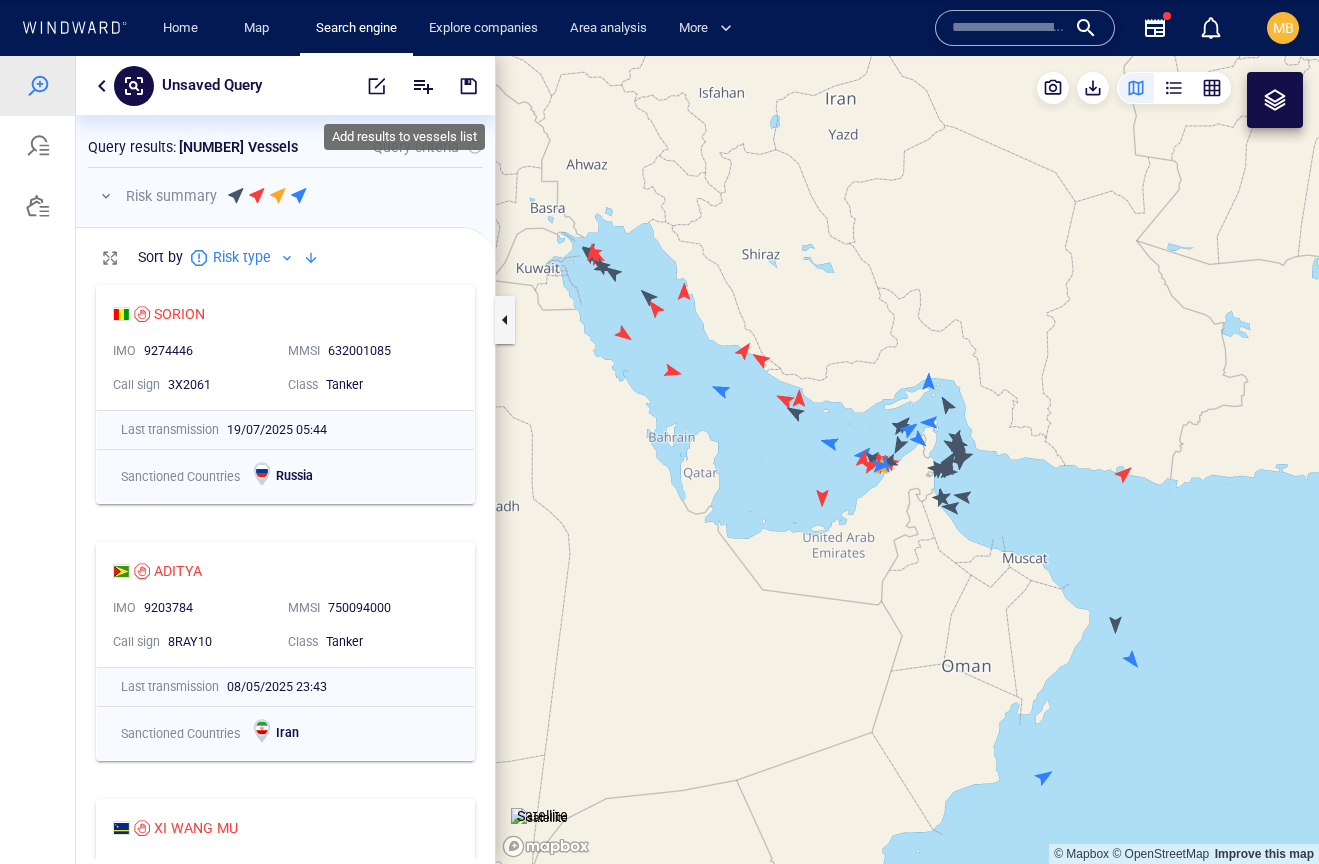 click 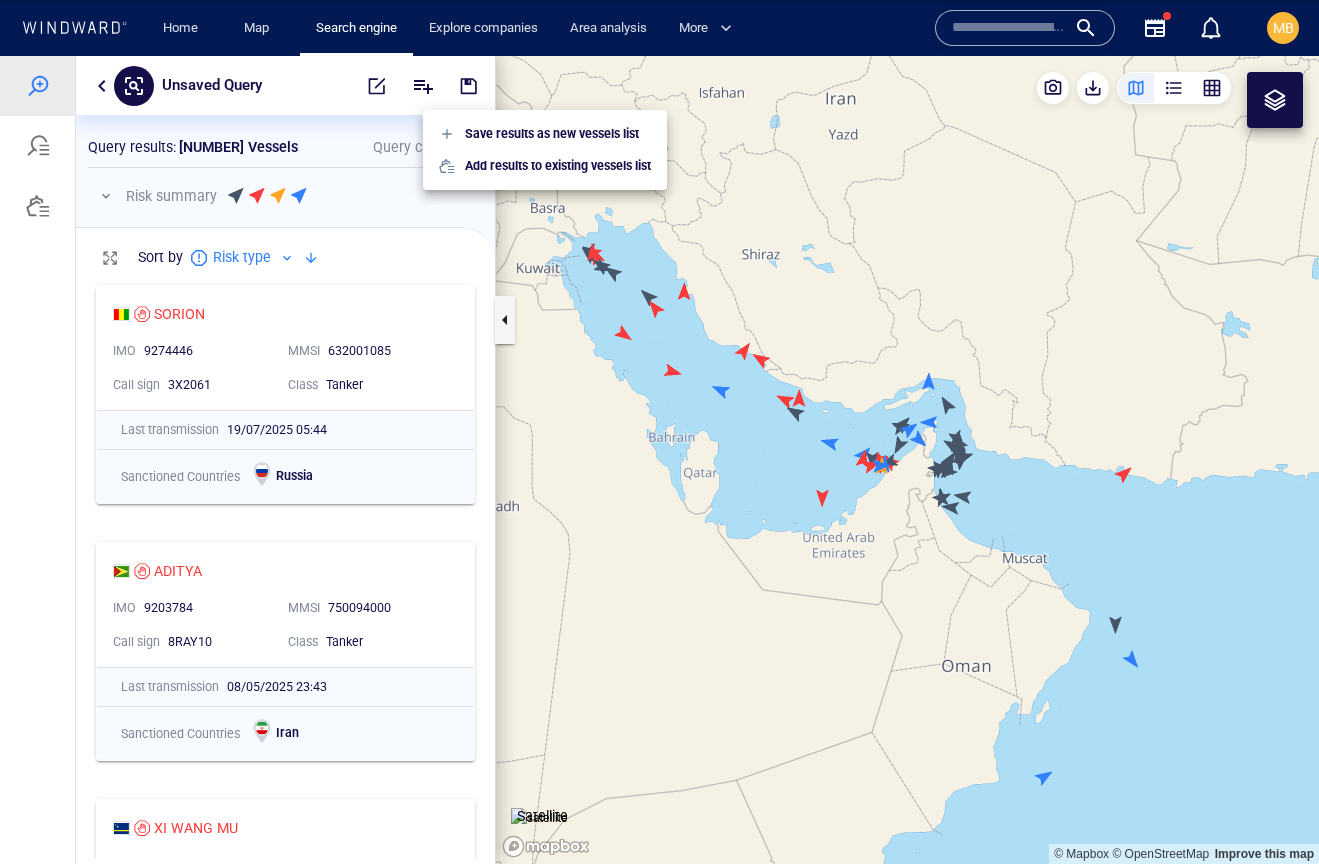 click at bounding box center [659, 460] 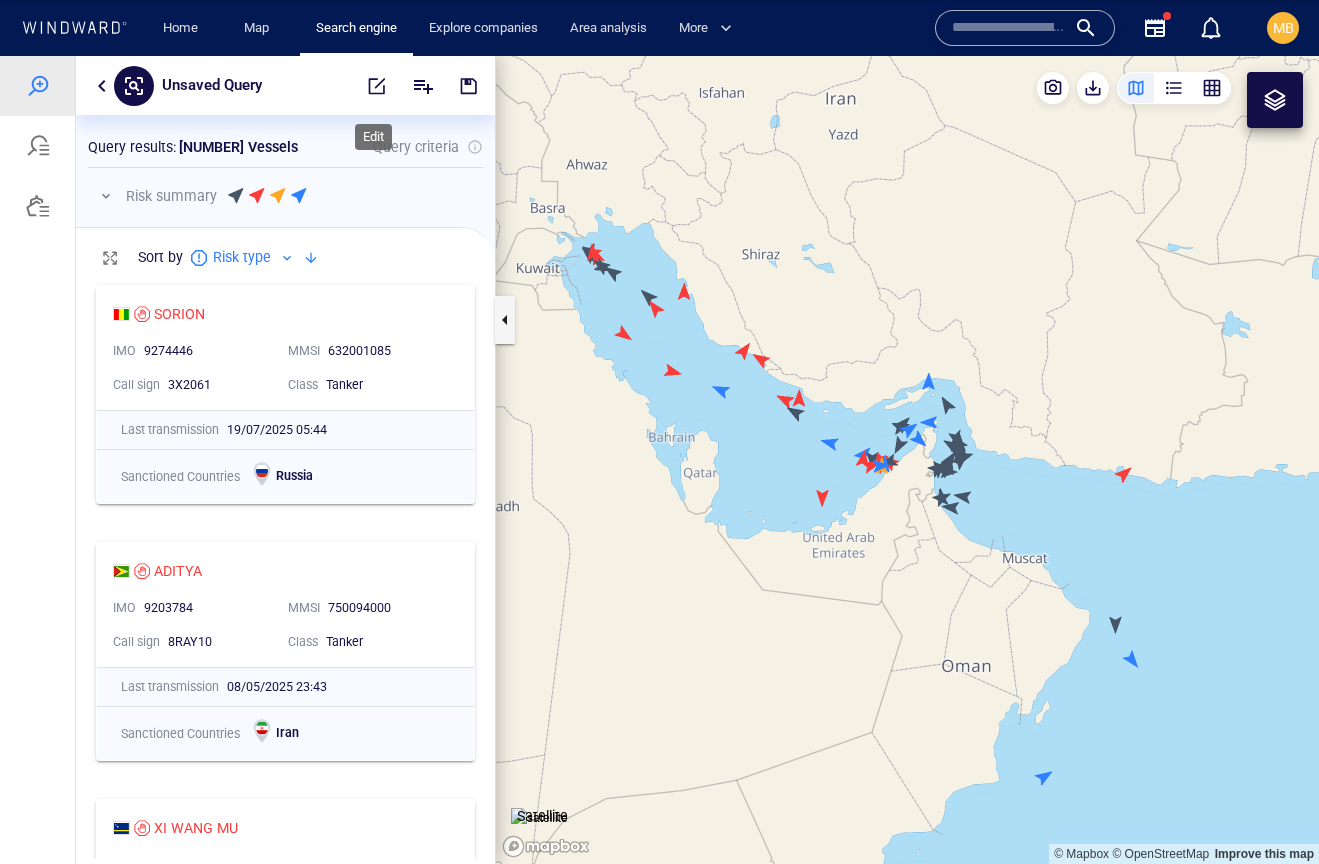 click at bounding box center [377, 86] 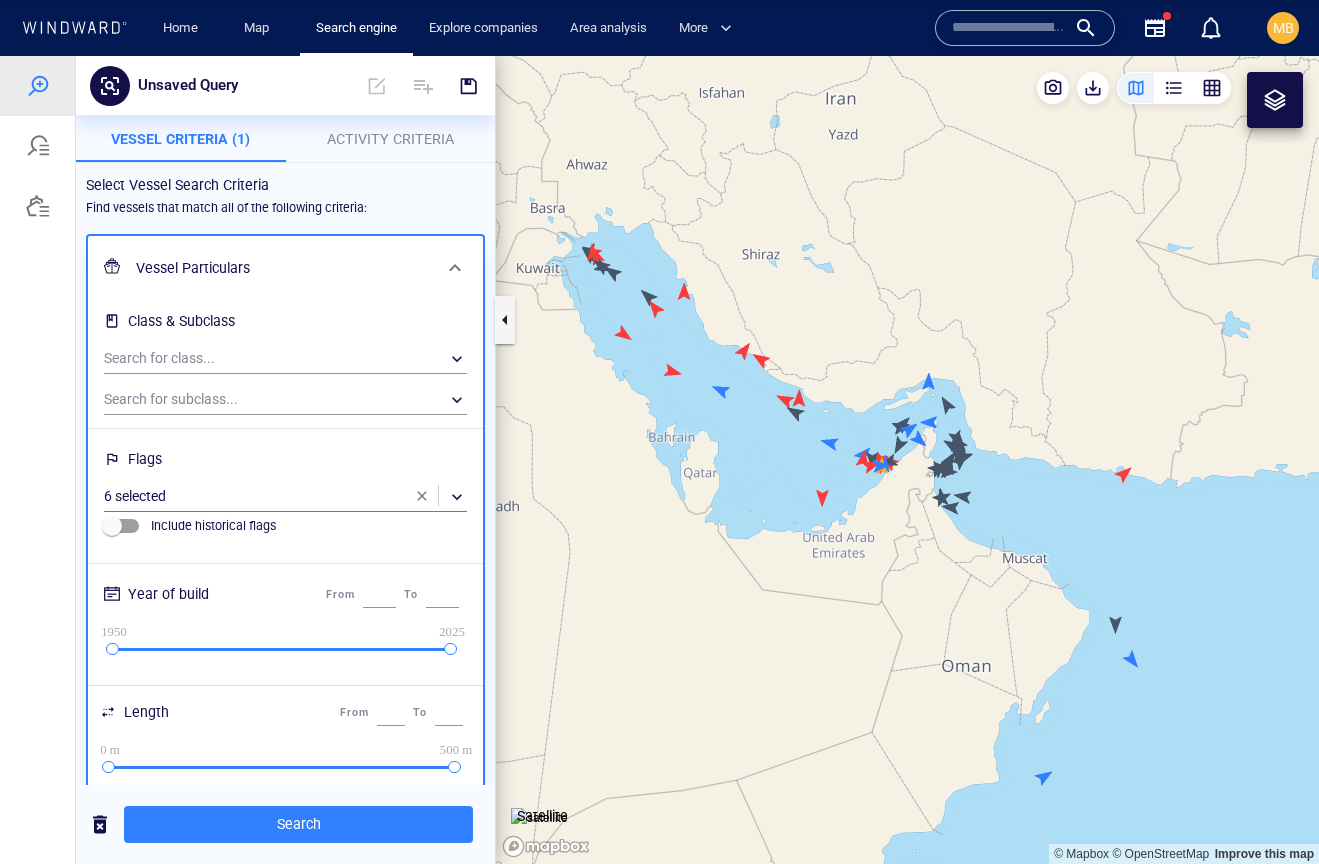 click on "​" at bounding box center (285, 497) 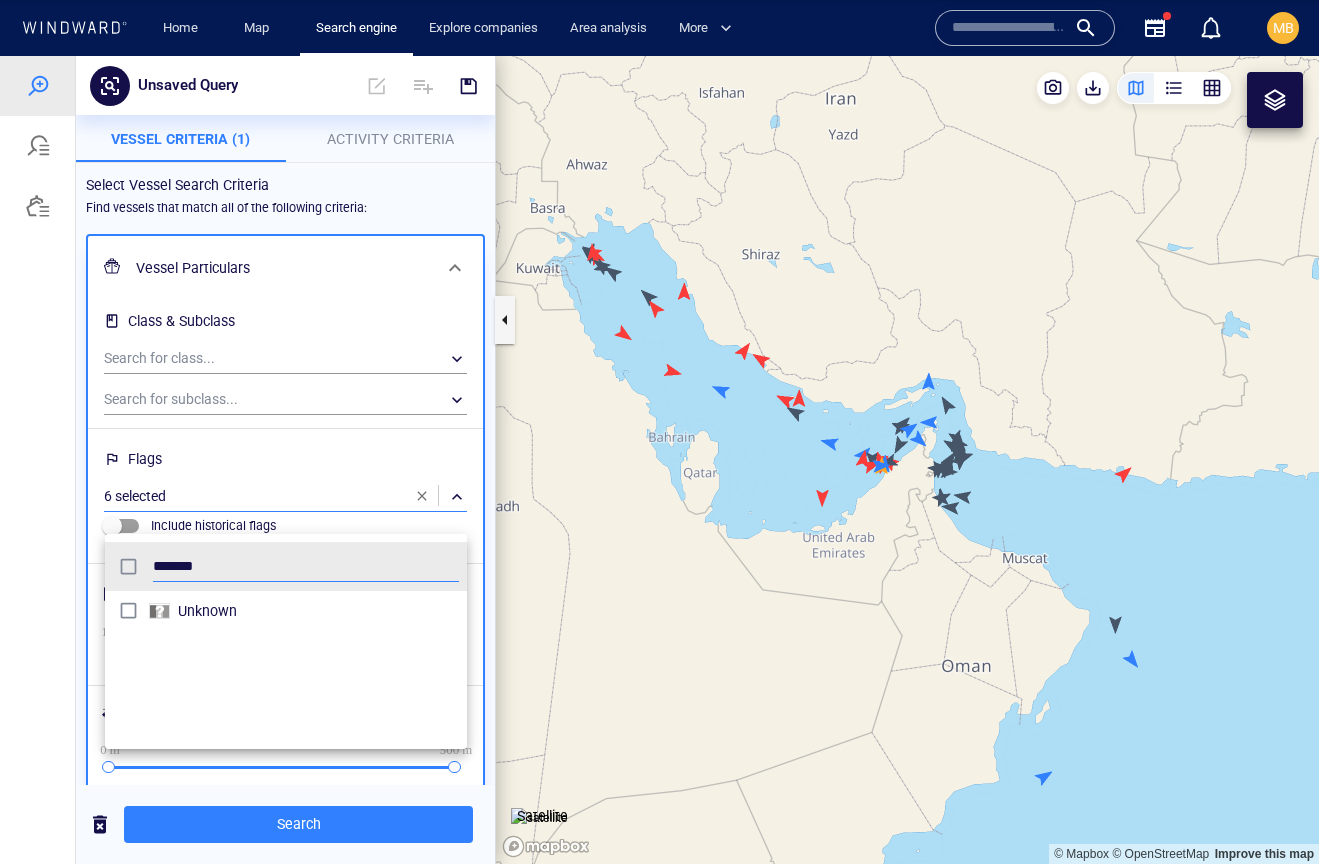 scroll, scrollTop: 1, scrollLeft: 1, axis: both 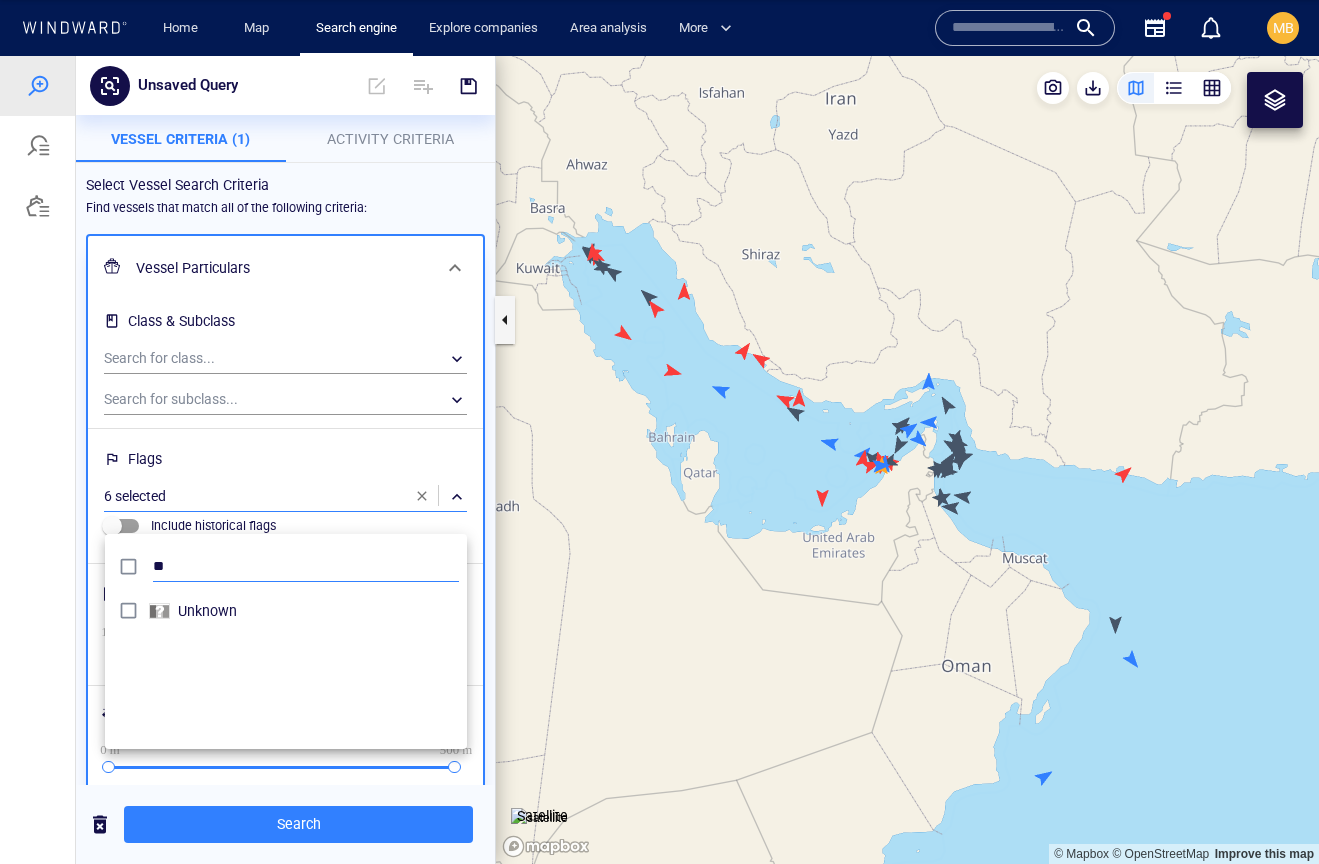 type on "*" 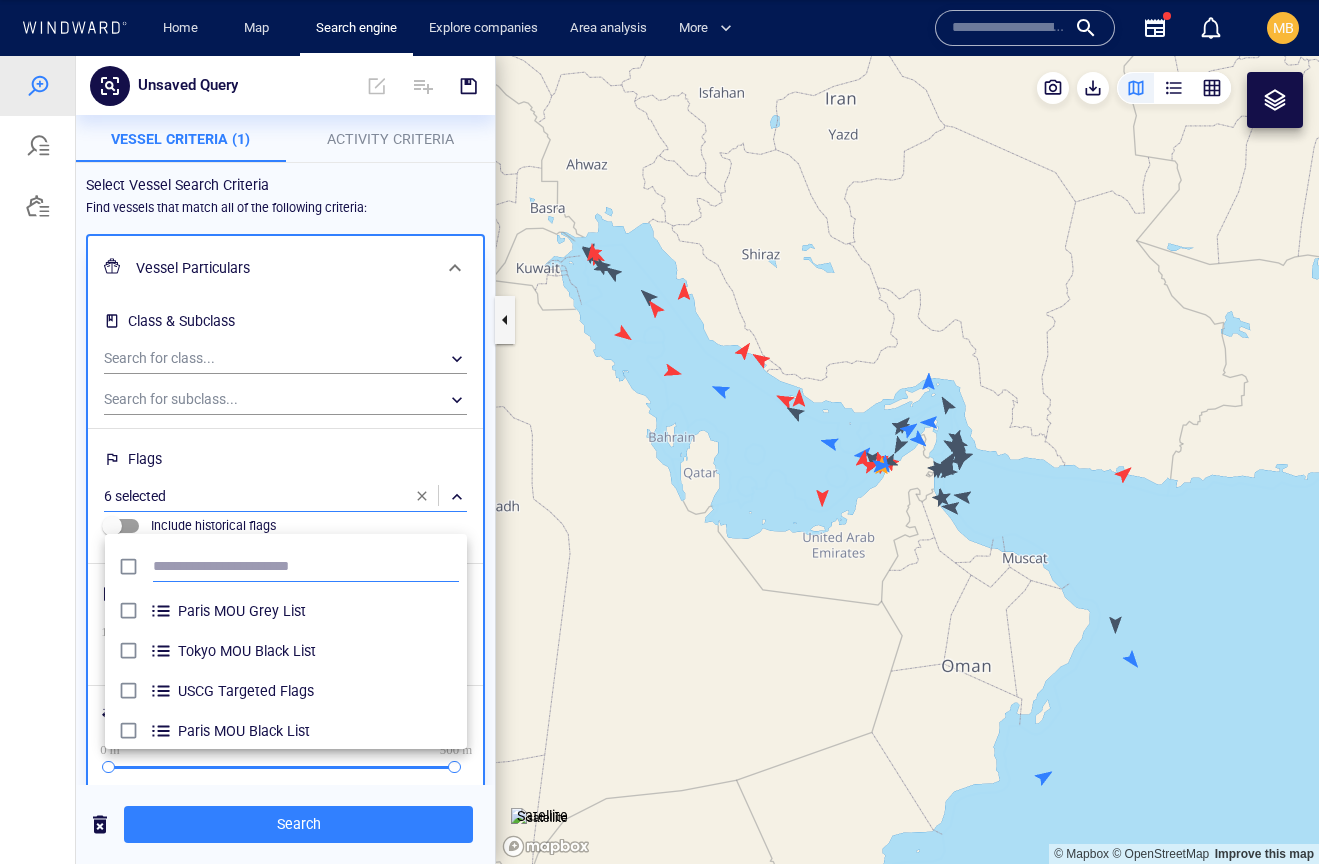 scroll, scrollTop: 1, scrollLeft: 1, axis: both 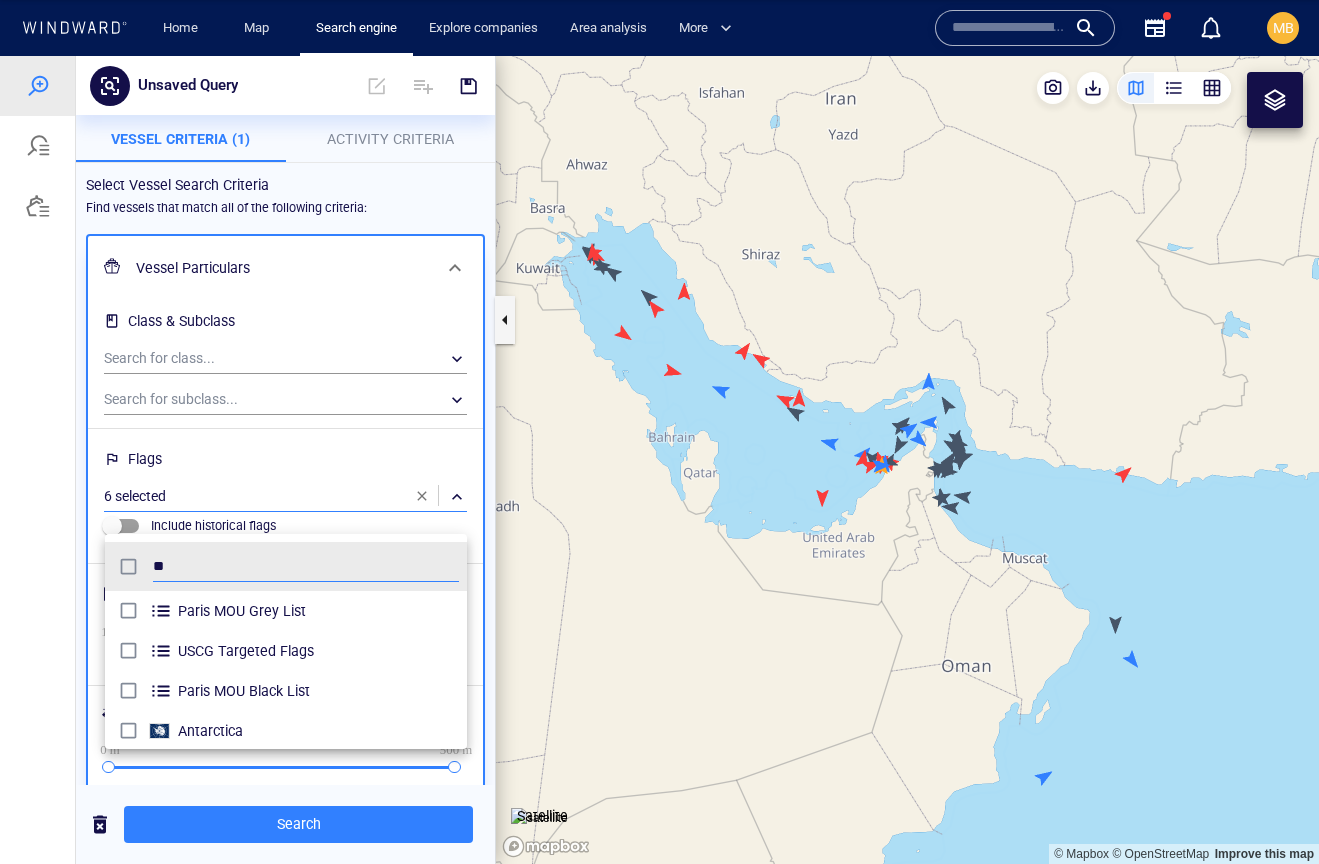 type on "**" 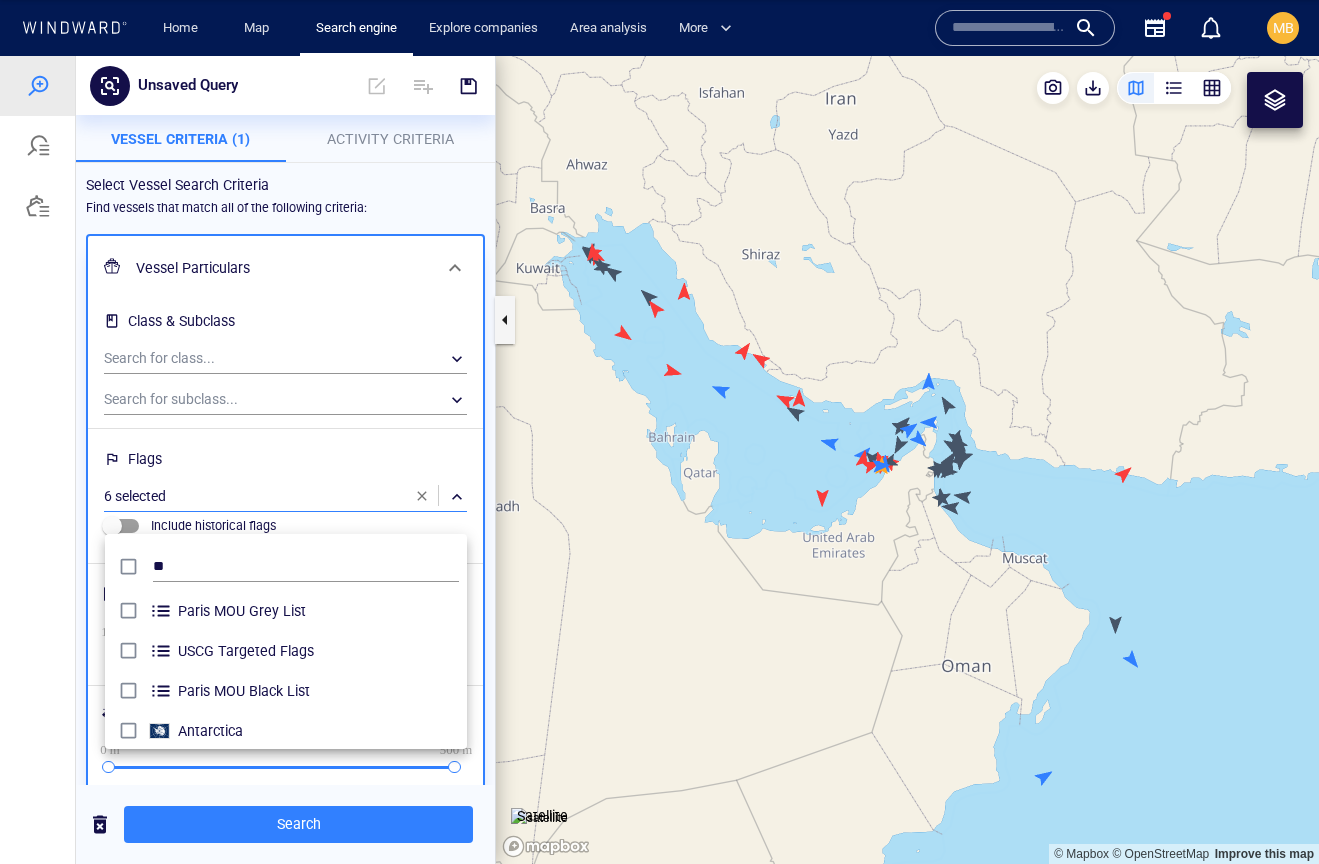 click at bounding box center [659, 460] 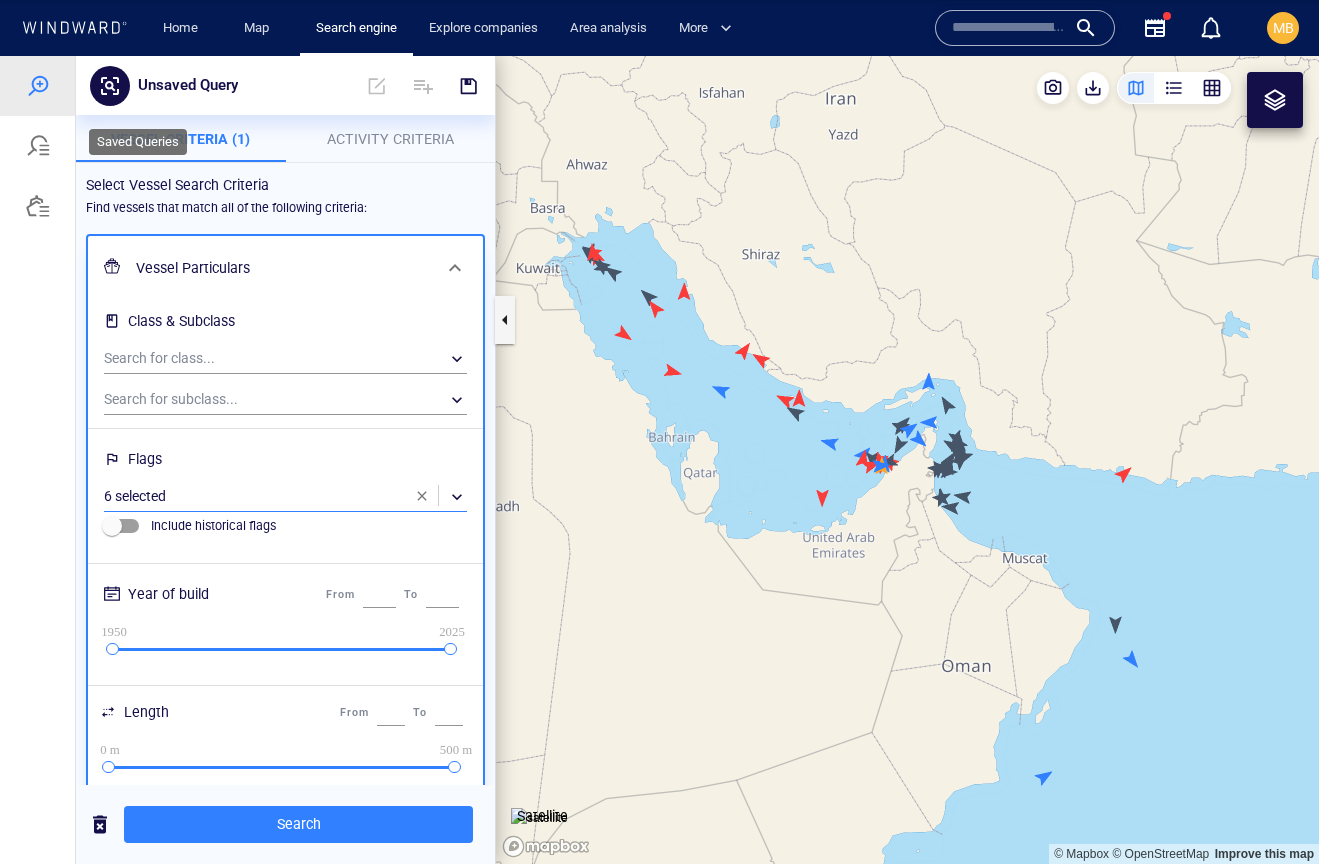 click at bounding box center [38, 146] 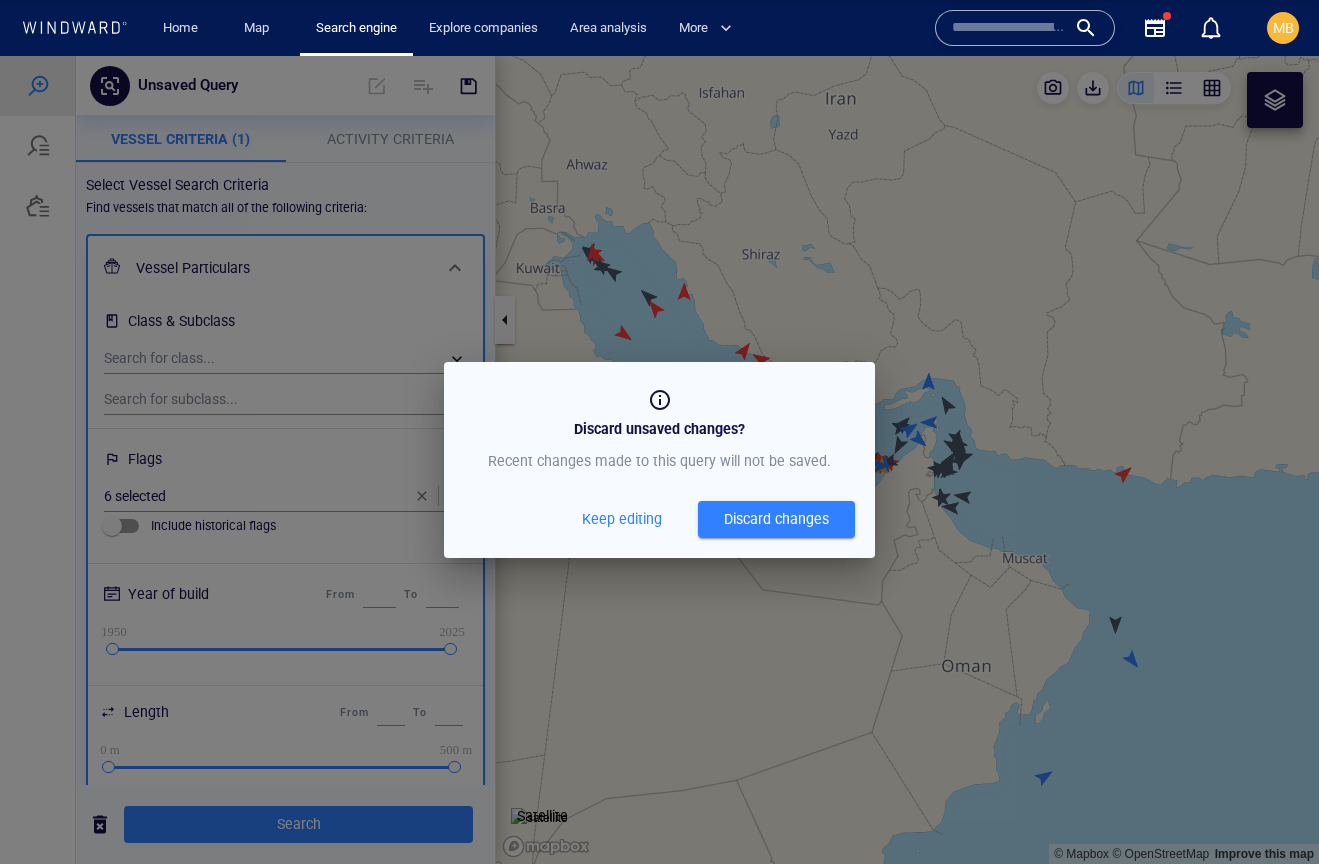 drag, startPoint x: 750, startPoint y: 532, endPoint x: 609, endPoint y: 438, distance: 169.4609 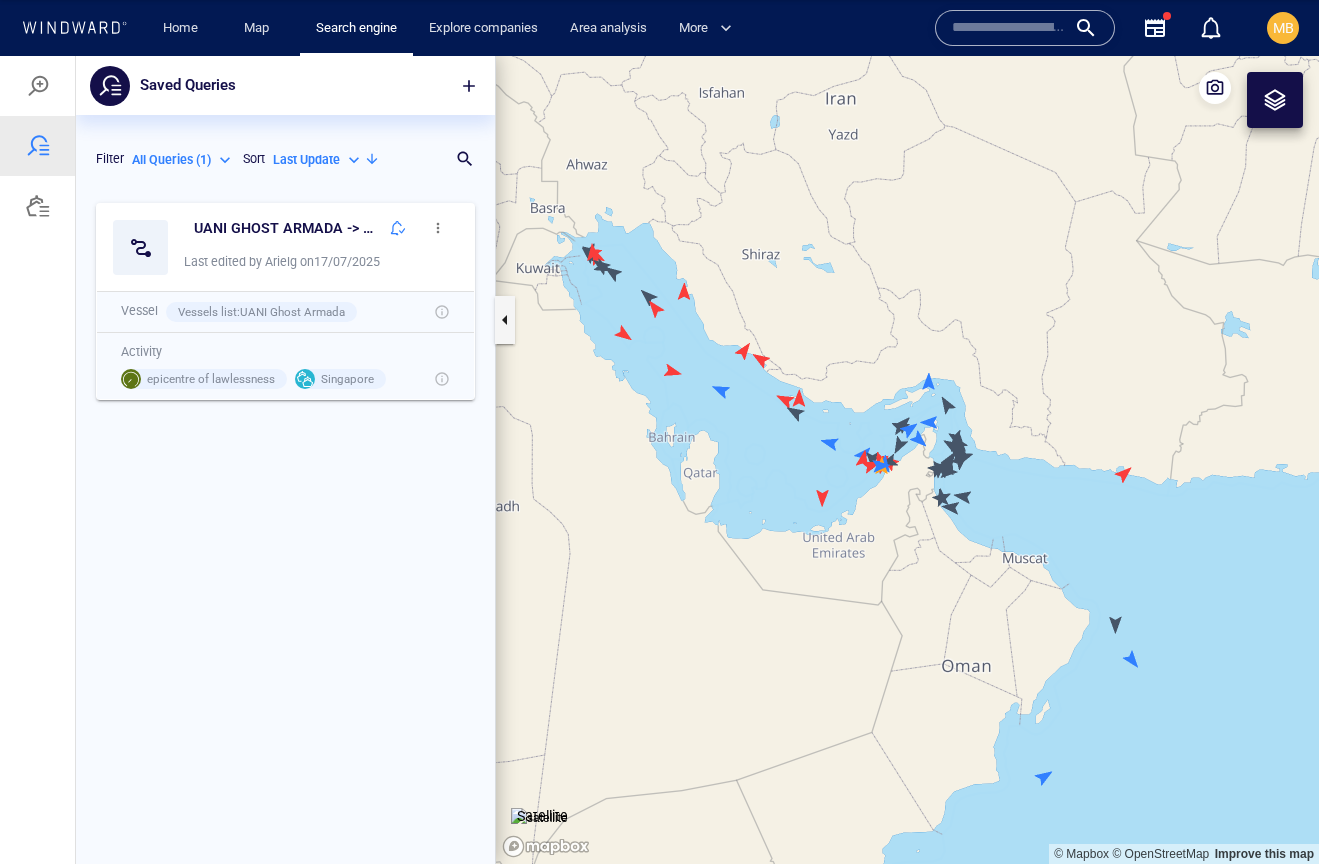 scroll, scrollTop: 1, scrollLeft: 1, axis: both 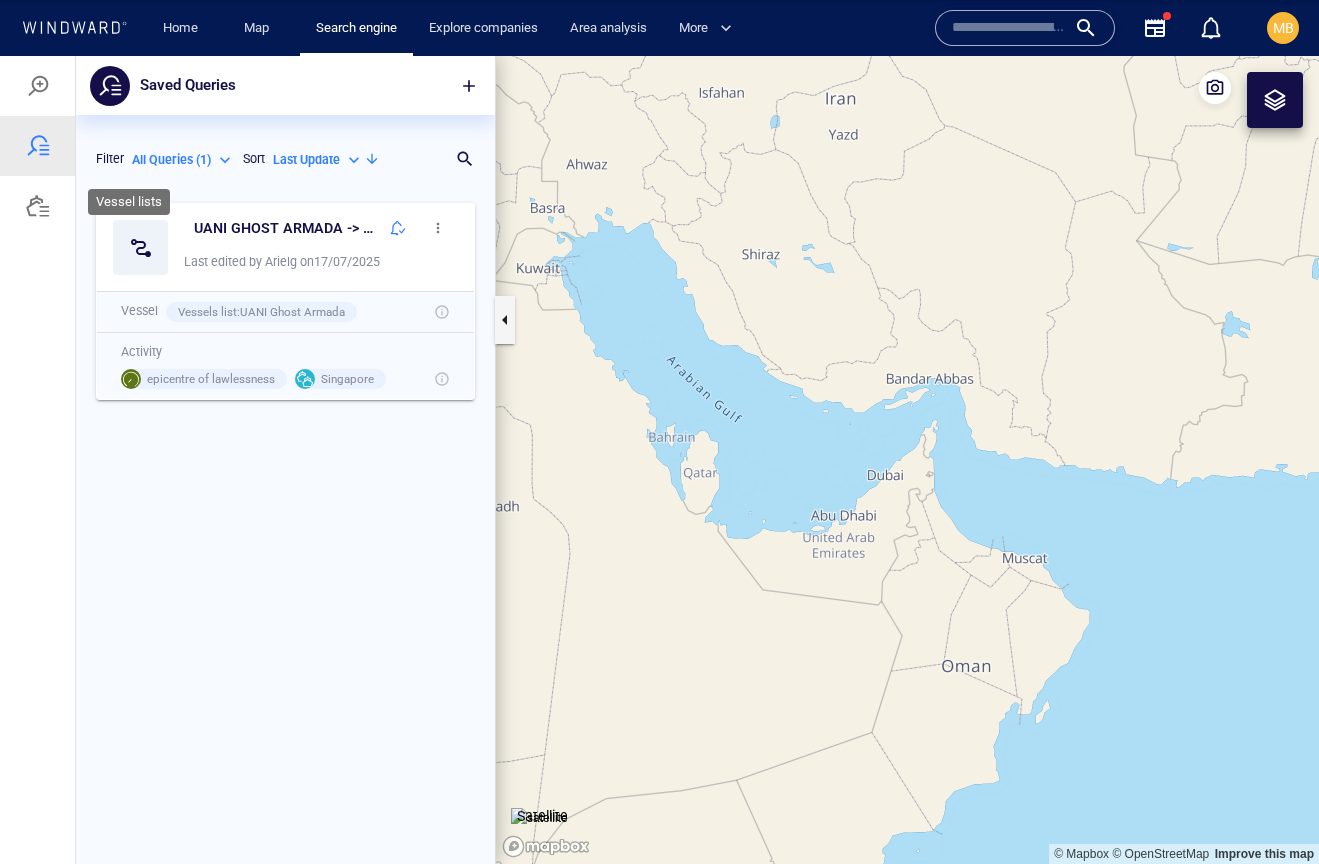 click at bounding box center [38, 206] 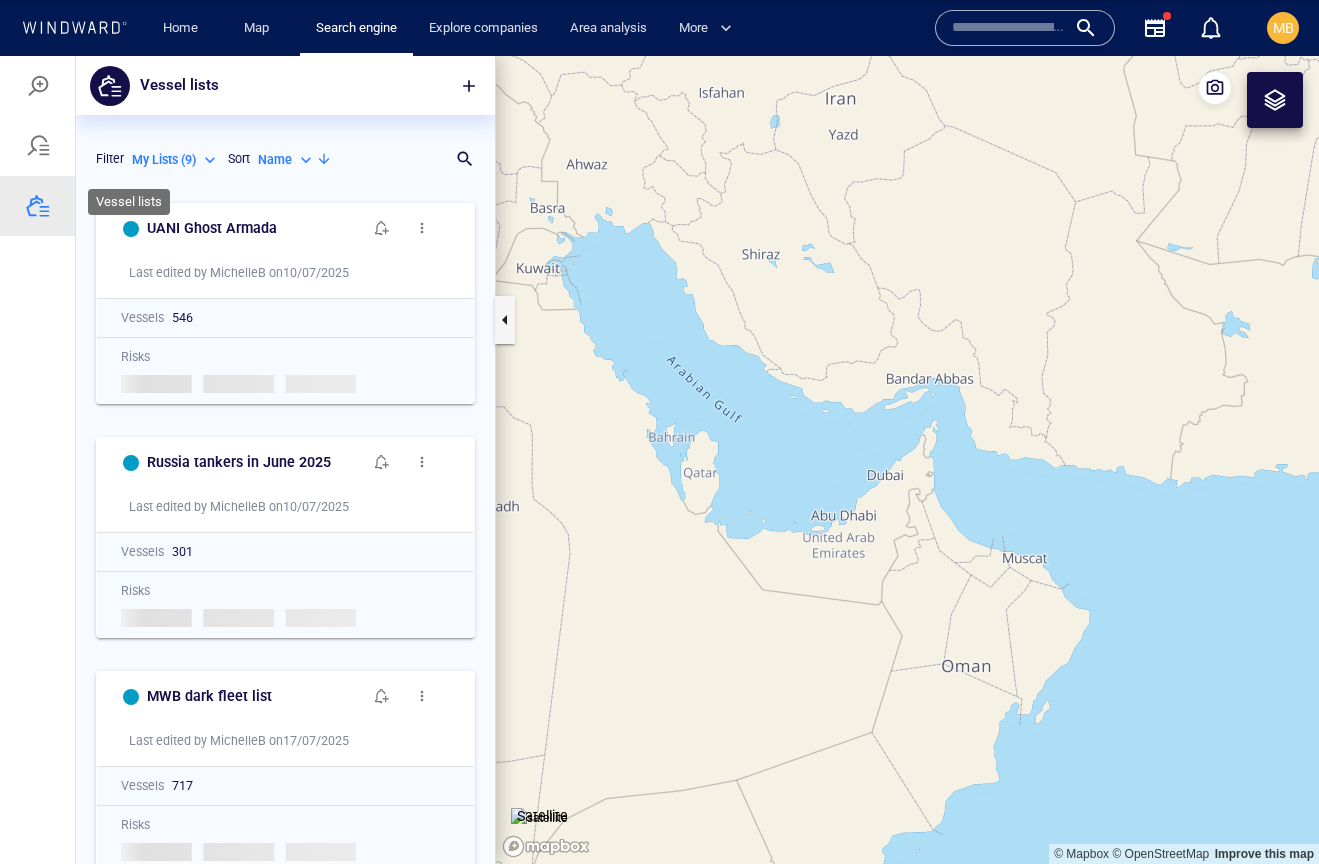 scroll, scrollTop: 671, scrollLeft: 419, axis: both 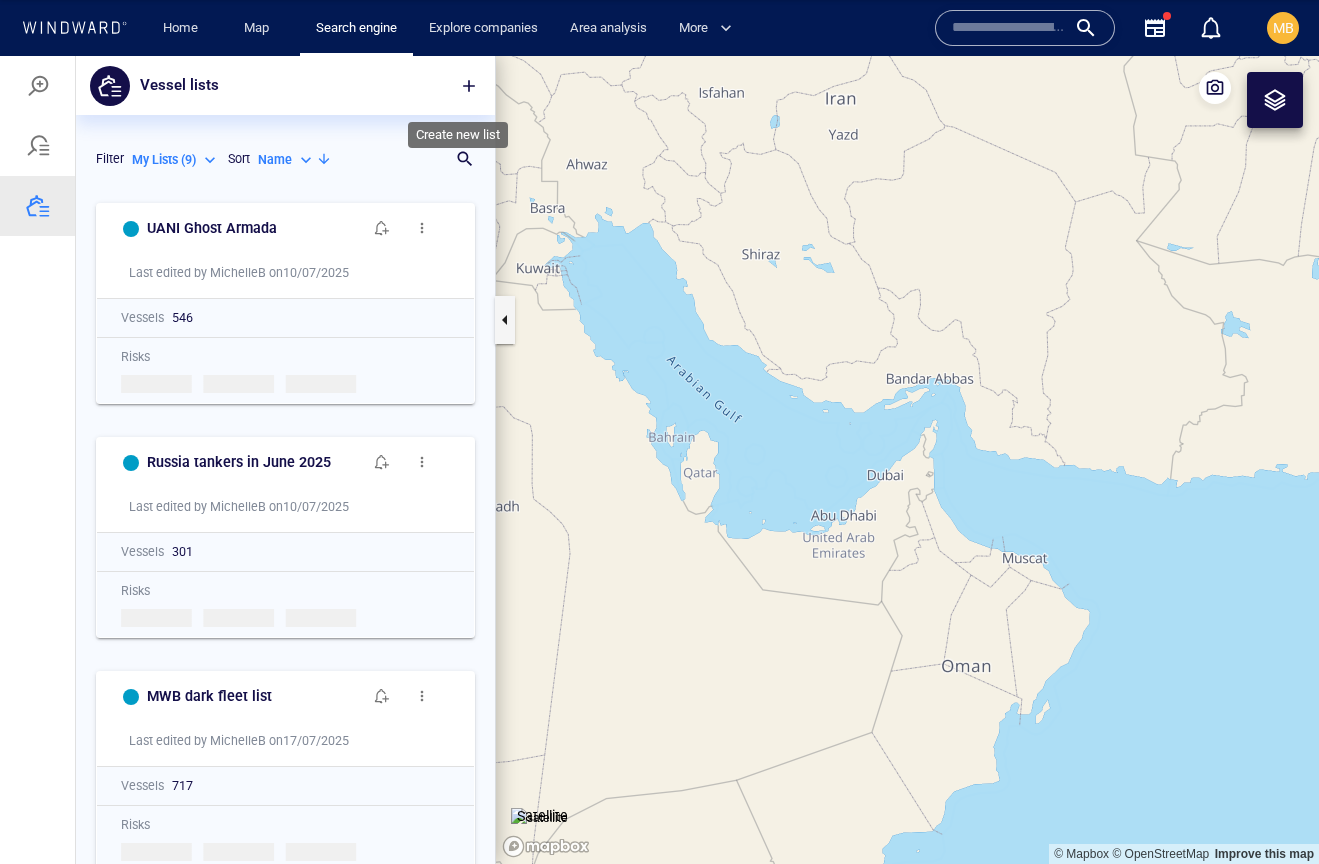 click at bounding box center (469, 86) 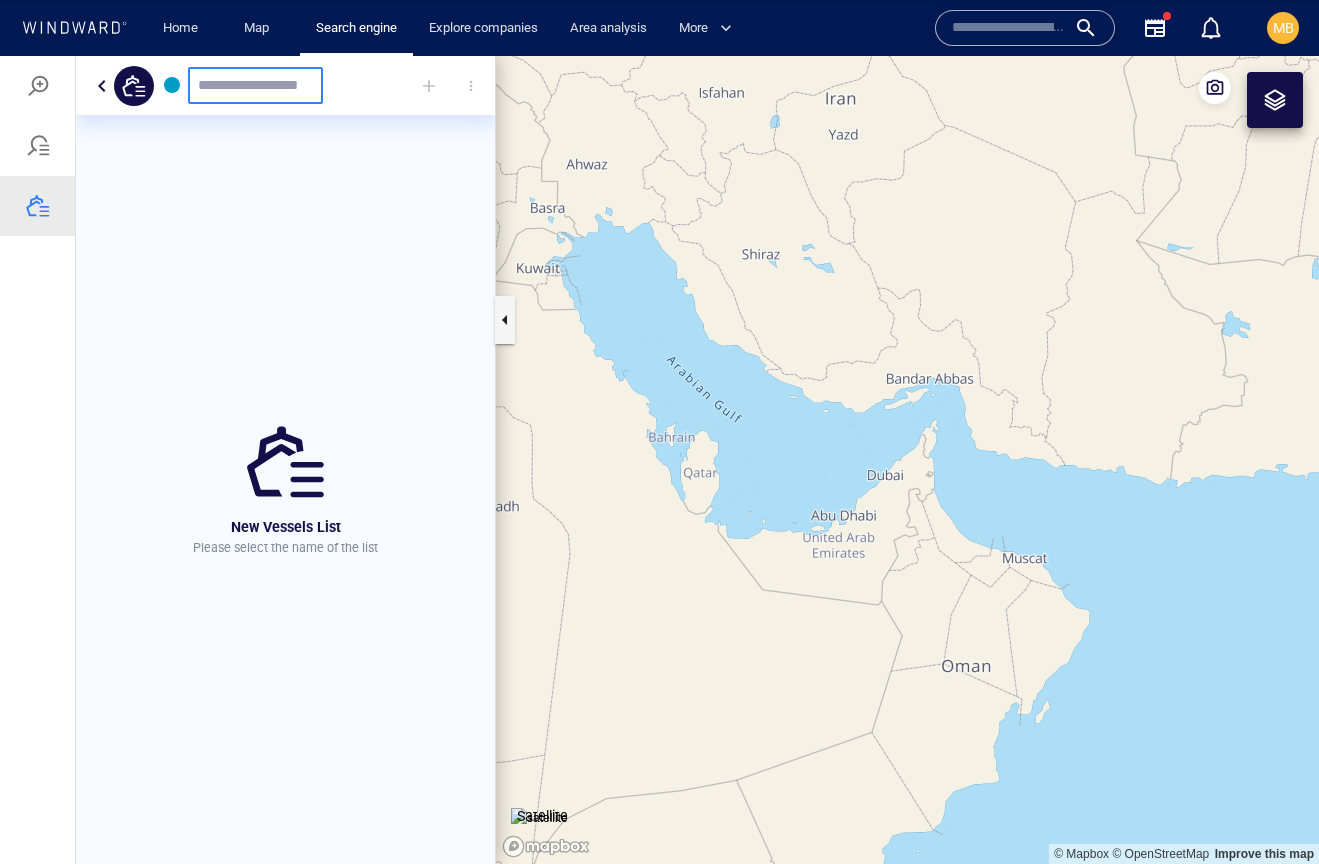 click at bounding box center [38, 146] 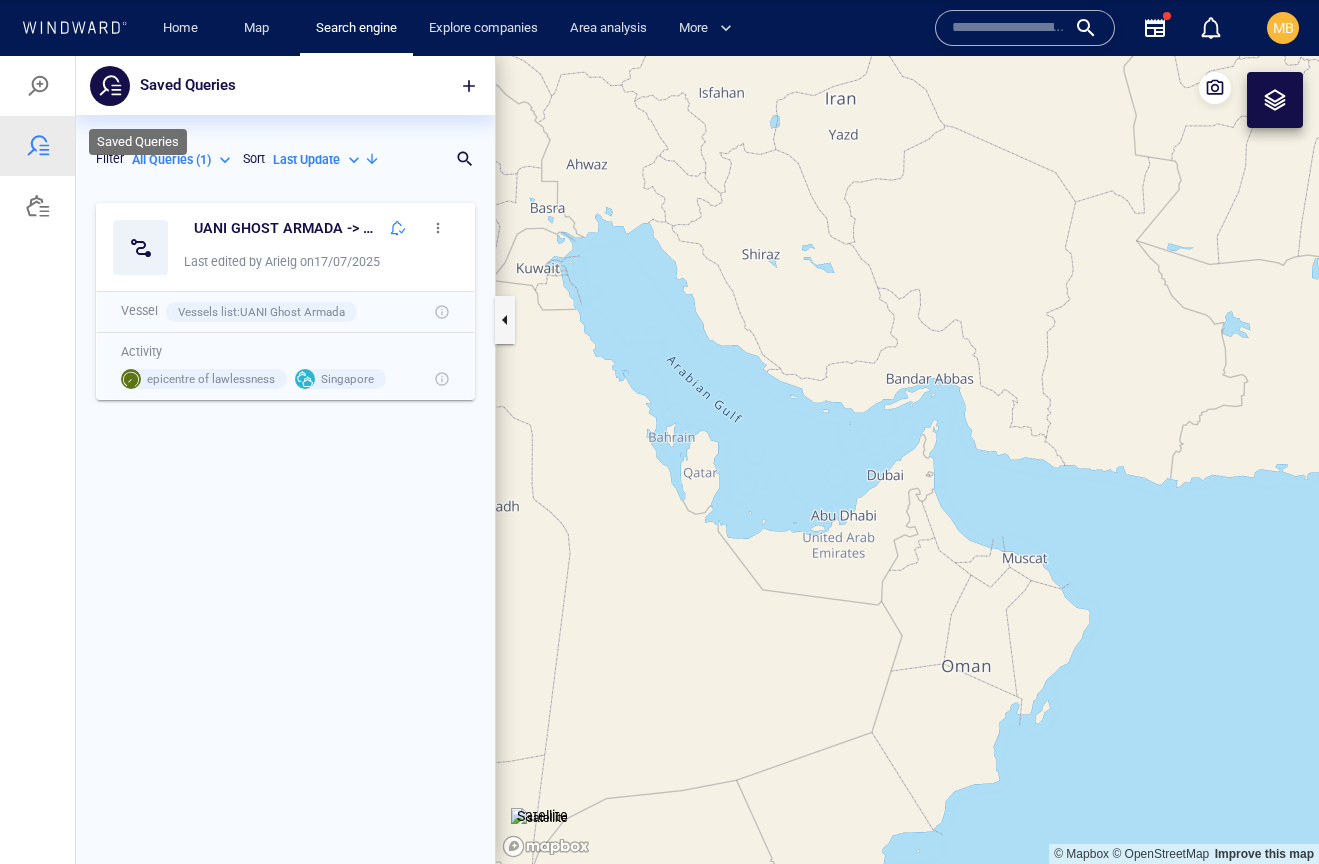 scroll, scrollTop: 1, scrollLeft: 1, axis: both 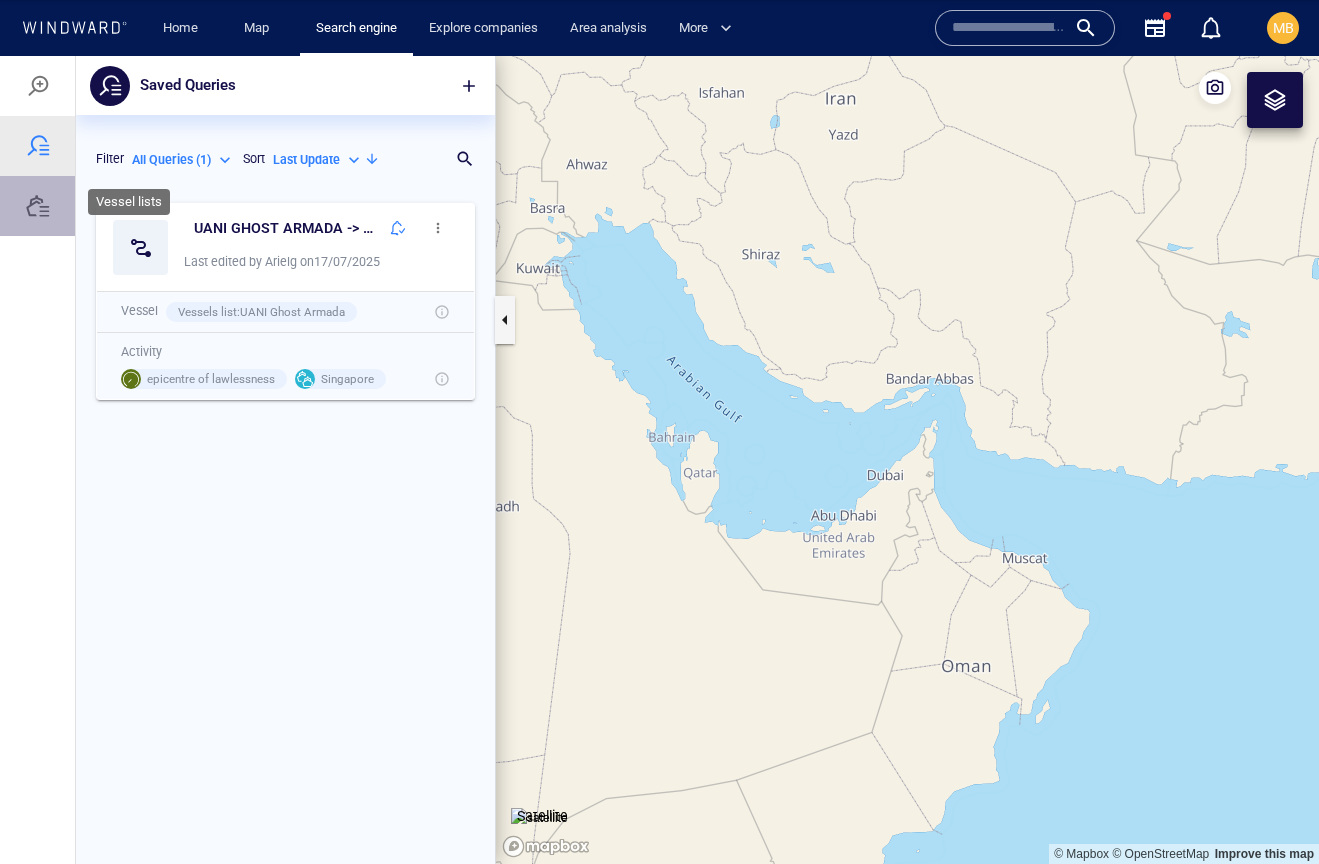click at bounding box center (38, 206) 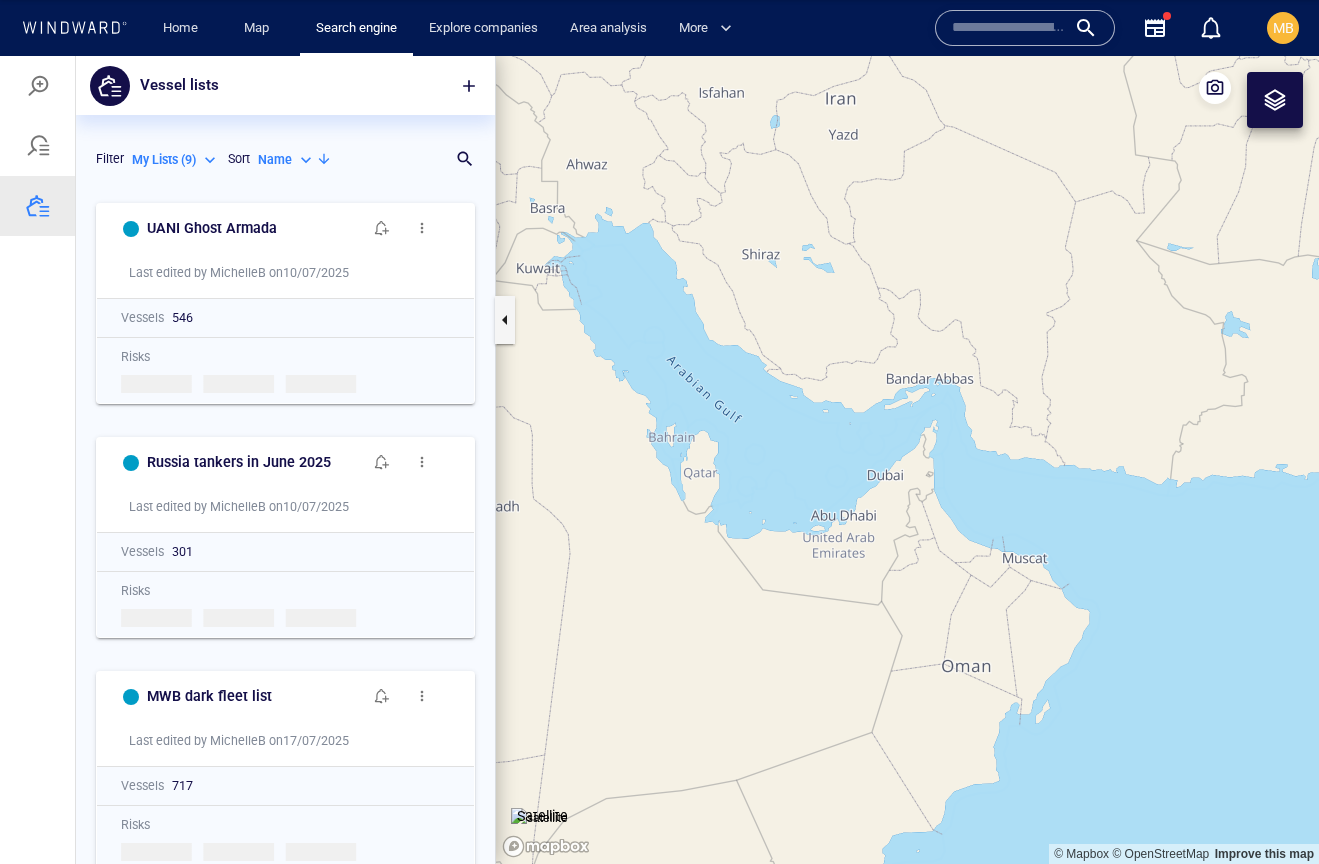 scroll, scrollTop: 1, scrollLeft: 1, axis: both 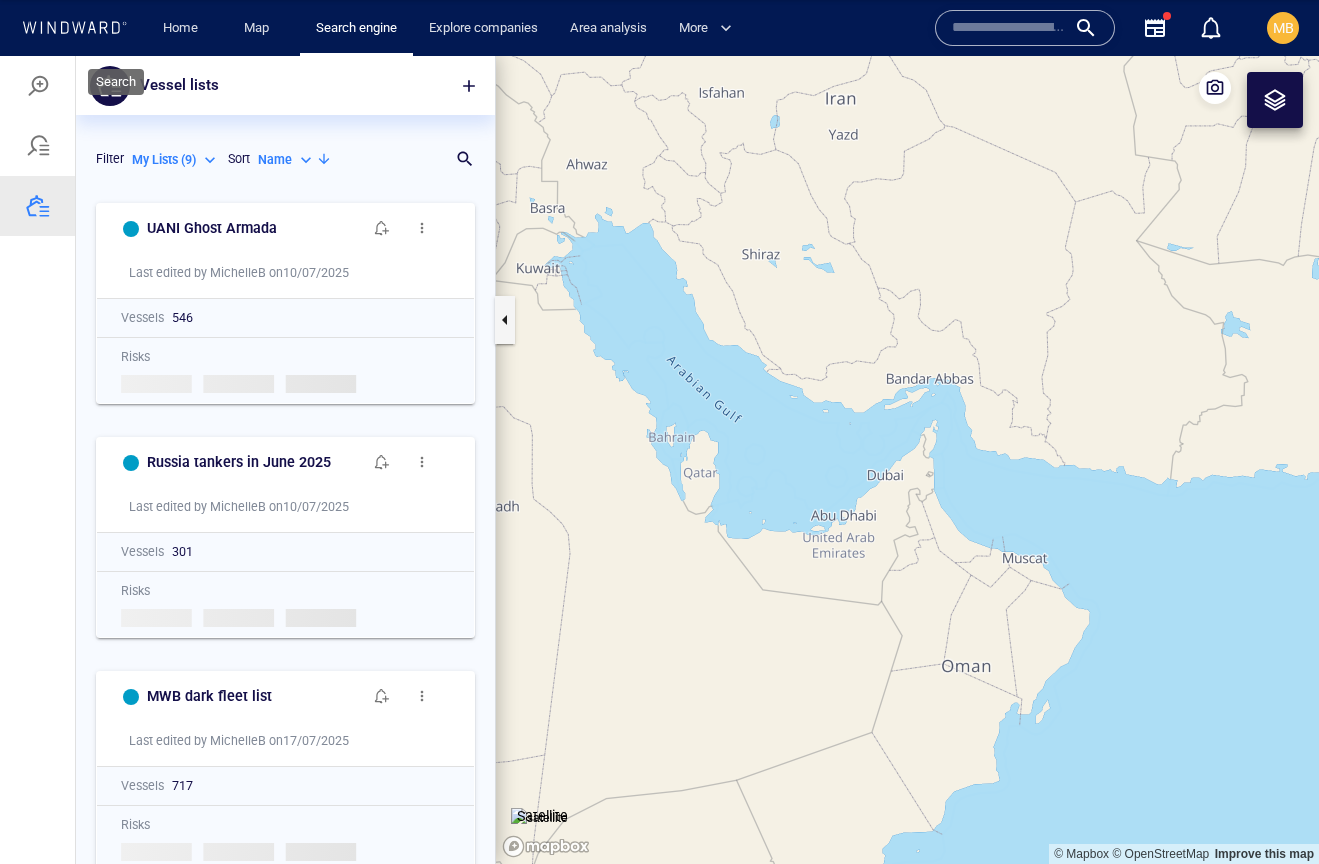 click at bounding box center [38, 86] 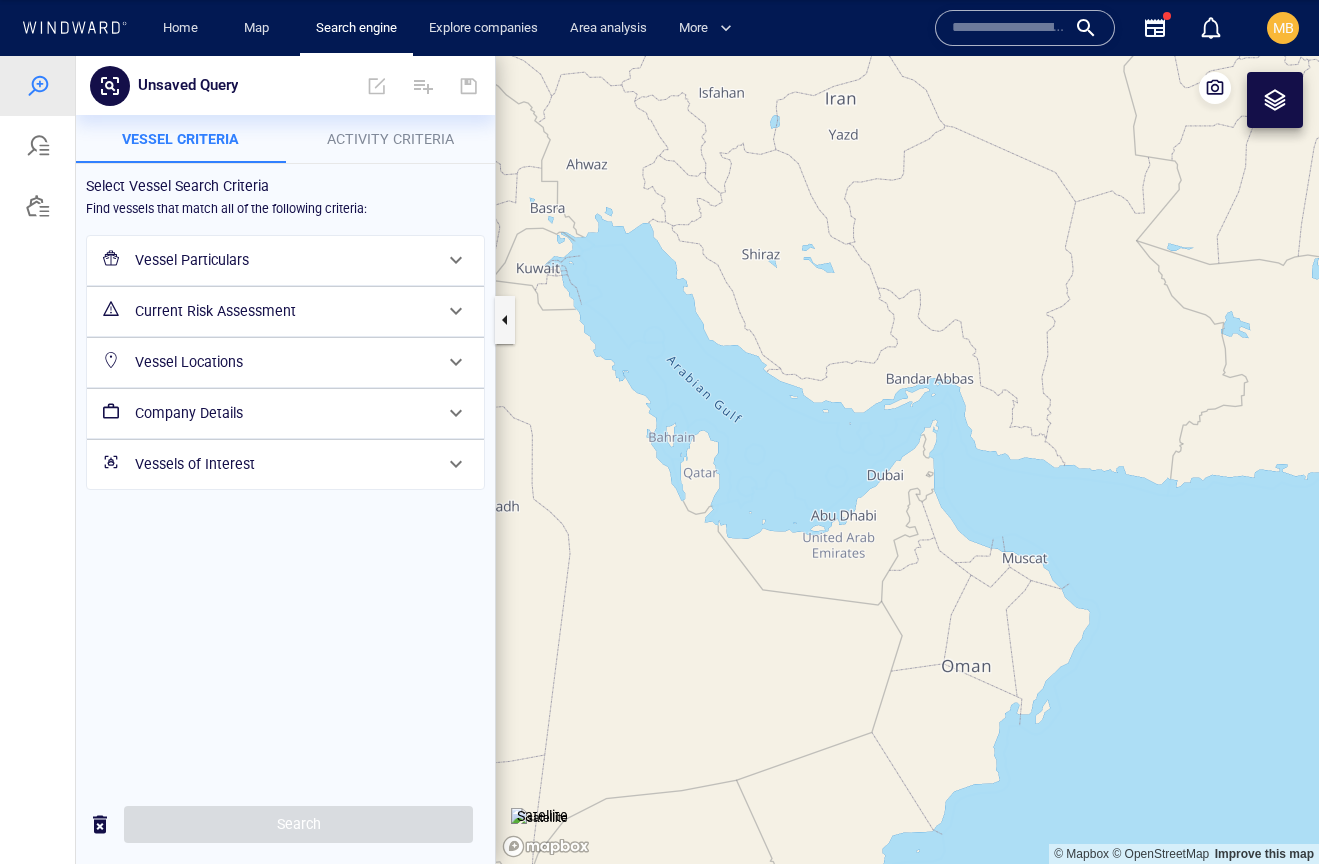 click on "Vessel Particulars" at bounding box center [283, 260] 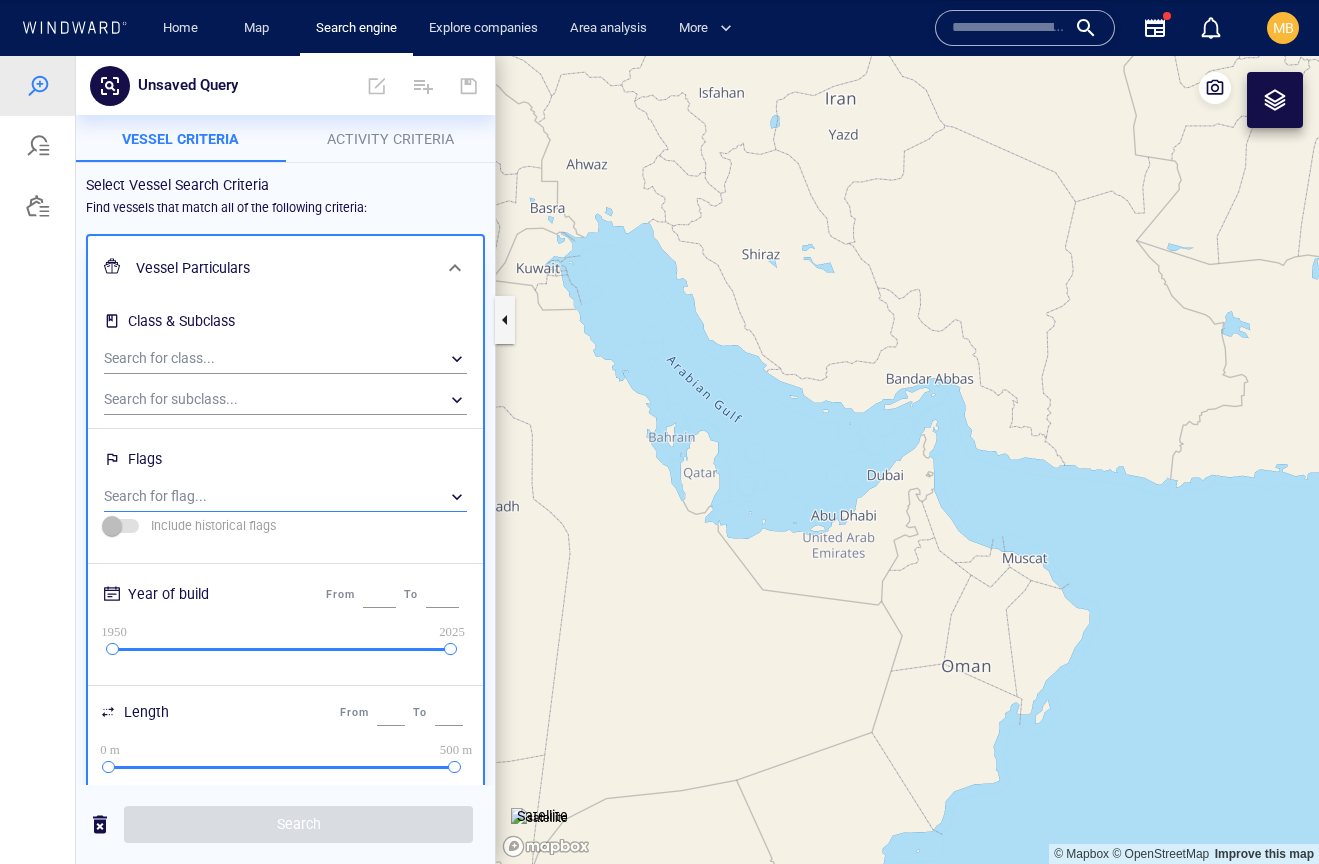 click on "​" at bounding box center [285, 497] 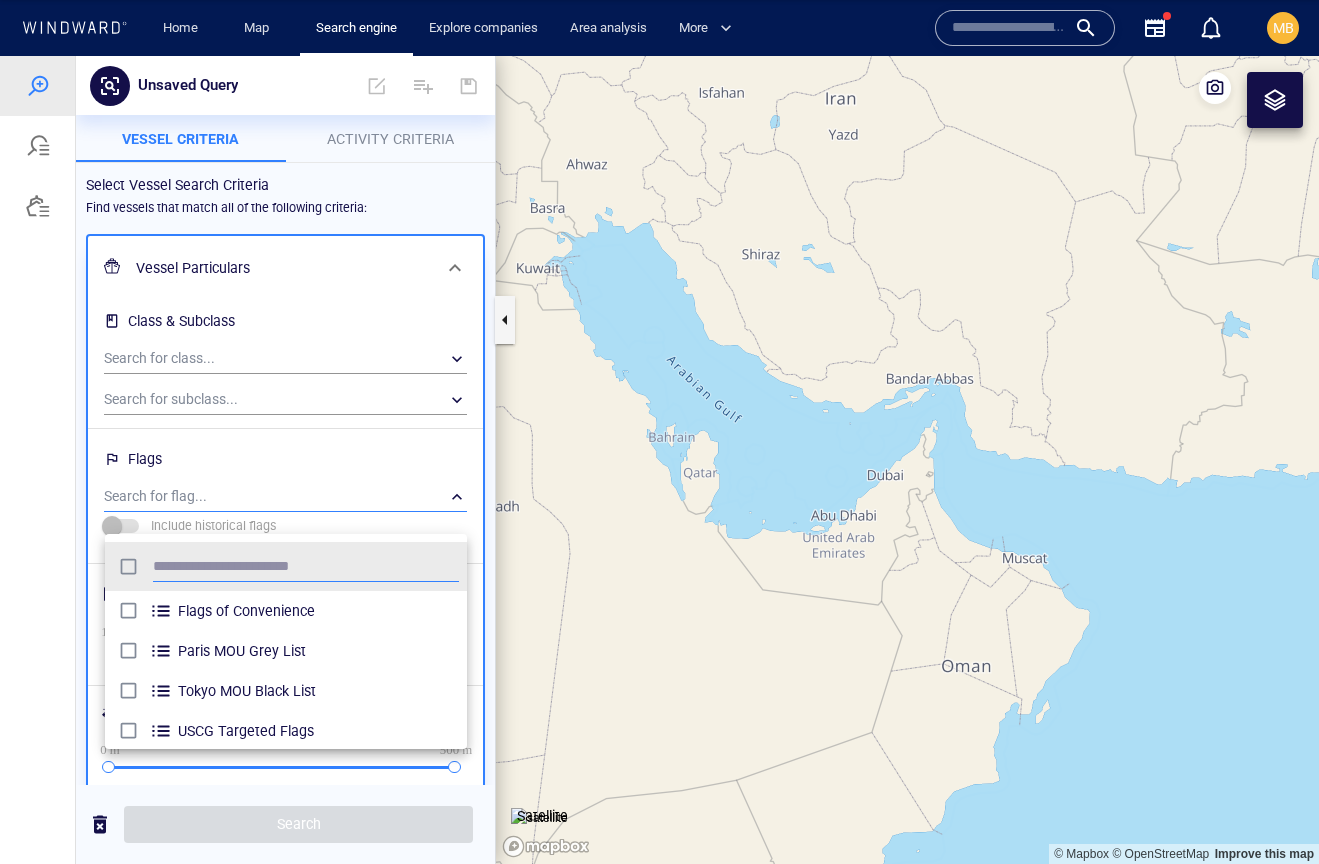scroll, scrollTop: 1, scrollLeft: 1, axis: both 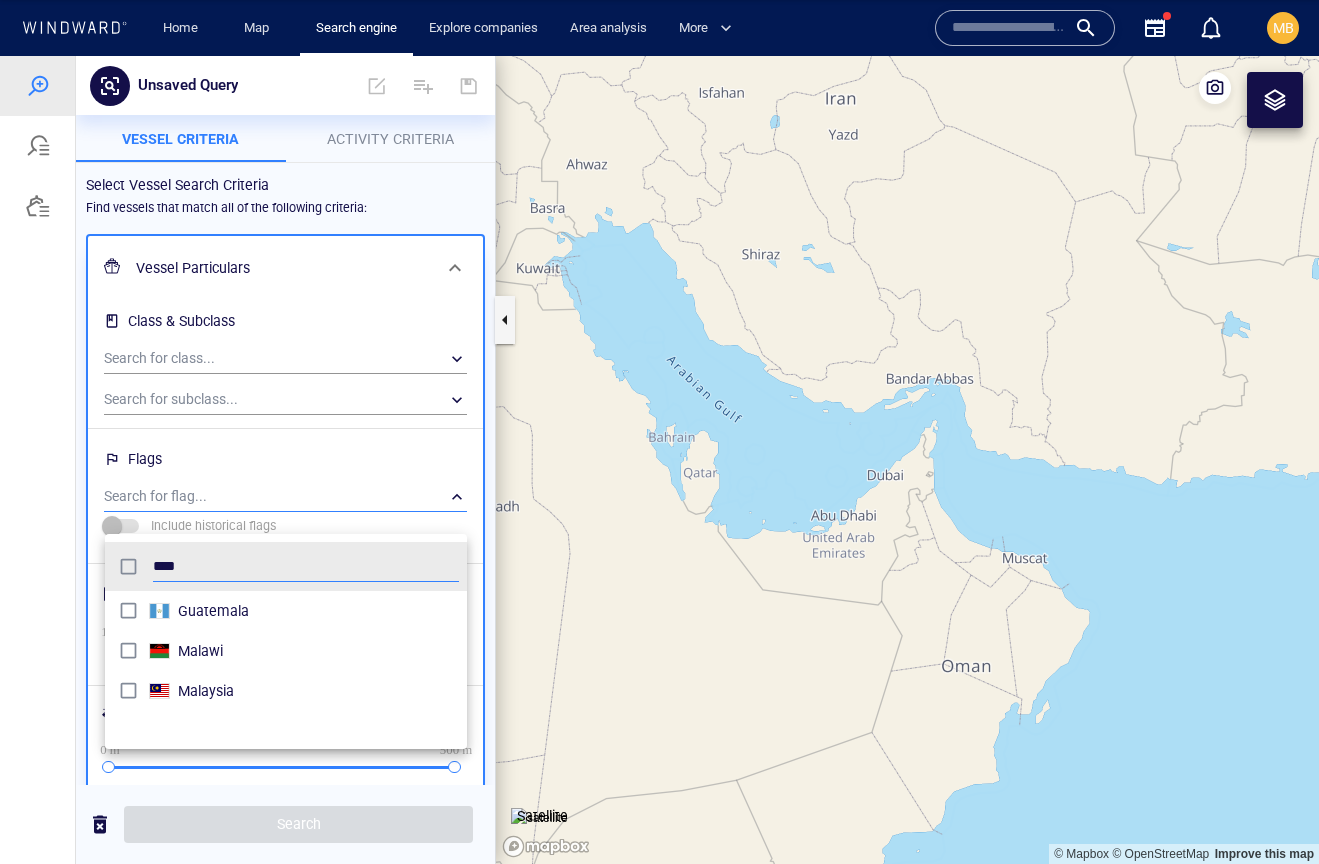 type on "****" 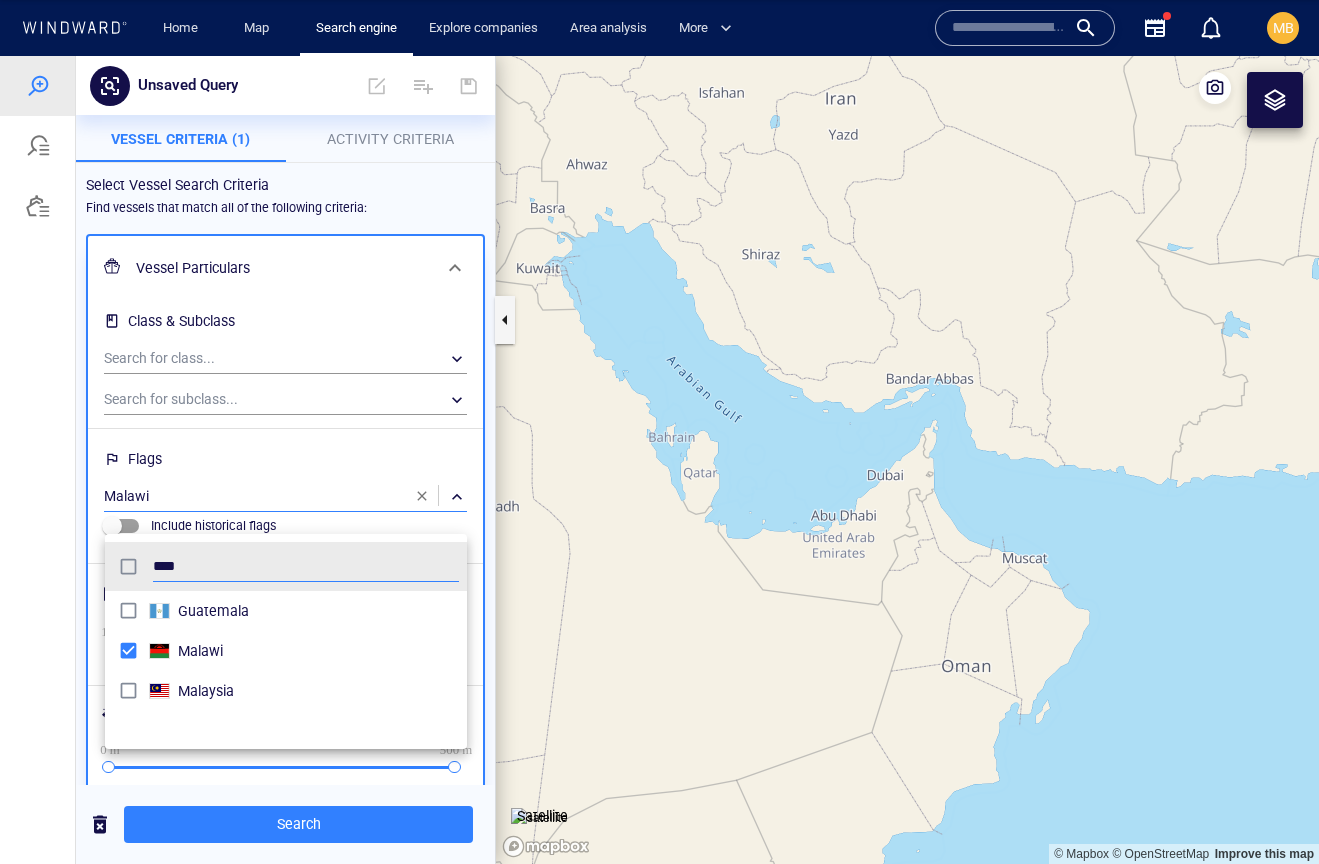 click at bounding box center (659, 460) 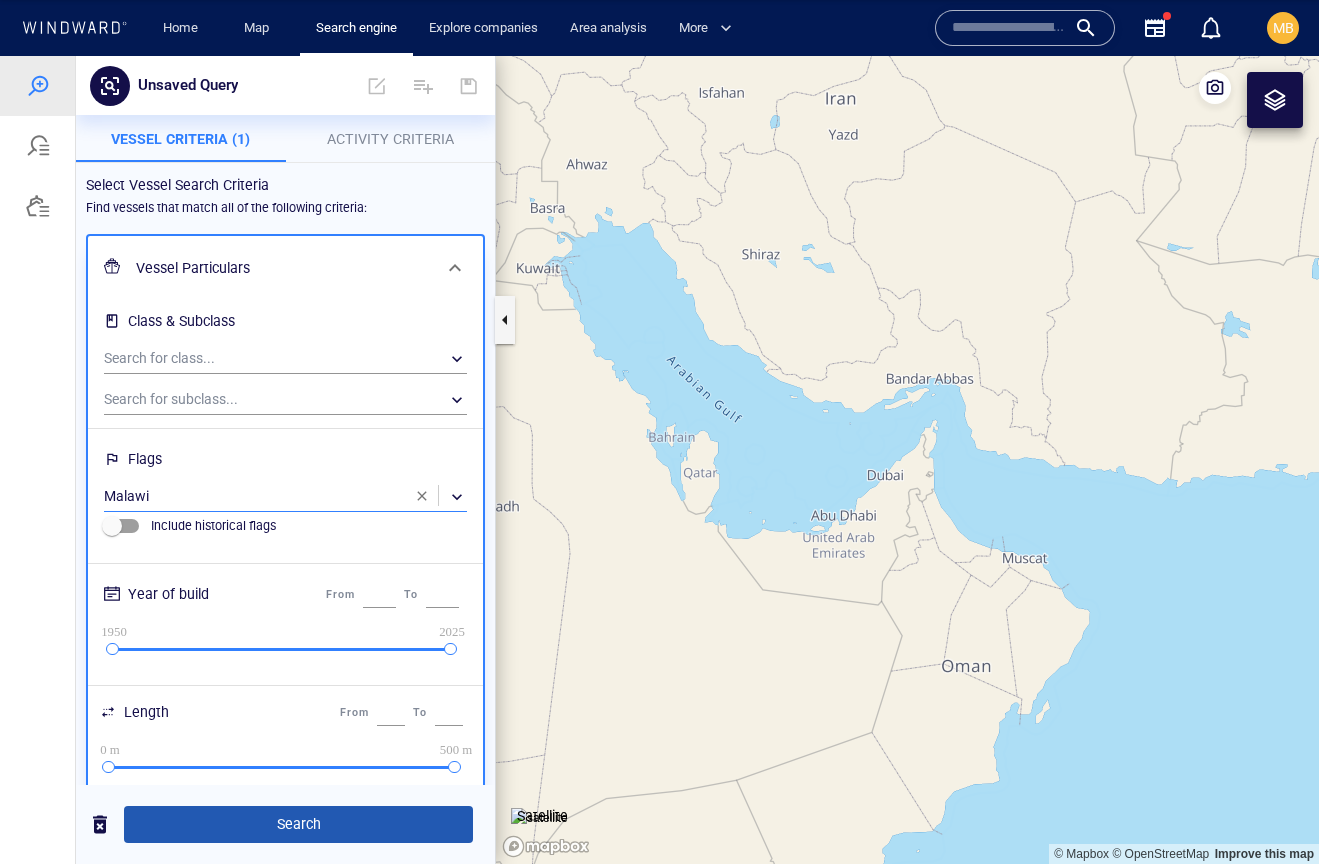 click on "Search" at bounding box center [298, 824] 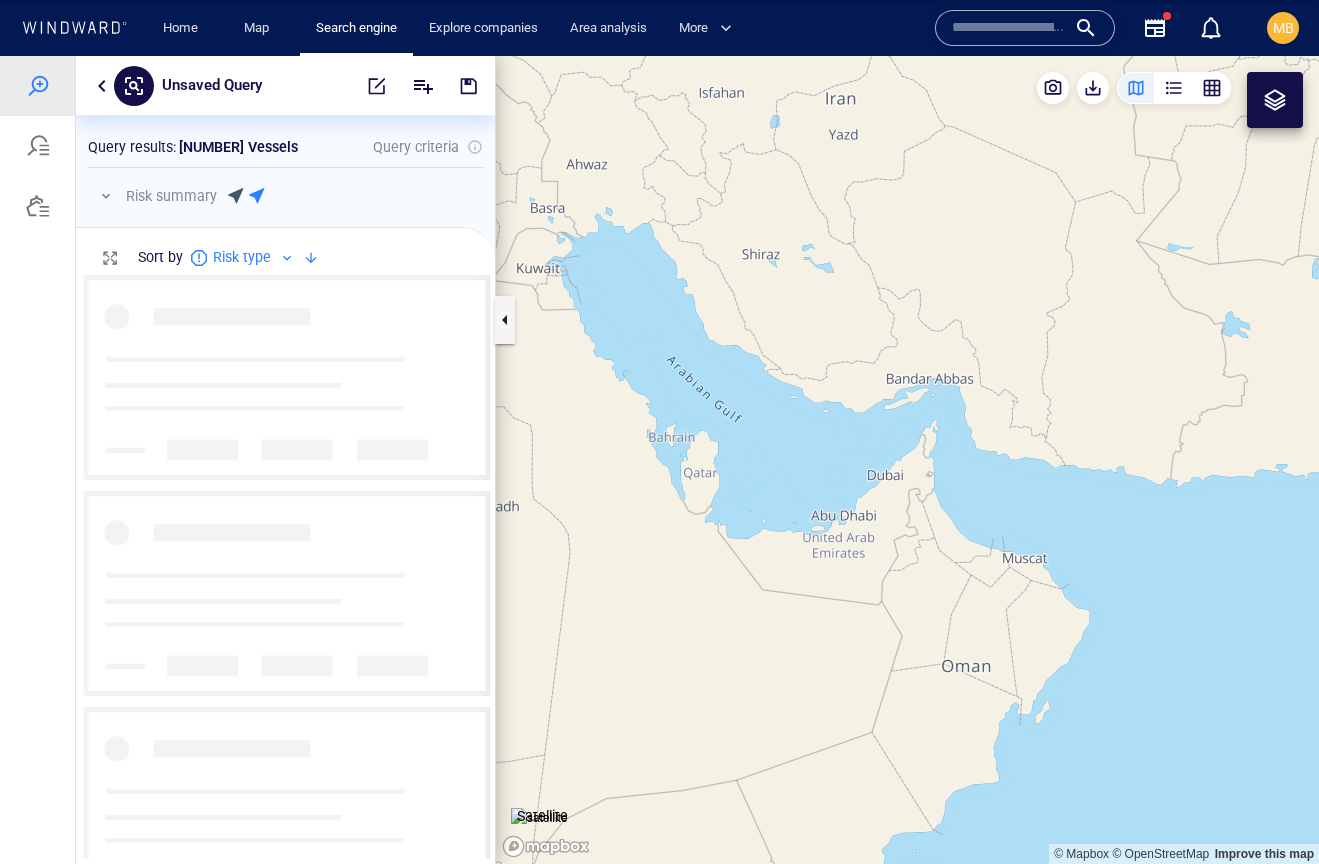 scroll, scrollTop: 1, scrollLeft: 1, axis: both 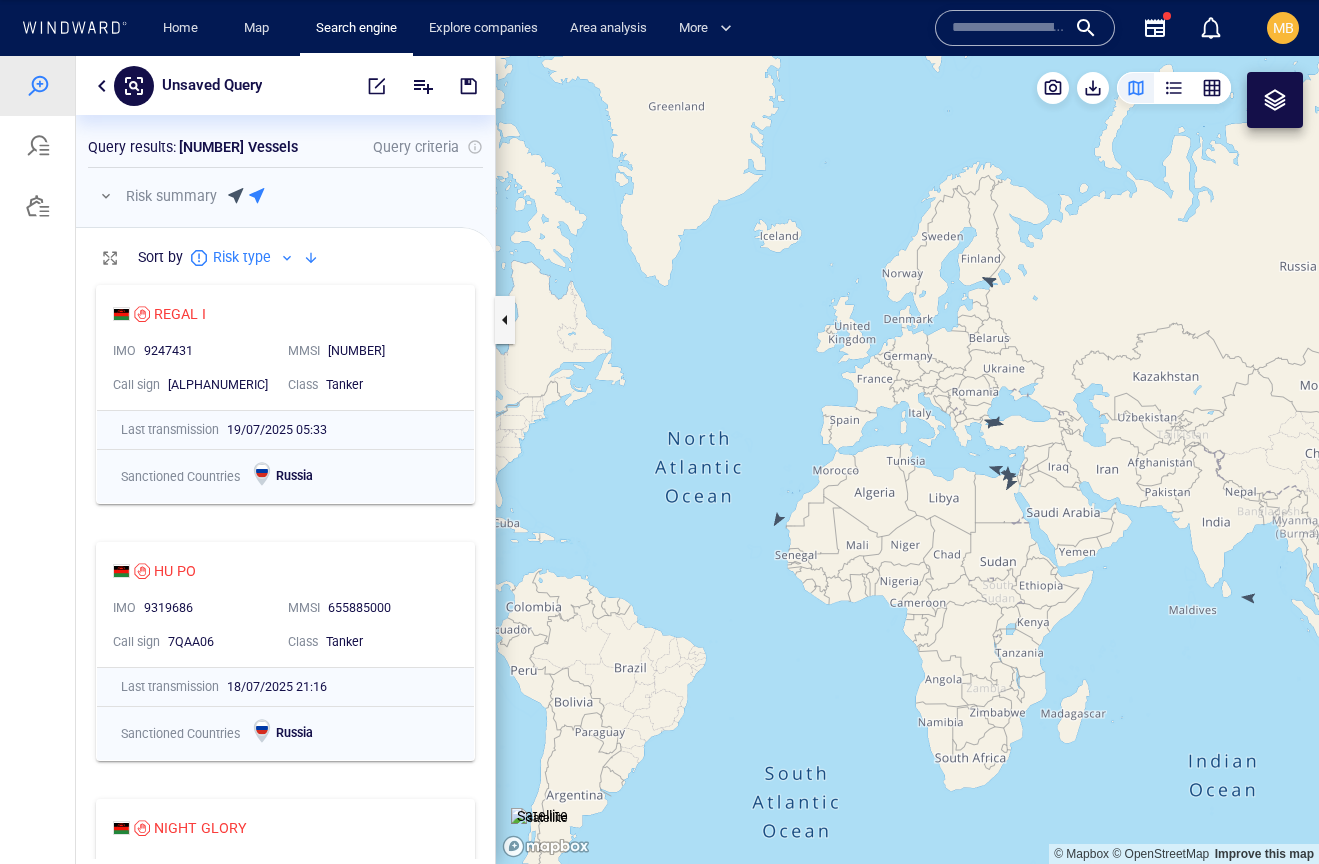 drag, startPoint x: 1005, startPoint y: 412, endPoint x: 827, endPoint y: 448, distance: 181.60396 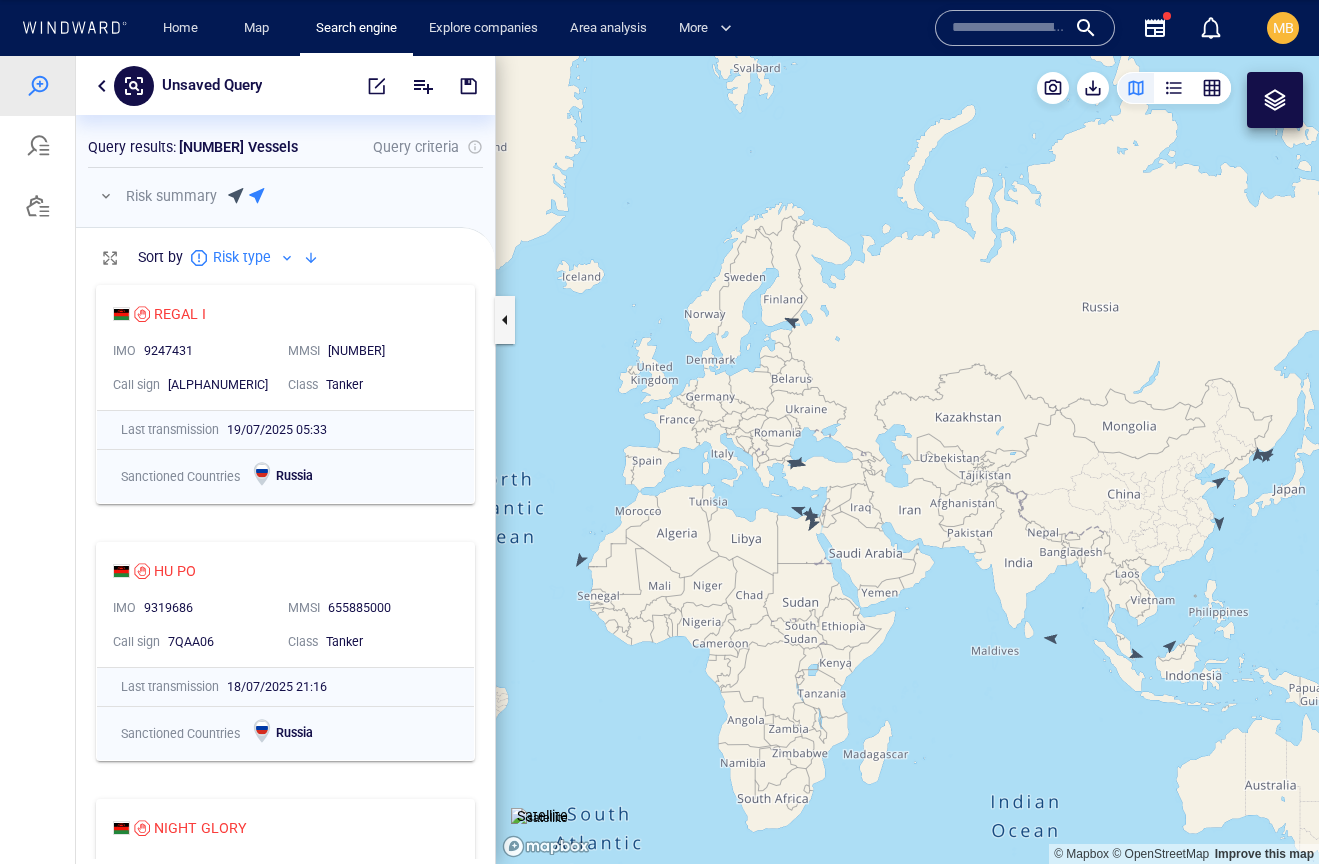 drag, startPoint x: 846, startPoint y: 451, endPoint x: 764, endPoint y: 434, distance: 83.74366 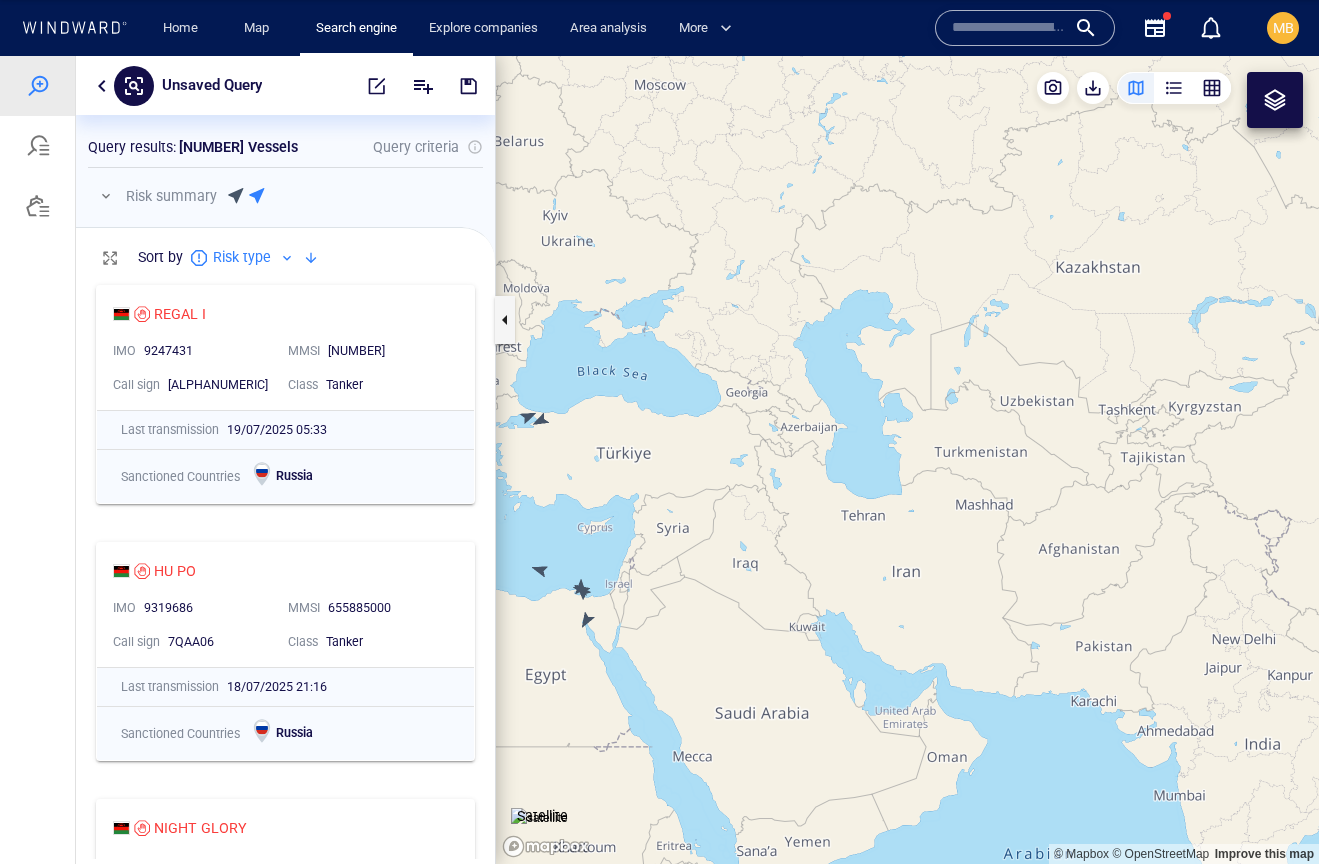 drag, startPoint x: 703, startPoint y: 533, endPoint x: 843, endPoint y: 520, distance: 140.60228 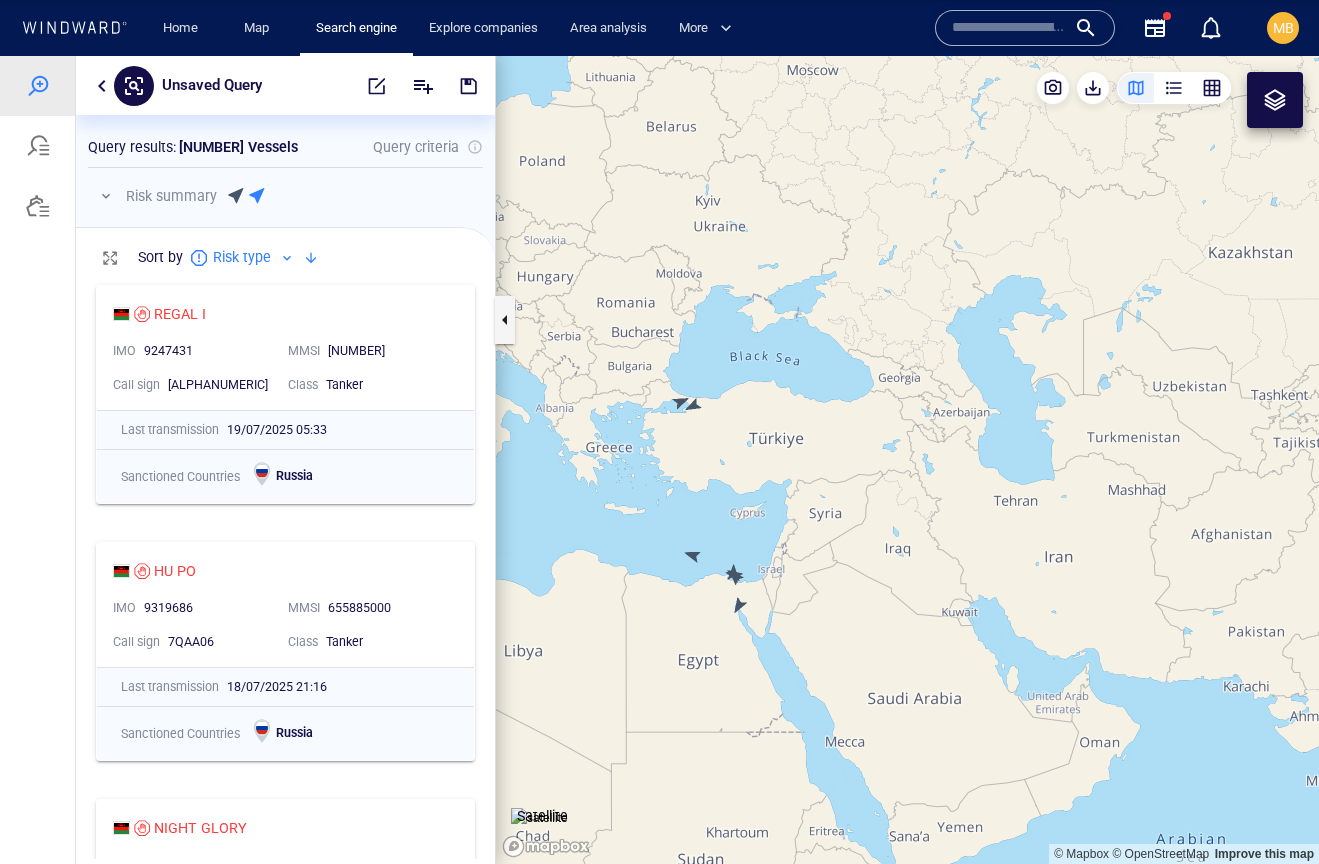 click at bounding box center [907, 460] 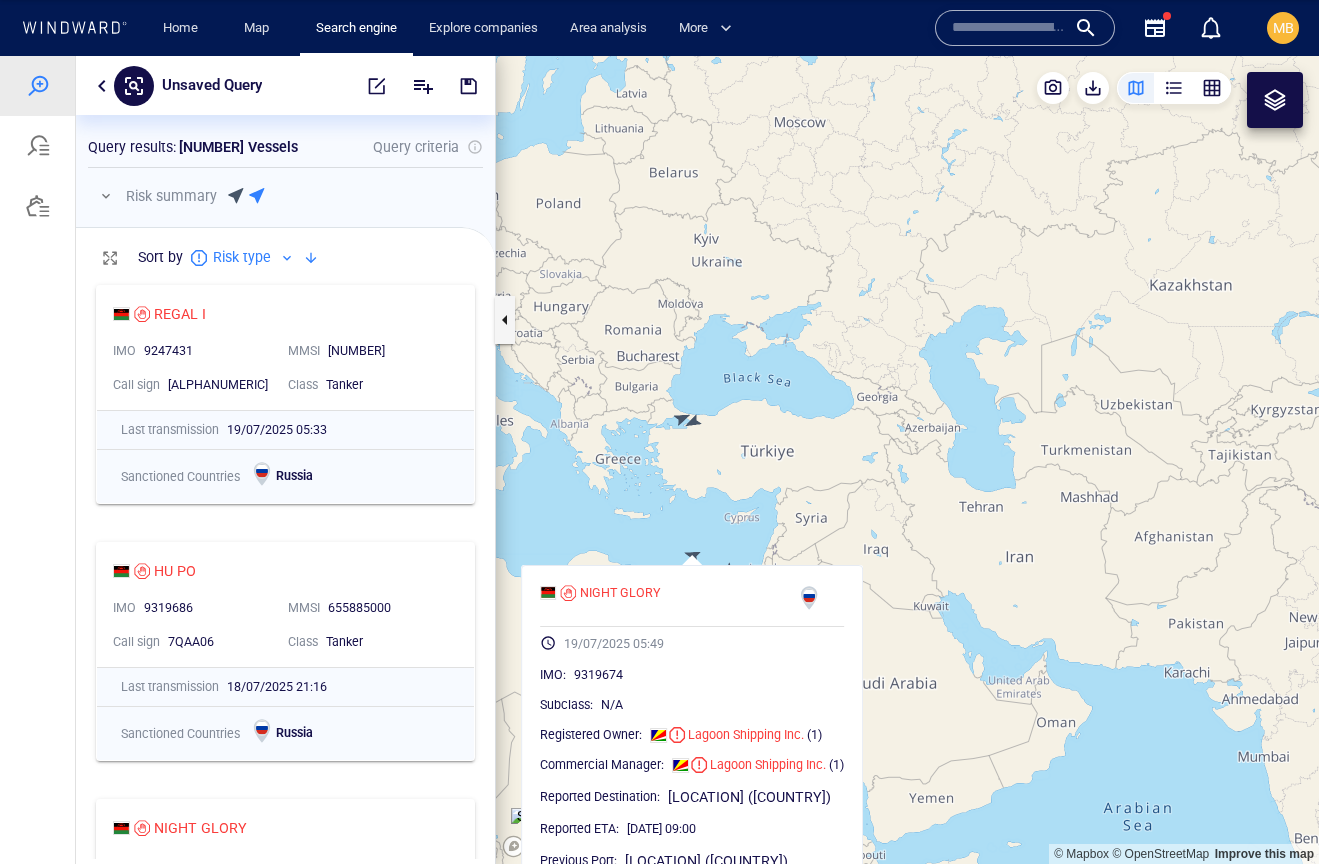 scroll, scrollTop: 55, scrollLeft: 0, axis: vertical 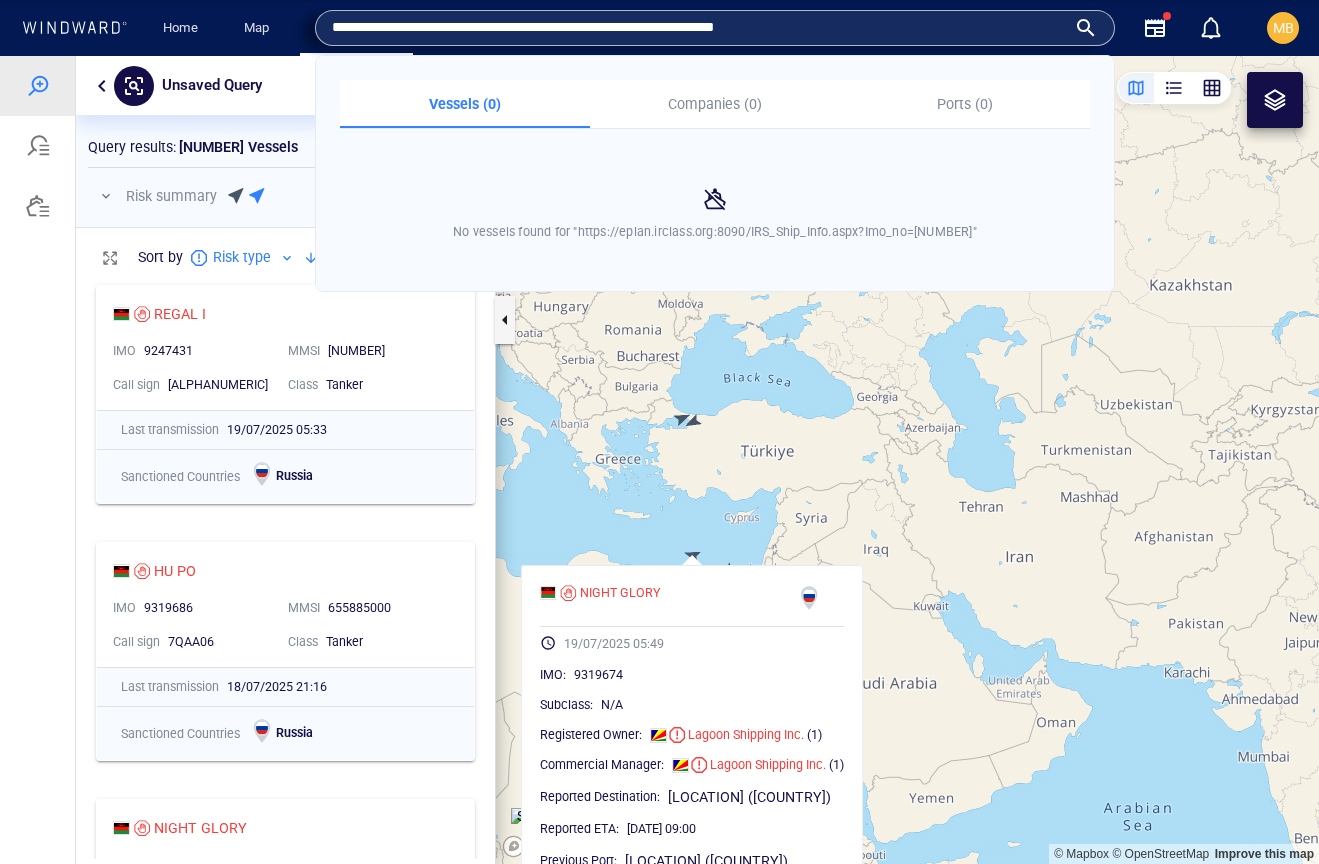 drag, startPoint x: 844, startPoint y: 29, endPoint x: 548, endPoint y: 37, distance: 296.1081 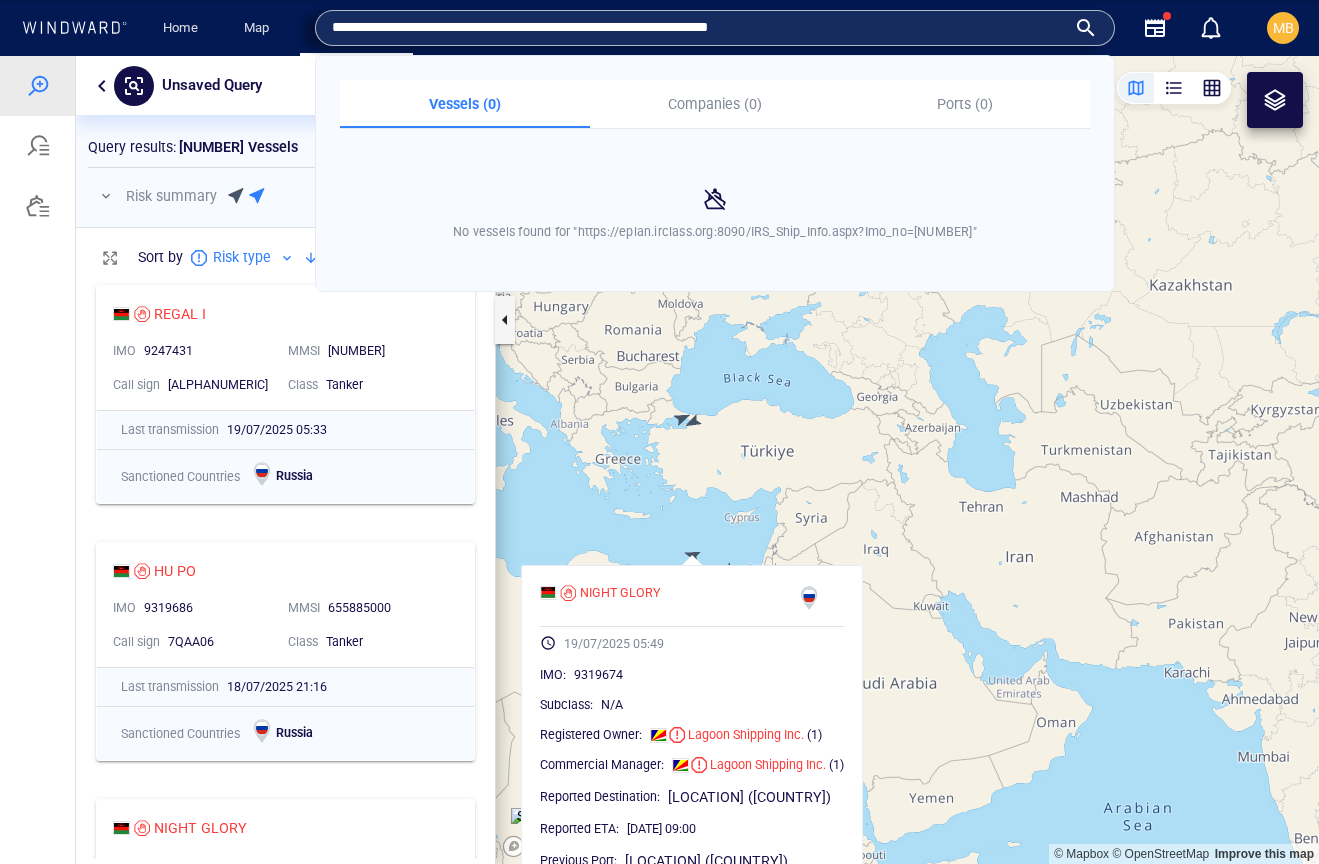 drag, startPoint x: 825, startPoint y: 26, endPoint x: 328, endPoint y: 27, distance: 497.001 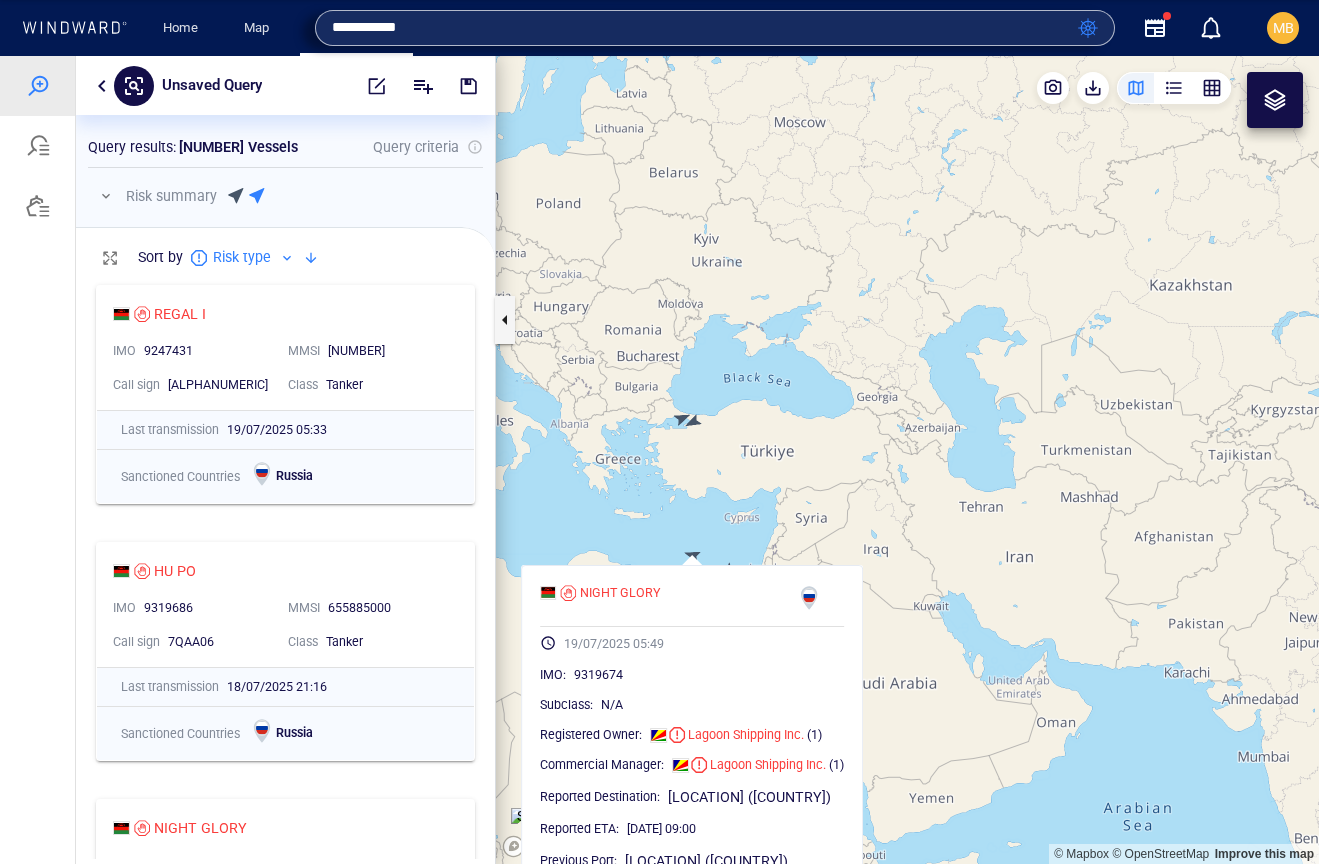type on "**********" 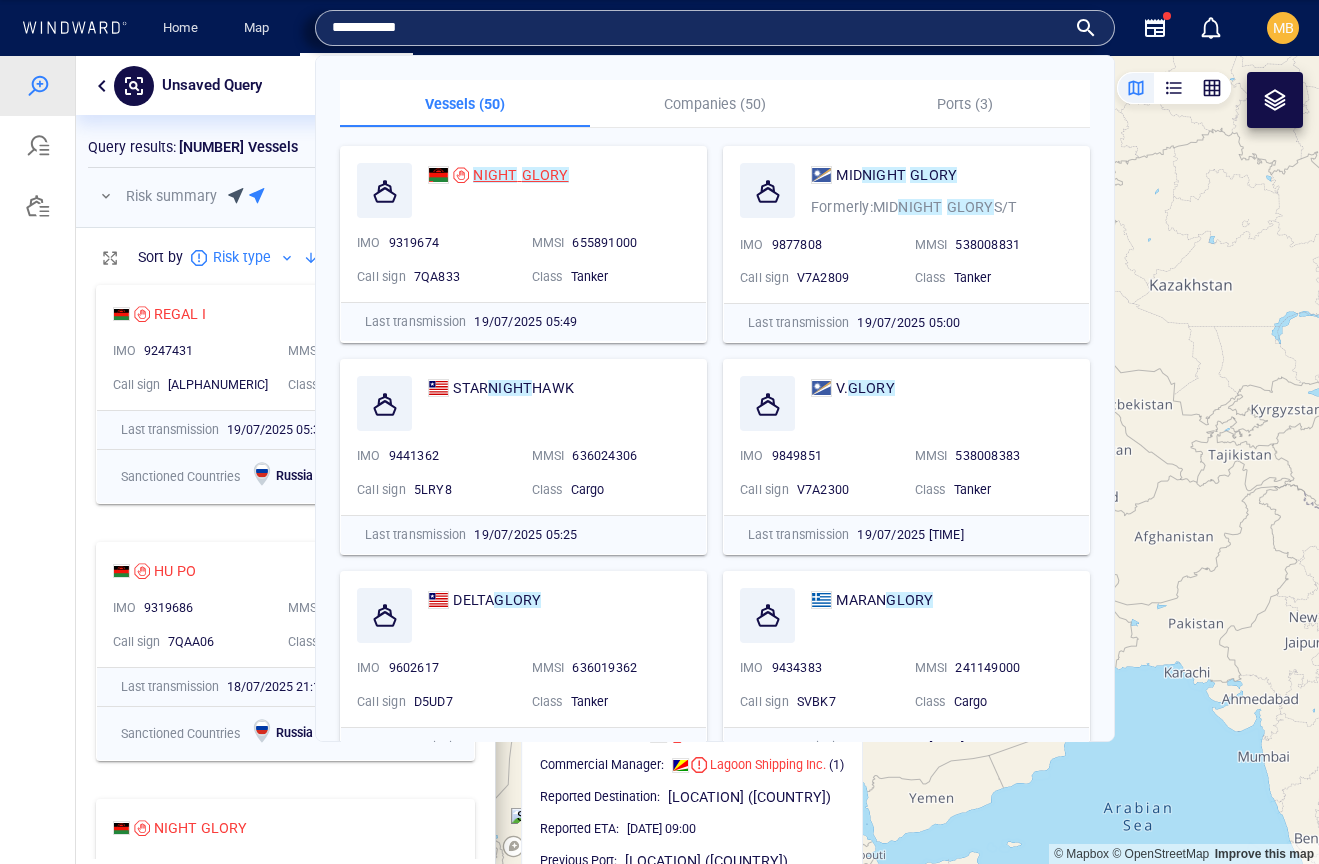 click on "GLORY" at bounding box center [545, 175] 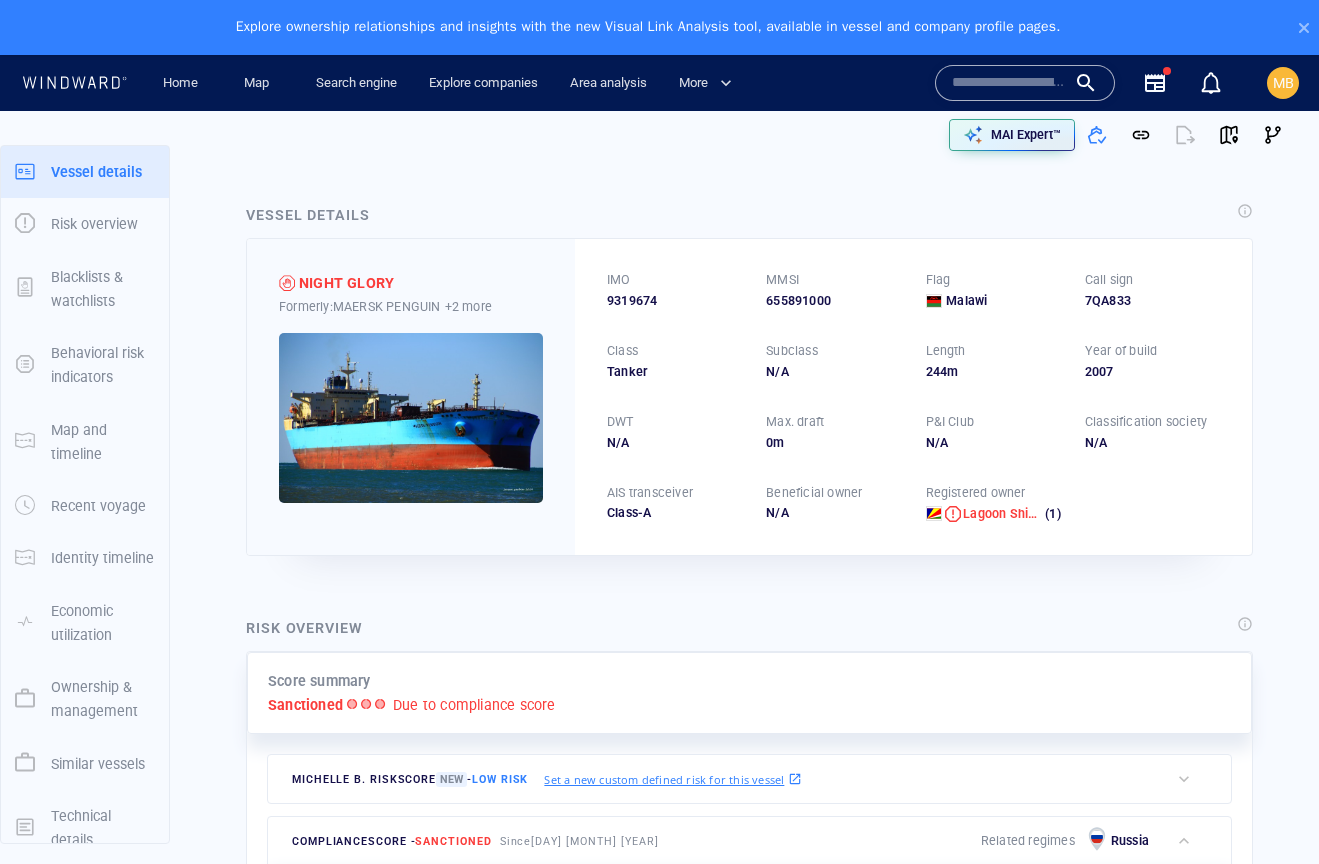 scroll, scrollTop: 0, scrollLeft: 0, axis: both 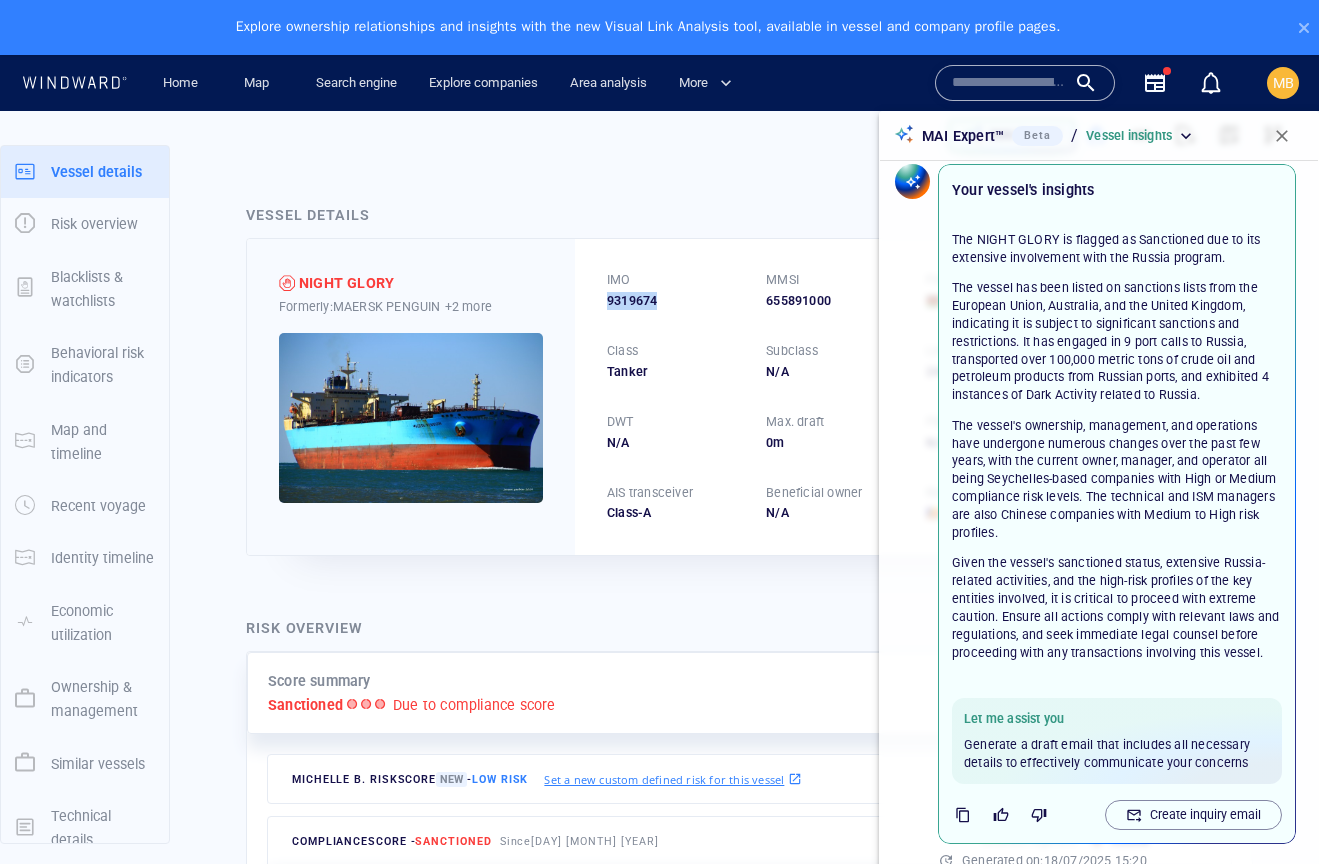 drag, startPoint x: 678, startPoint y: 306, endPoint x: 606, endPoint y: 304, distance: 72.02777 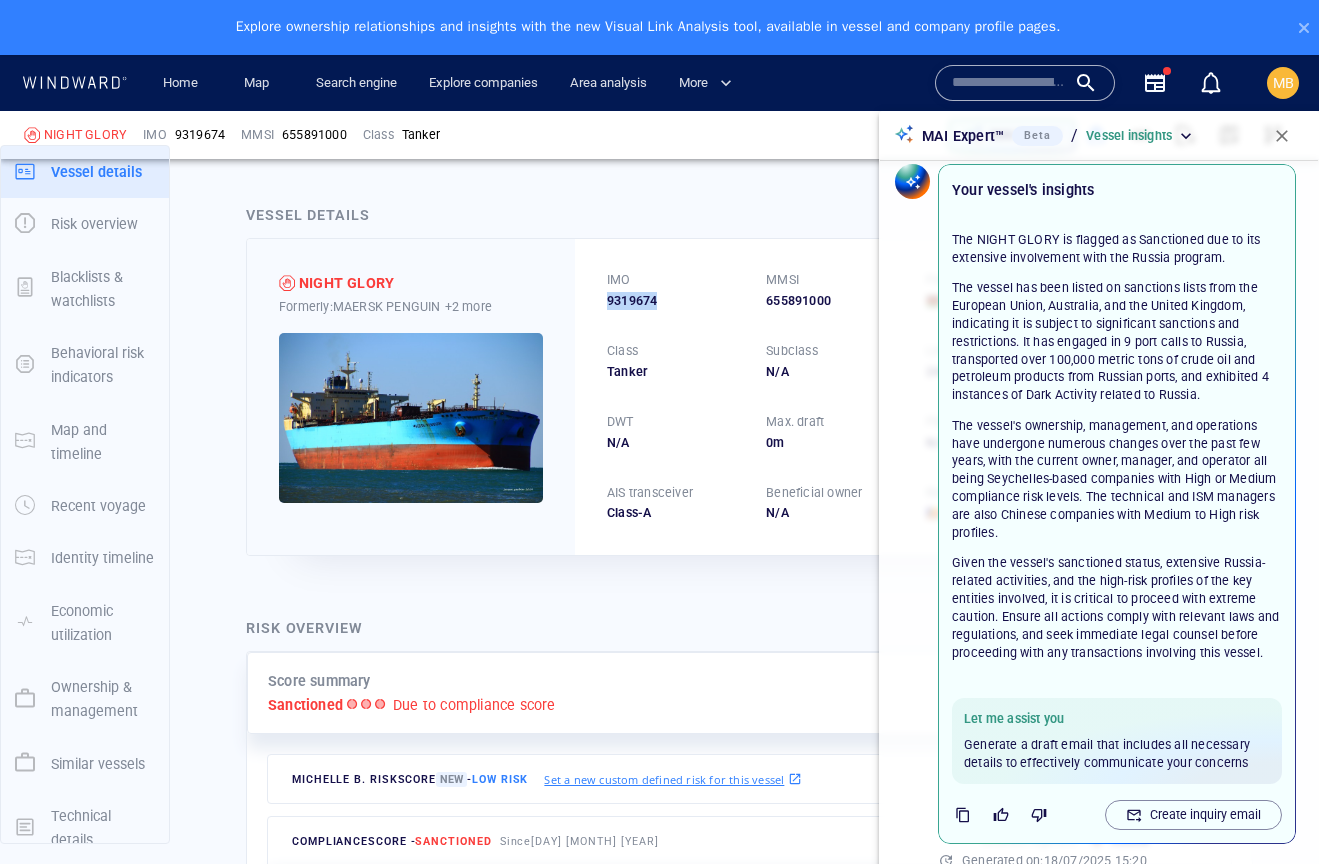 scroll, scrollTop: 212, scrollLeft: 0, axis: vertical 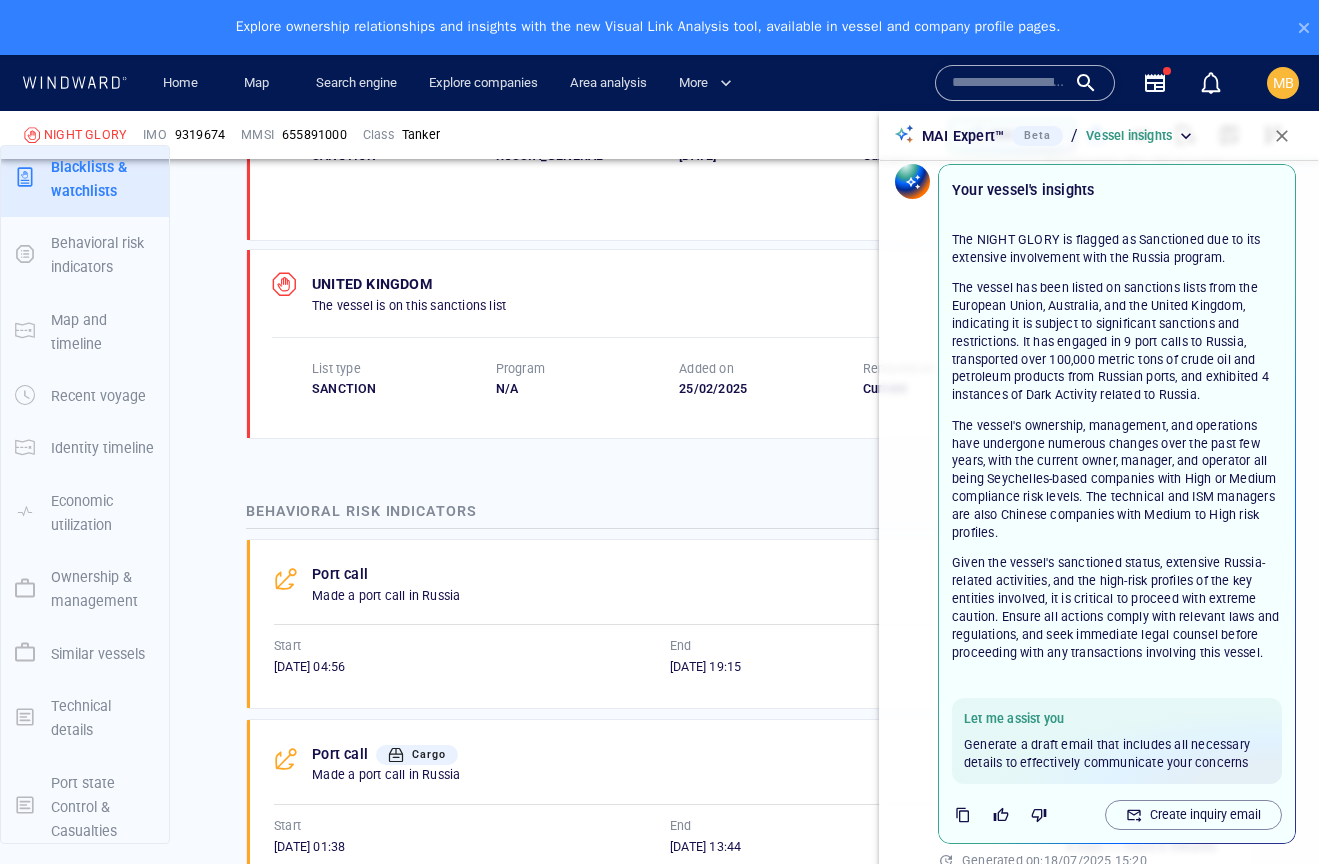 click on "Given the vessel's sanctioned status, extensive Russia-related activities, and the high-risk profiles of the key entities involved, it is critical to proceed with extreme caution. Ensure all actions comply with relevant laws and regulations, and seek immediate legal counsel before proceeding with any transactions involving this vessel." at bounding box center (1117, 607) 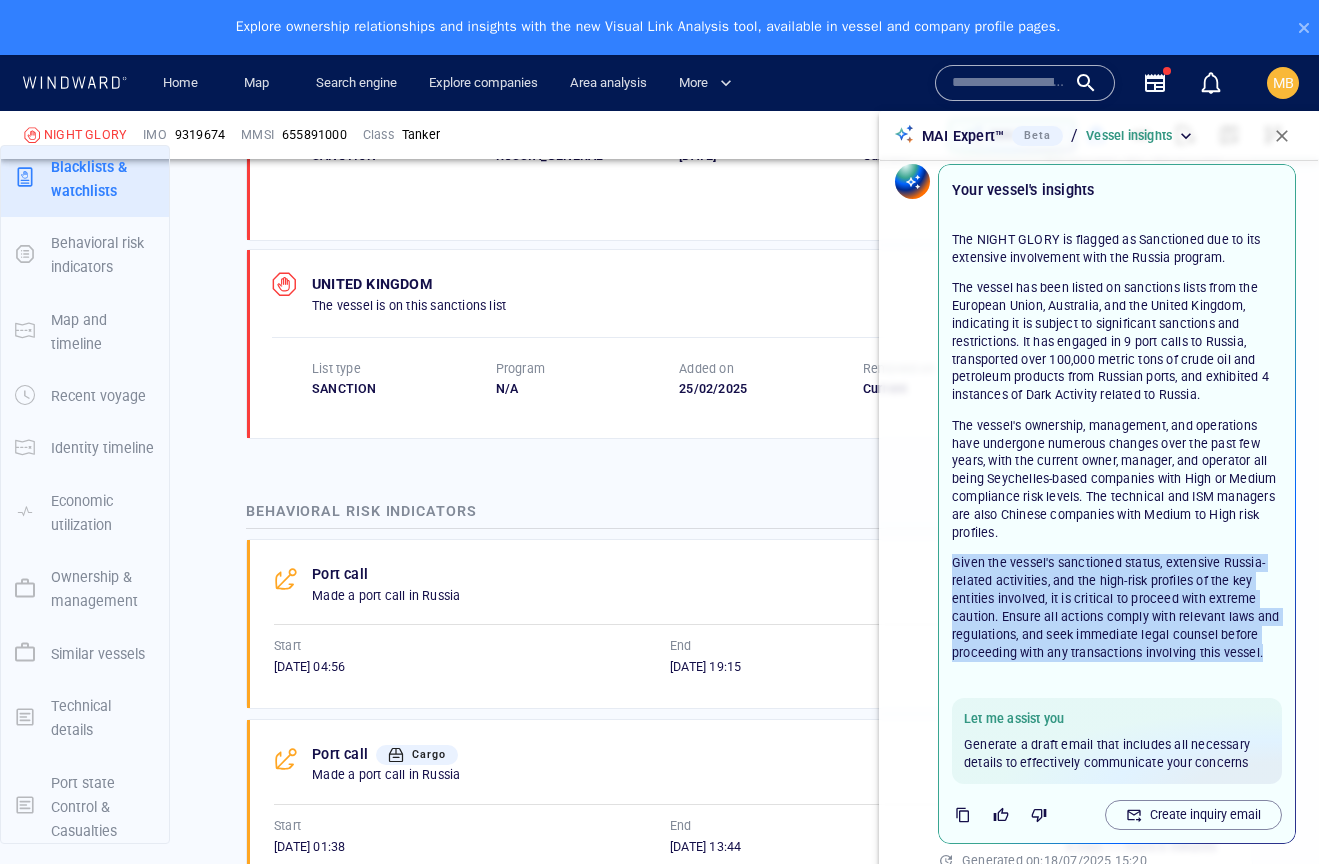 drag, startPoint x: 953, startPoint y: 494, endPoint x: 1228, endPoint y: 658, distance: 320.189 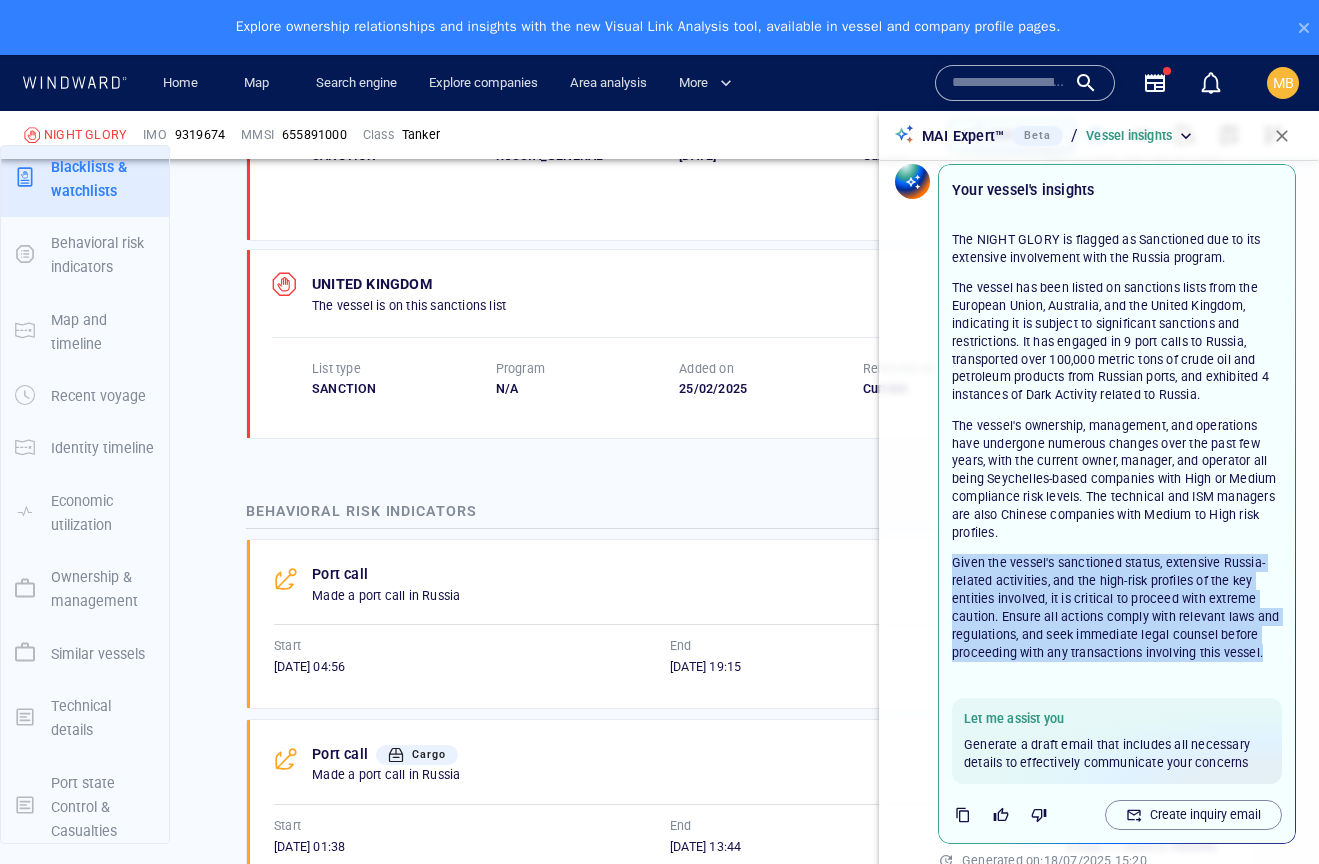 scroll, scrollTop: 0, scrollLeft: 0, axis: both 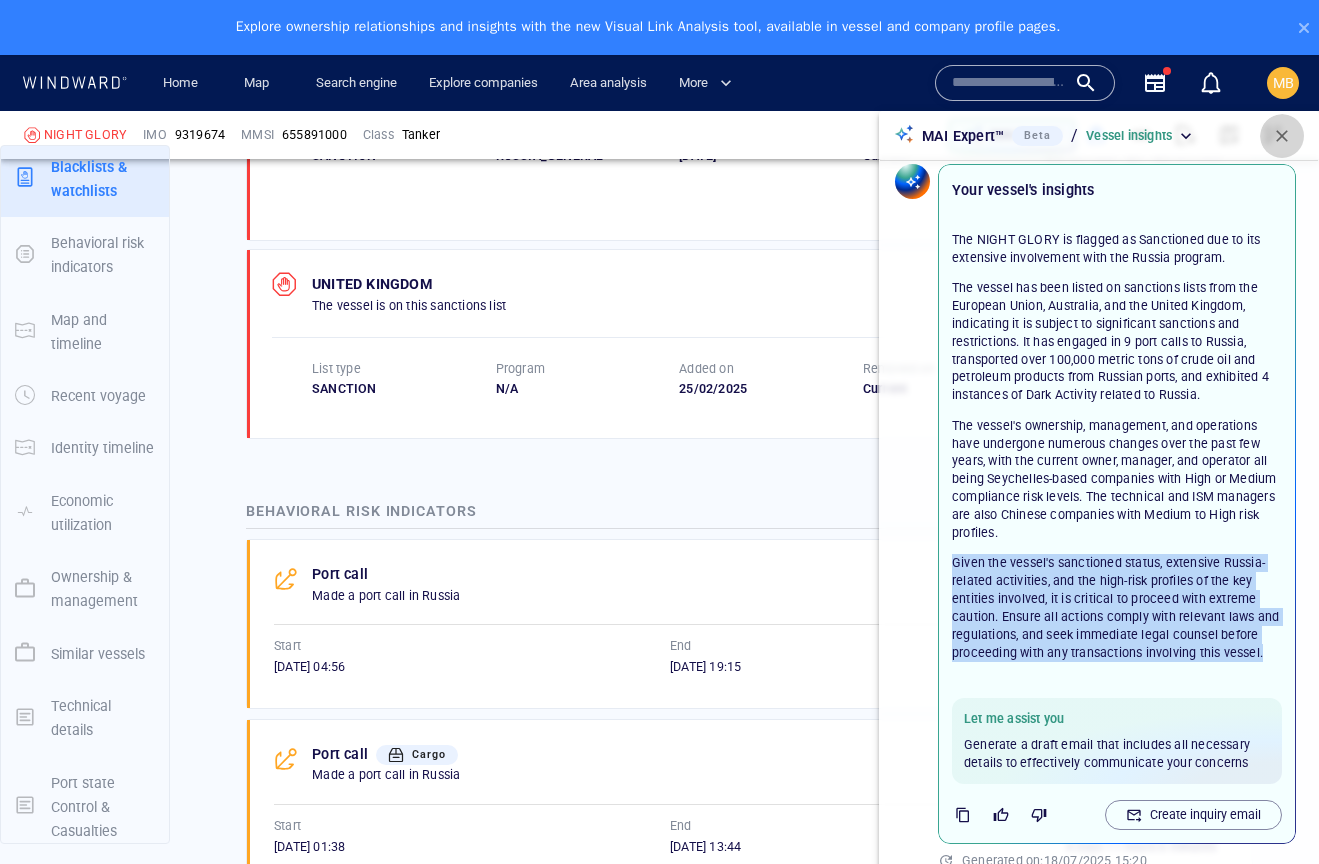 click at bounding box center [1282, 136] 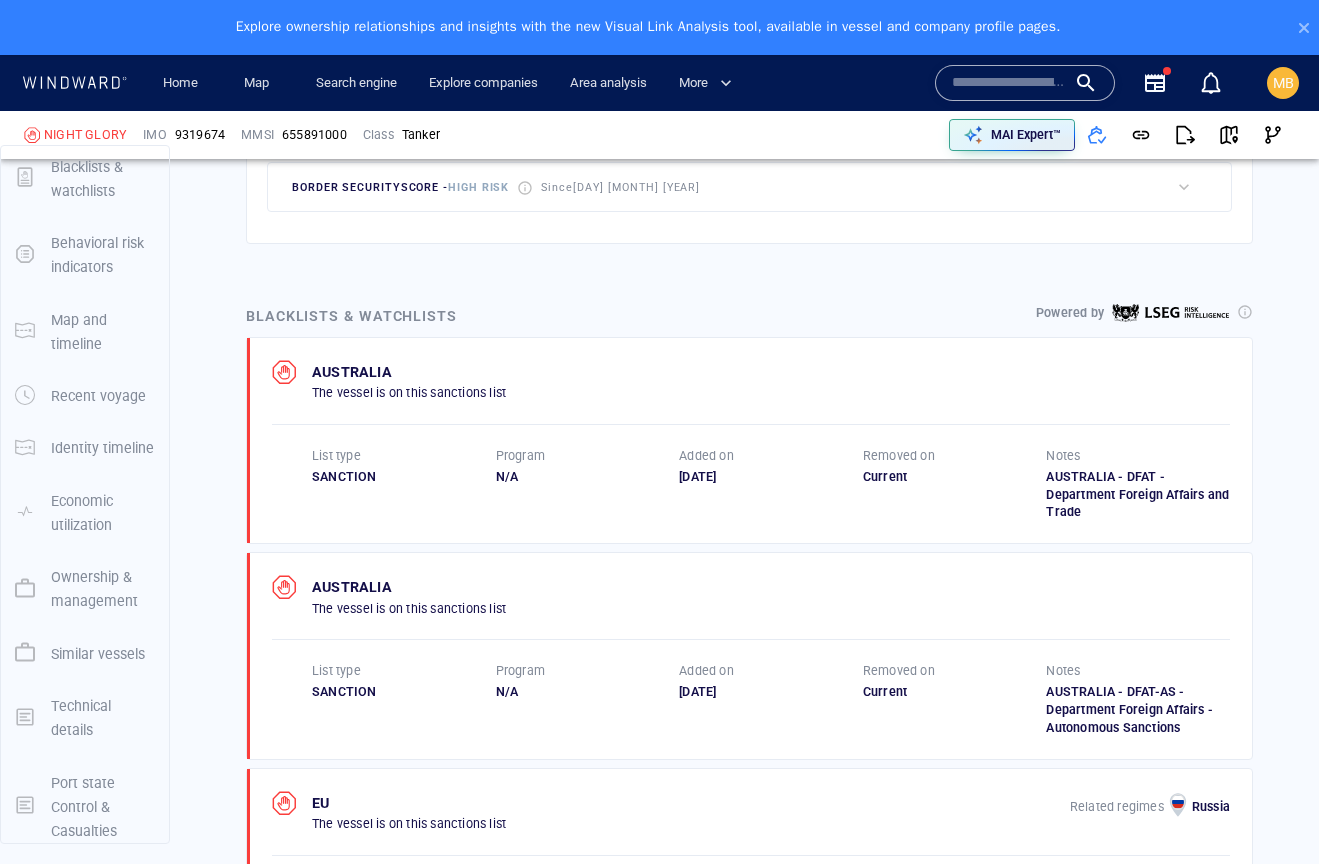 scroll, scrollTop: 658, scrollLeft: 0, axis: vertical 